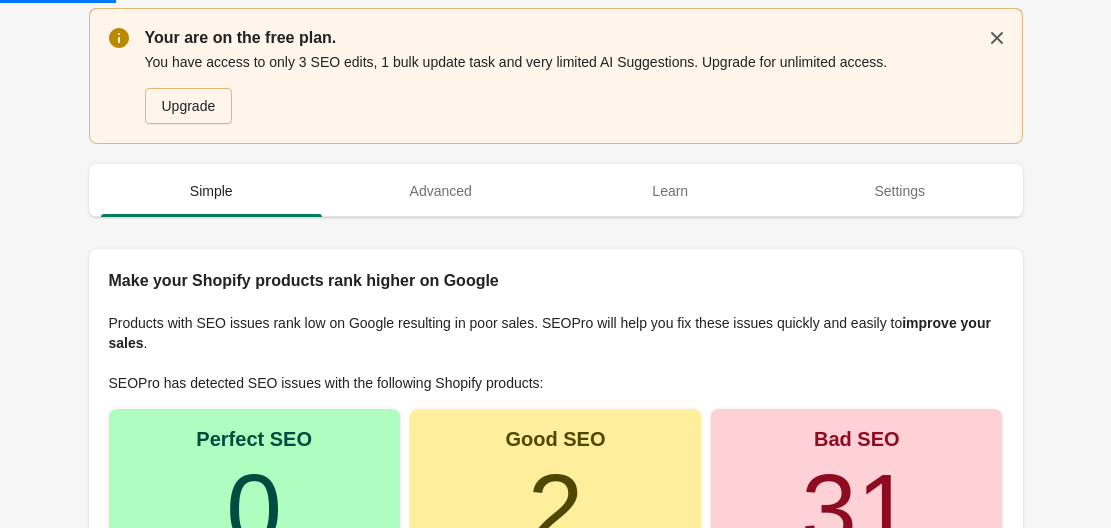 scroll, scrollTop: 255, scrollLeft: 0, axis: vertical 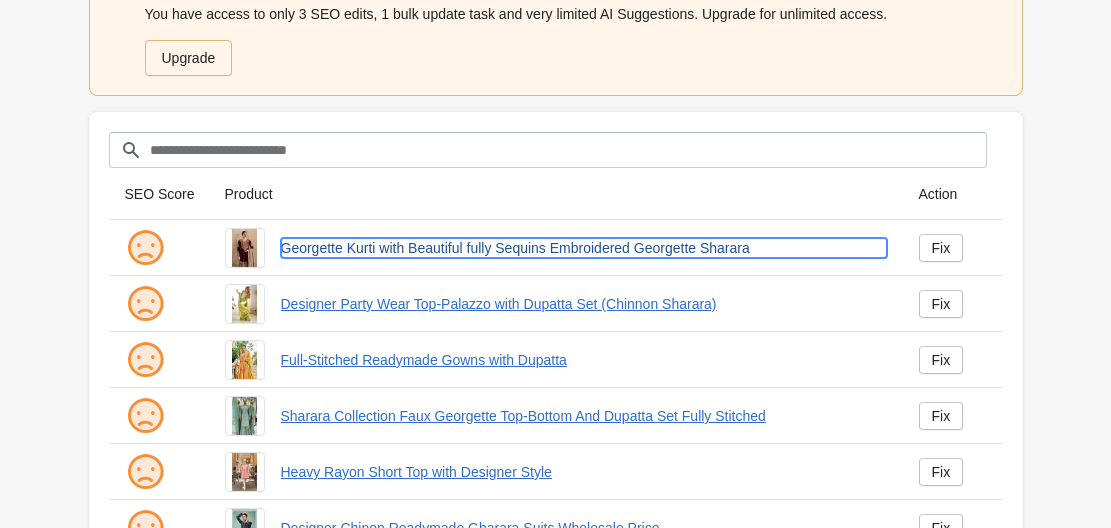 click on "[MATERIAL] Kurti with Beautiful fully Sequins Embroidered [MATERIAL] Sharara" at bounding box center [584, 248] 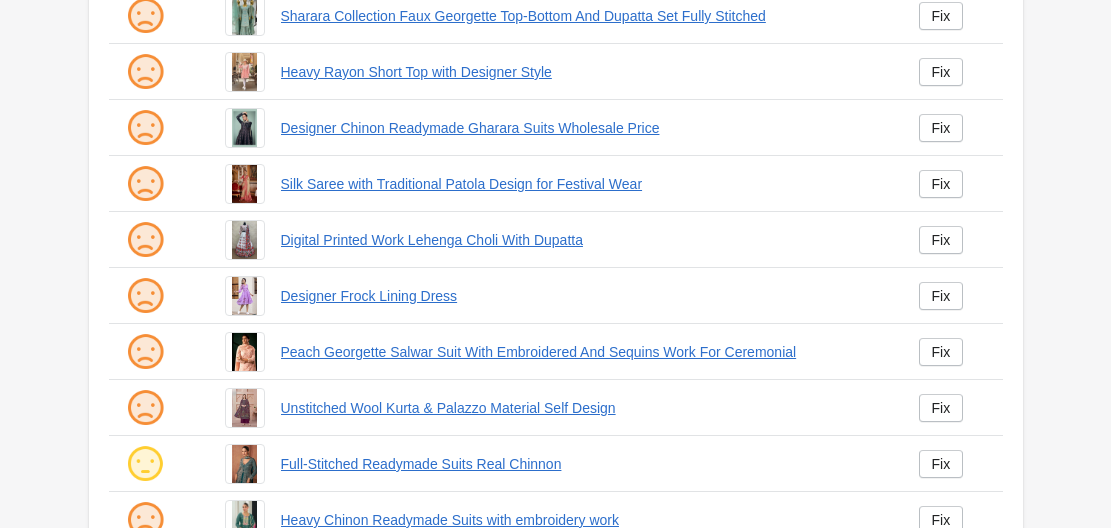 scroll, scrollTop: 300, scrollLeft: 0, axis: vertical 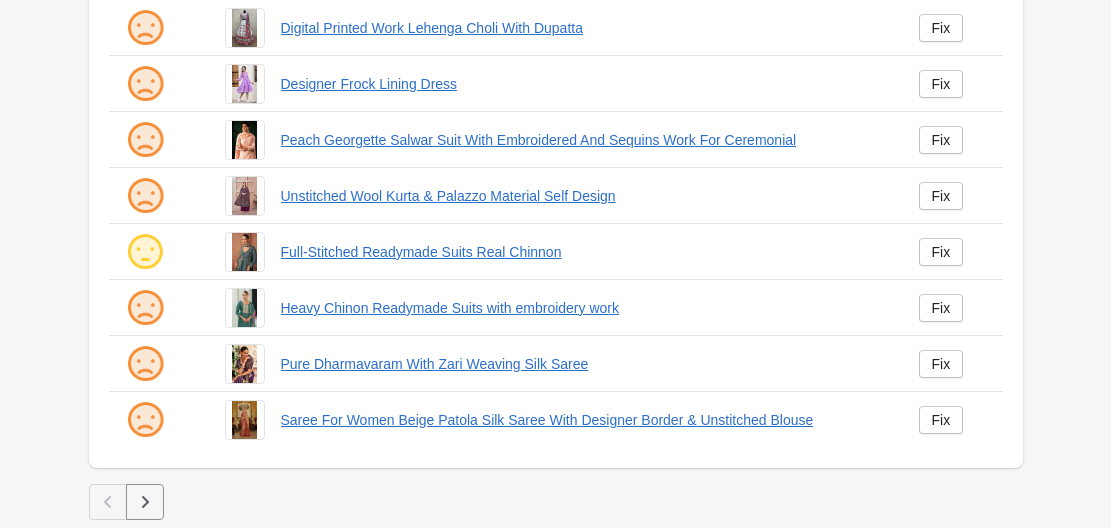 click 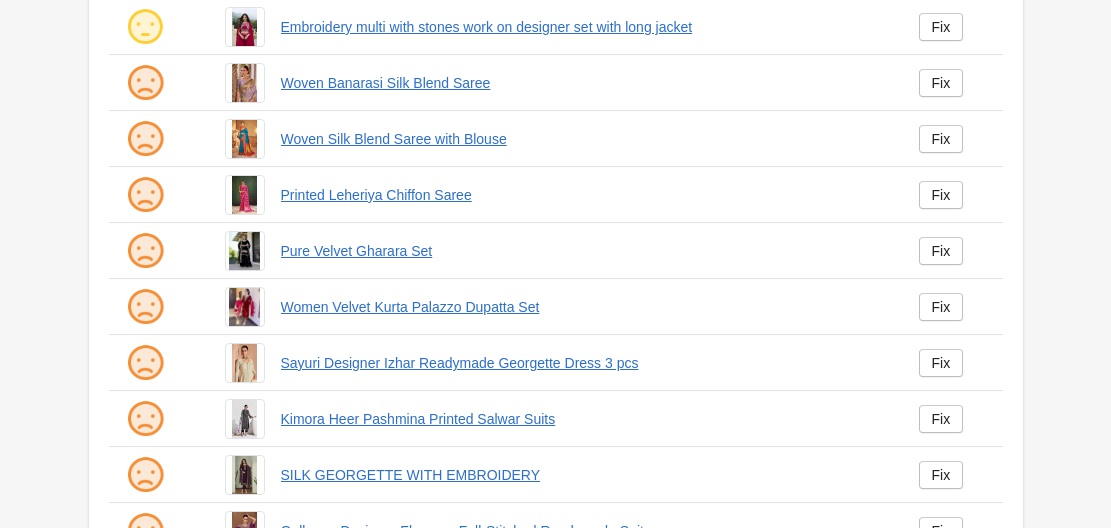 scroll, scrollTop: 600, scrollLeft: 0, axis: vertical 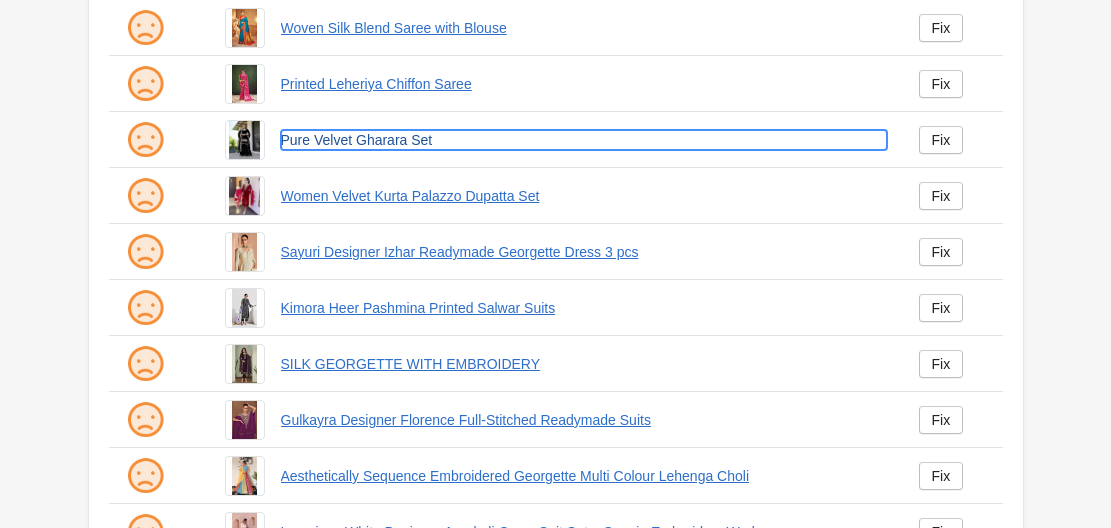 click on "Pure Velvet Gharara Set" at bounding box center (584, 140) 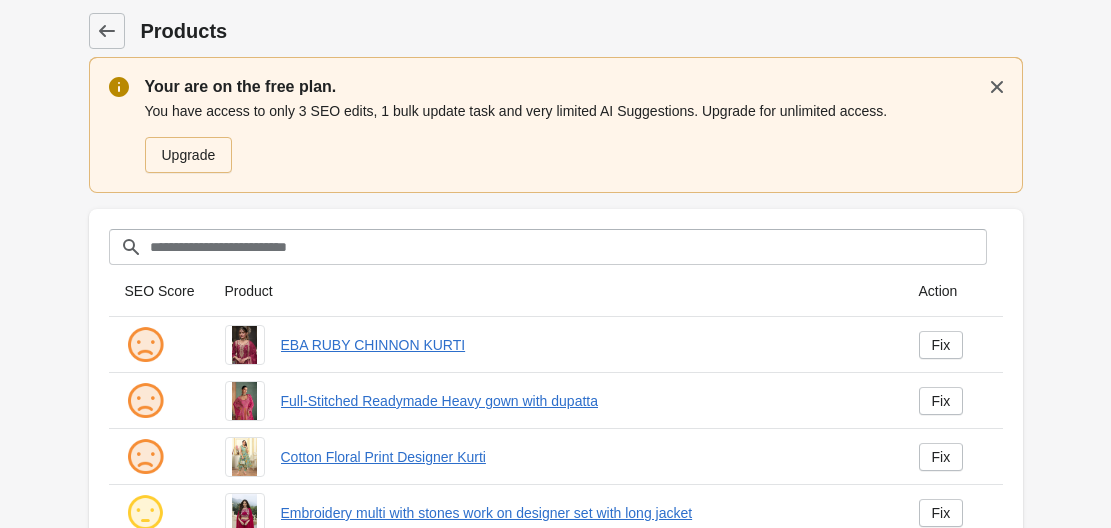 scroll, scrollTop: 0, scrollLeft: 0, axis: both 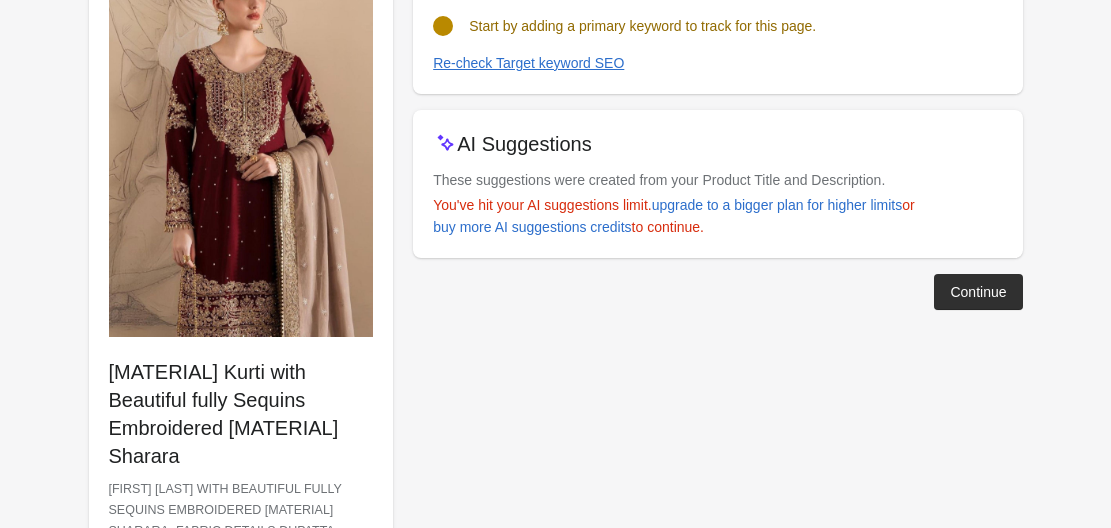 click at bounding box center (241, 138) 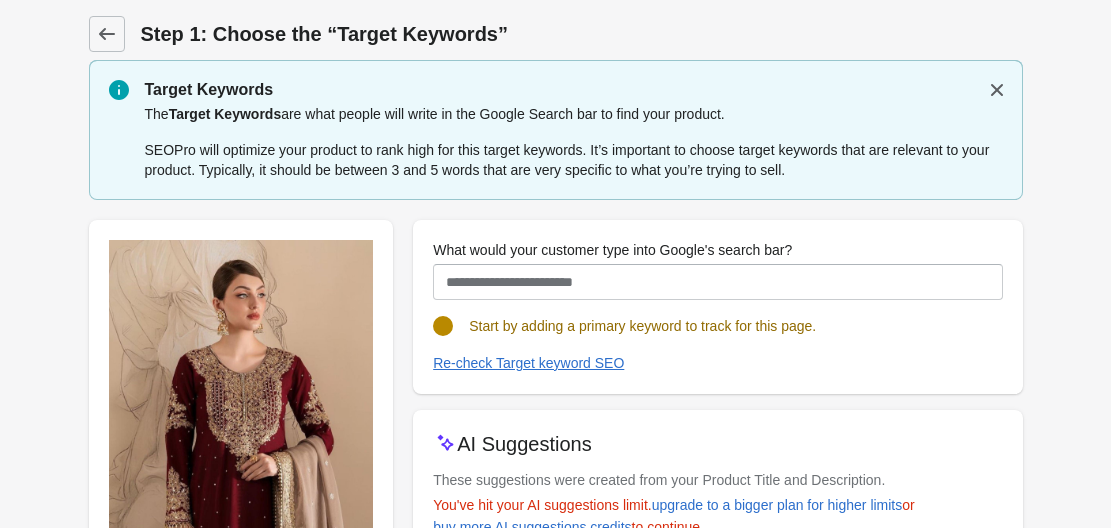 scroll, scrollTop: 300, scrollLeft: 0, axis: vertical 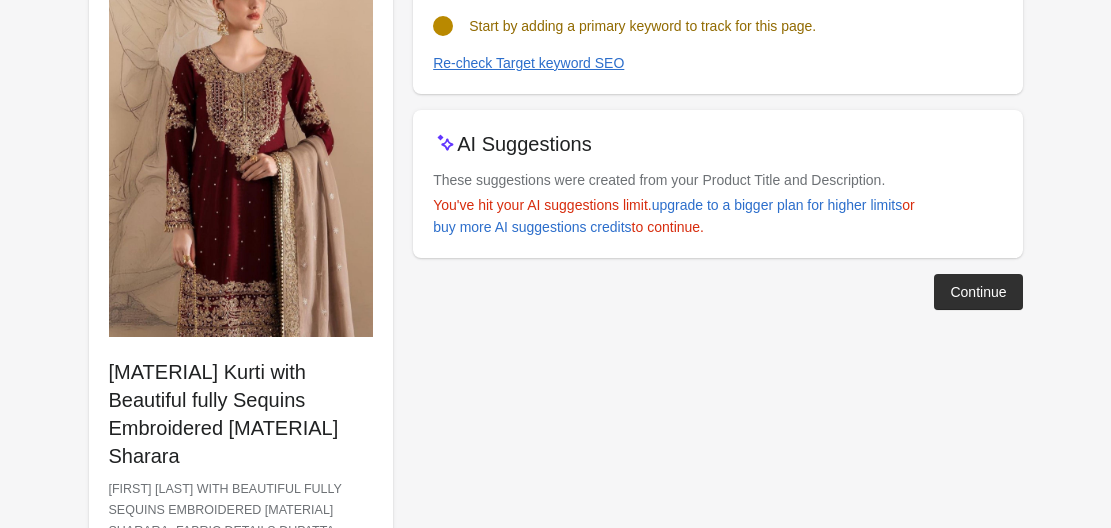 drag, startPoint x: 112, startPoint y: 376, endPoint x: 292, endPoint y: 440, distance: 191.03926 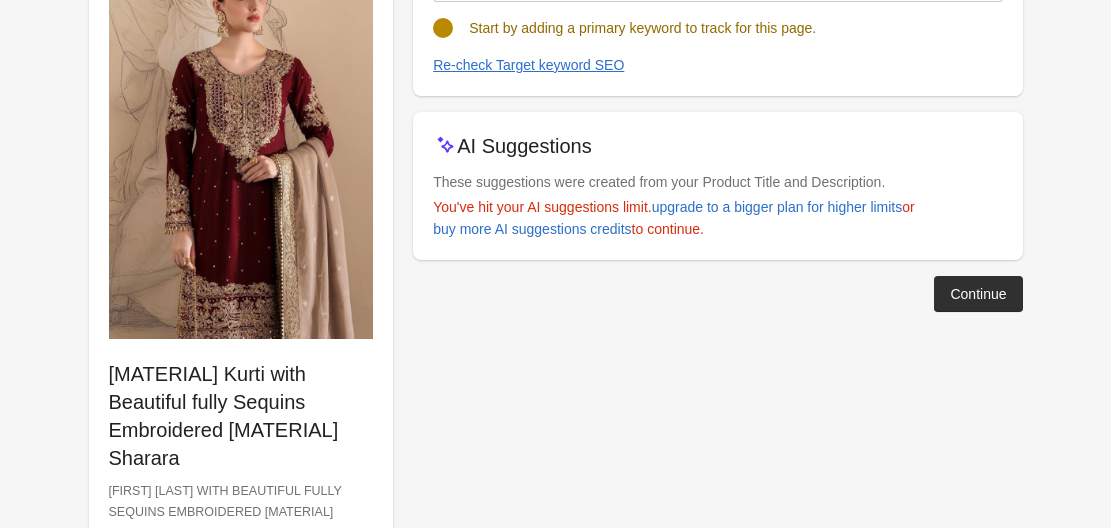 scroll, scrollTop: 300, scrollLeft: 0, axis: vertical 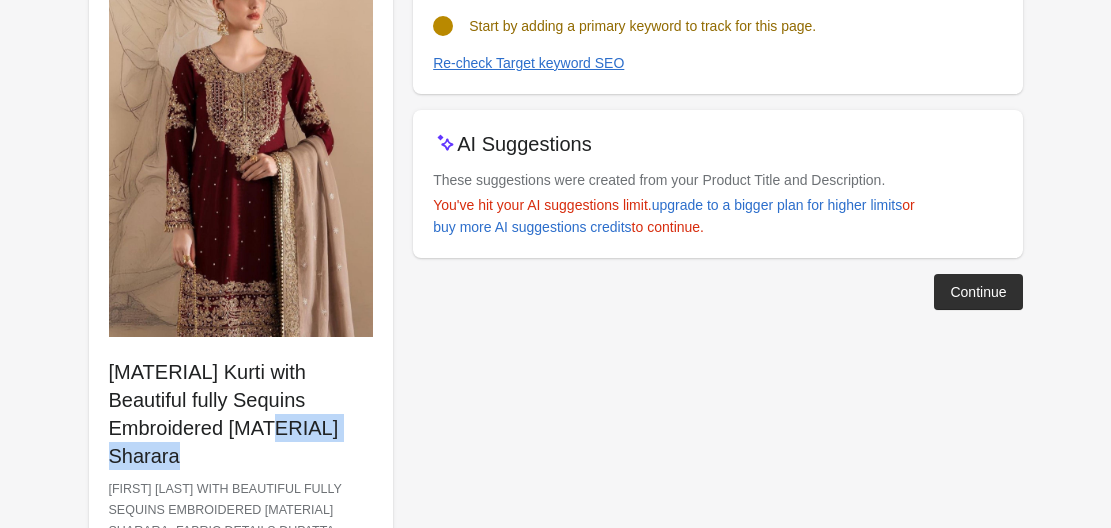 drag, startPoint x: 112, startPoint y: 431, endPoint x: 272, endPoint y: 446, distance: 160.70158 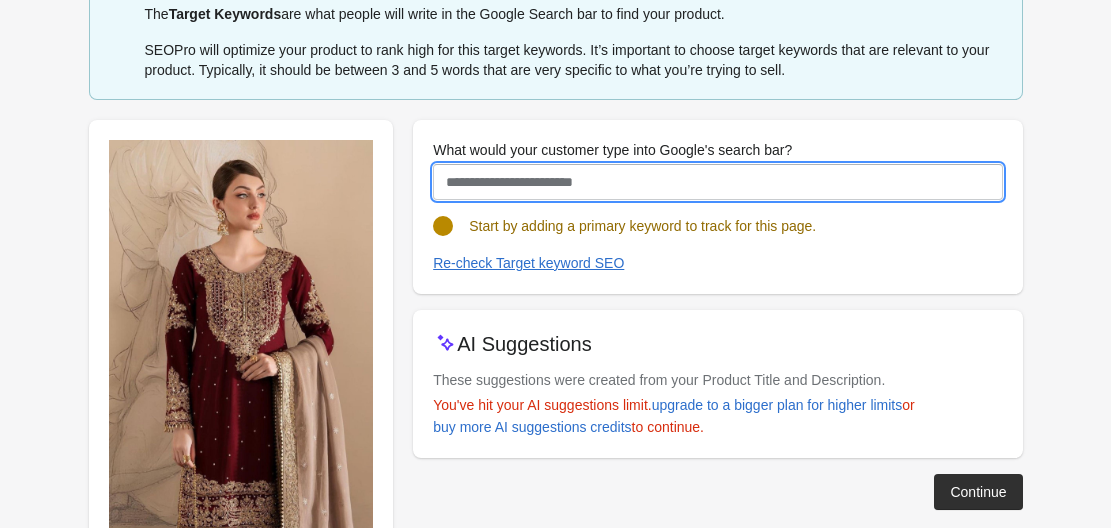 click on "What would your customer type into Google's search bar?" at bounding box center (717, 182) 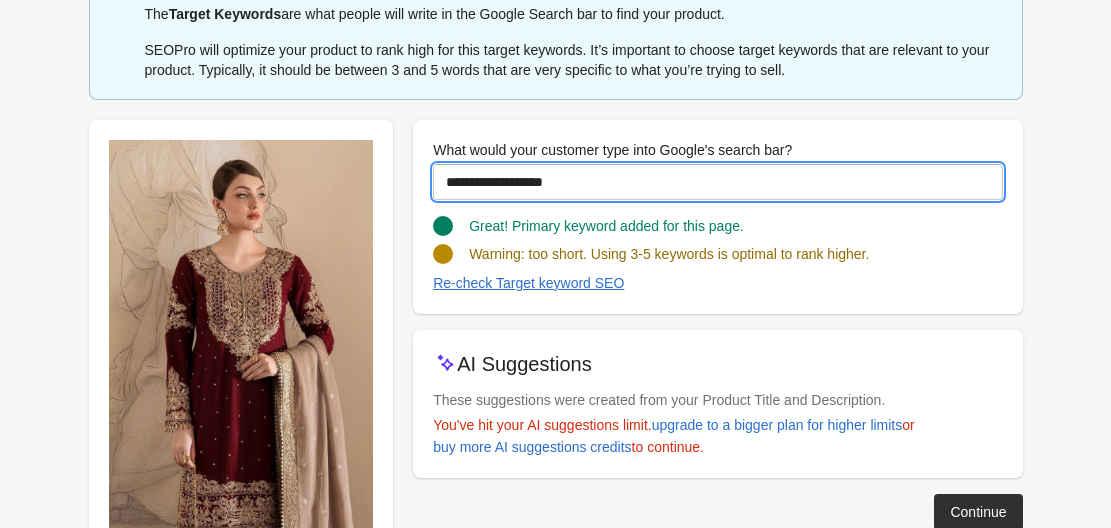 scroll, scrollTop: 300, scrollLeft: 0, axis: vertical 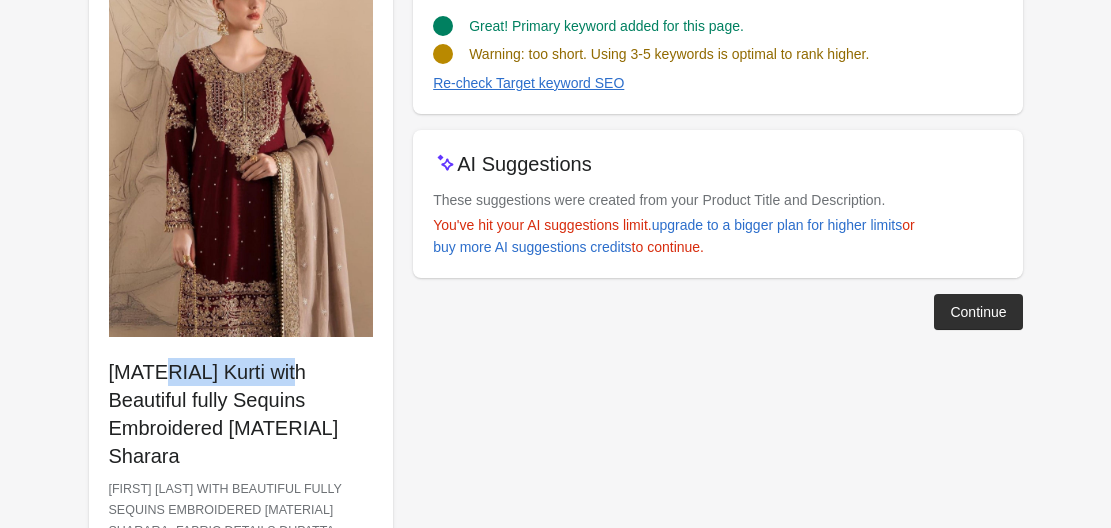 drag, startPoint x: 131, startPoint y: 371, endPoint x: 255, endPoint y: 375, distance: 124.0645 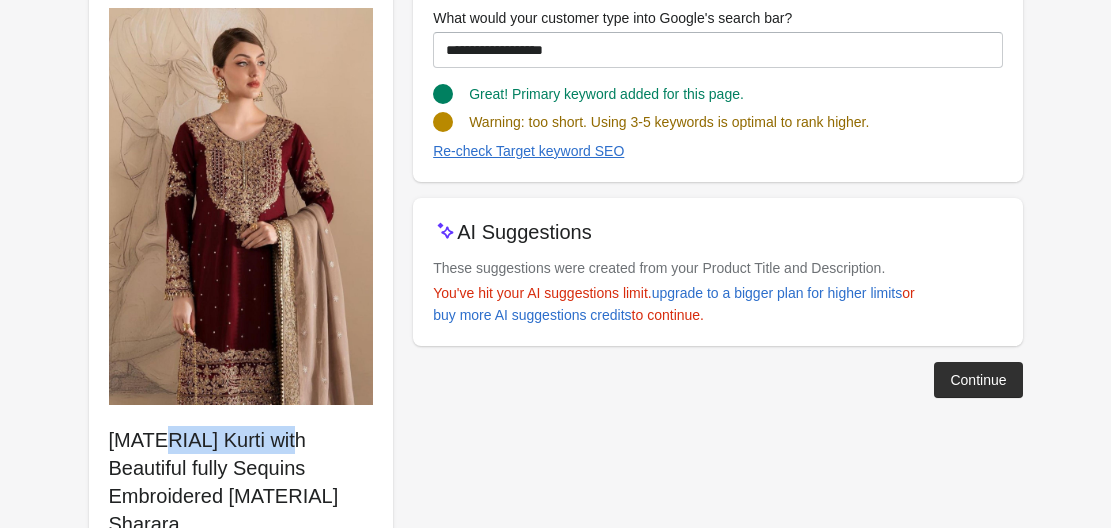 scroll, scrollTop: 200, scrollLeft: 0, axis: vertical 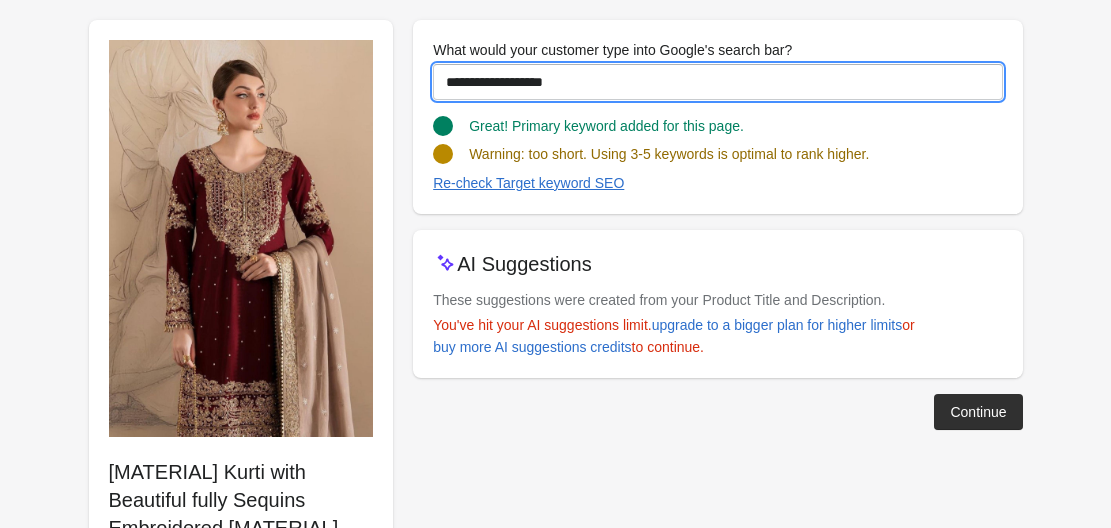 click on "**********" at bounding box center [717, 82] 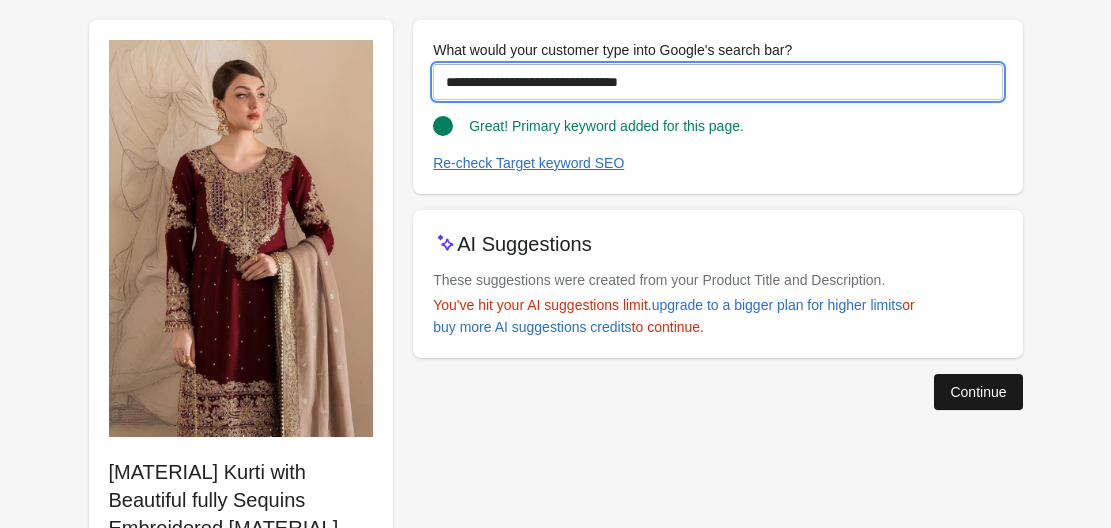 type on "**********" 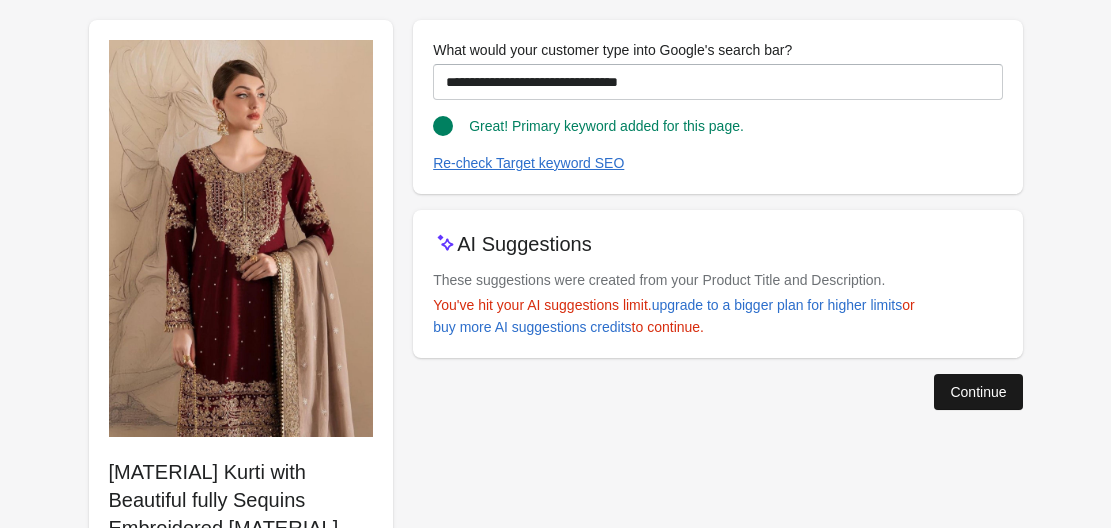 click on "Continue" at bounding box center (978, 392) 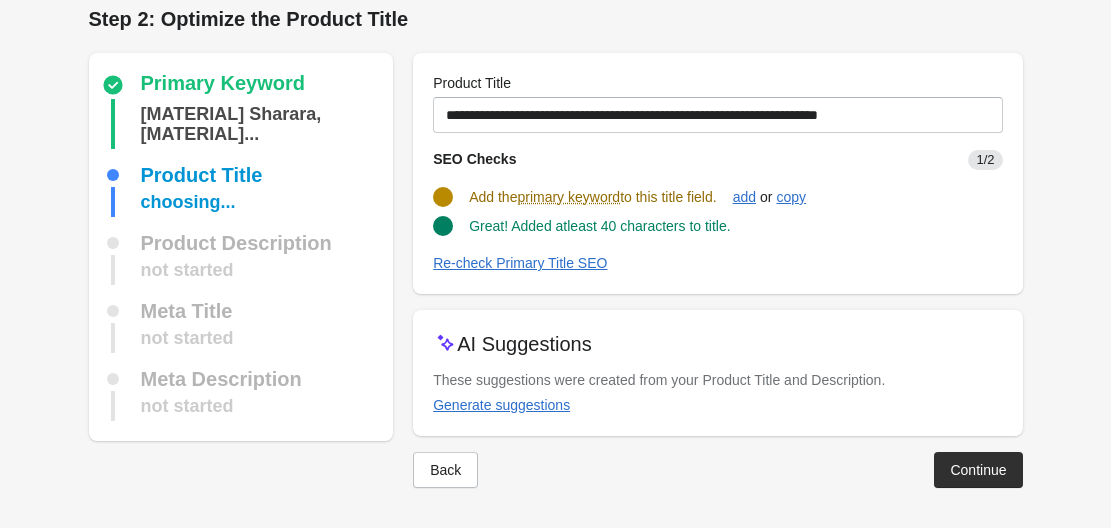scroll, scrollTop: 14, scrollLeft: 0, axis: vertical 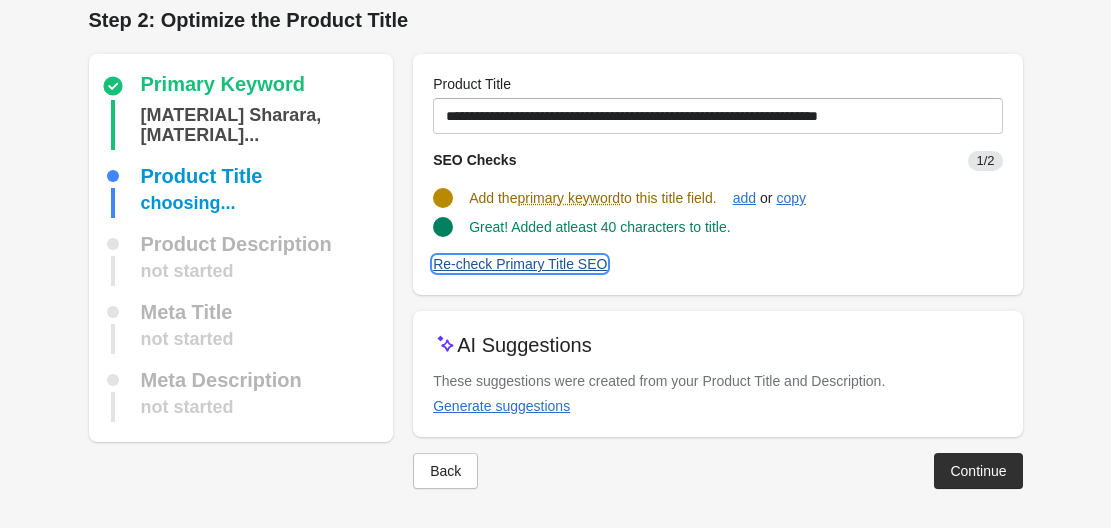 click on "Re-check Primary Title SEO" at bounding box center (520, 264) 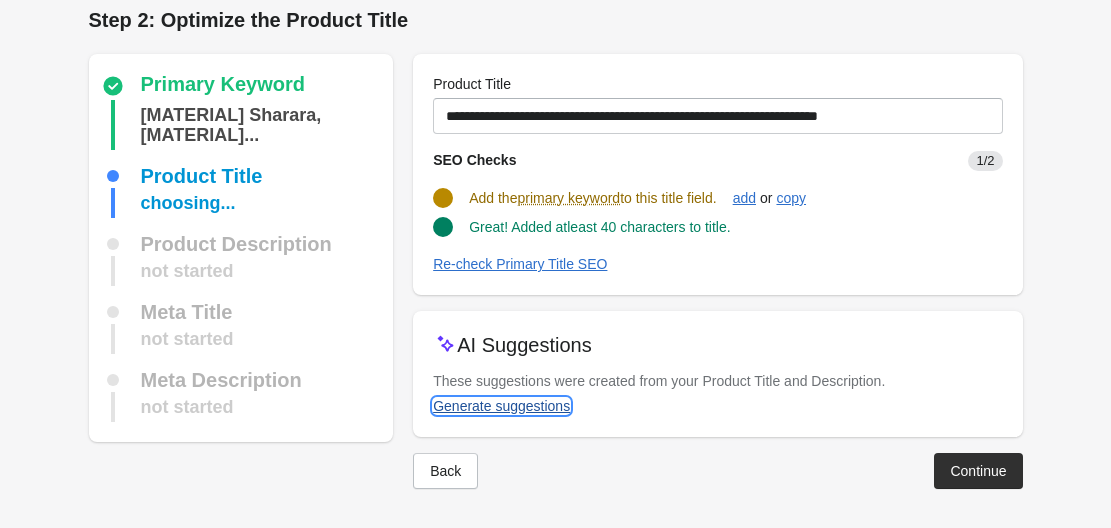 click on "Generate suggestions" at bounding box center (501, 406) 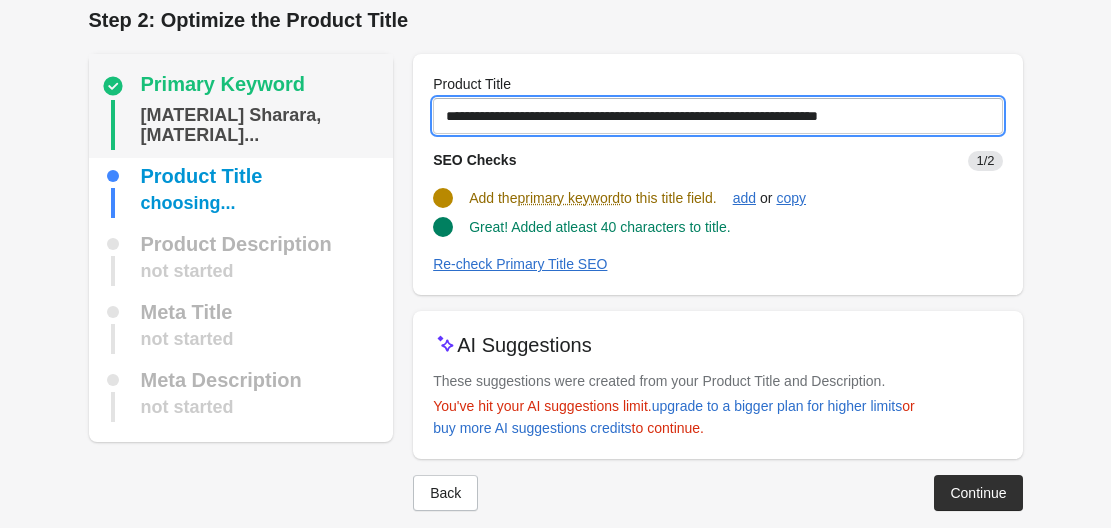 drag, startPoint x: 912, startPoint y: 117, endPoint x: 355, endPoint y: 103, distance: 557.1759 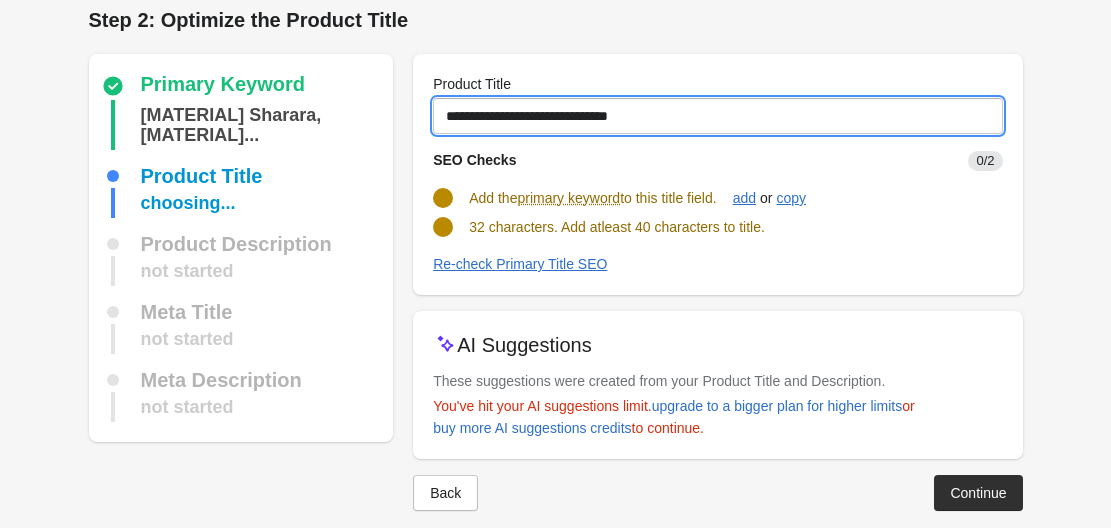 drag, startPoint x: 622, startPoint y: 119, endPoint x: 404, endPoint y: 118, distance: 218.00229 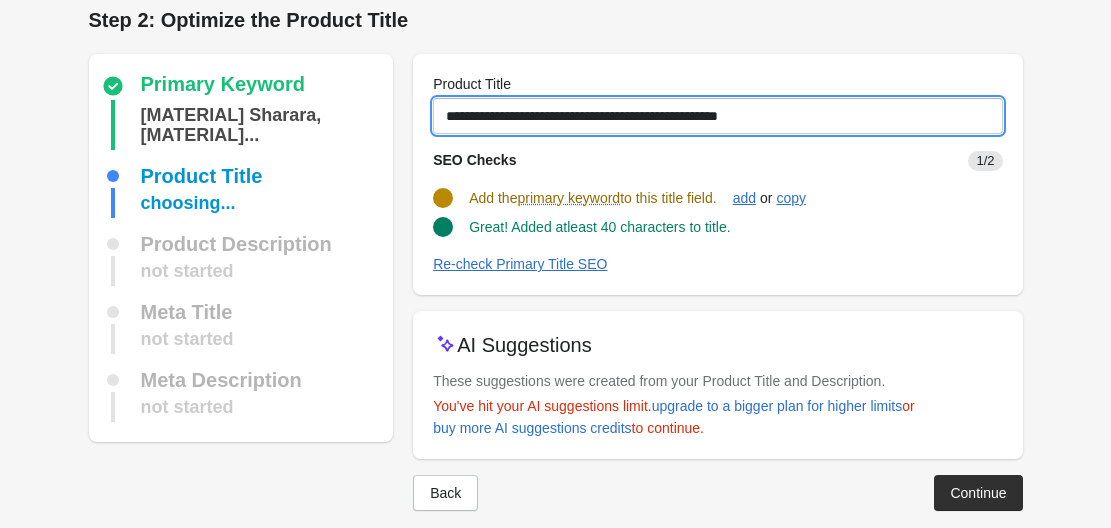 drag, startPoint x: 841, startPoint y: 111, endPoint x: 409, endPoint y: 130, distance: 432.41763 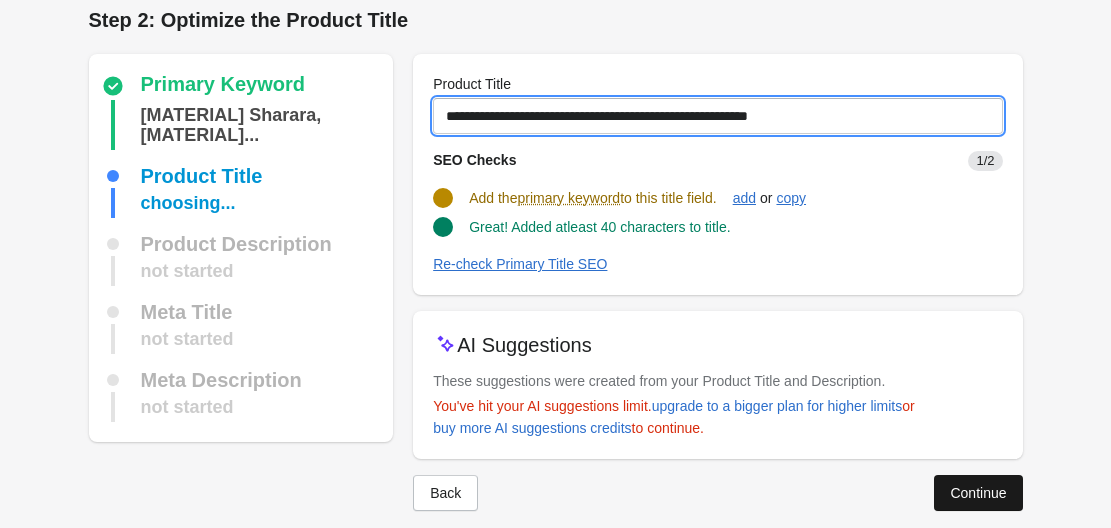 type on "**********" 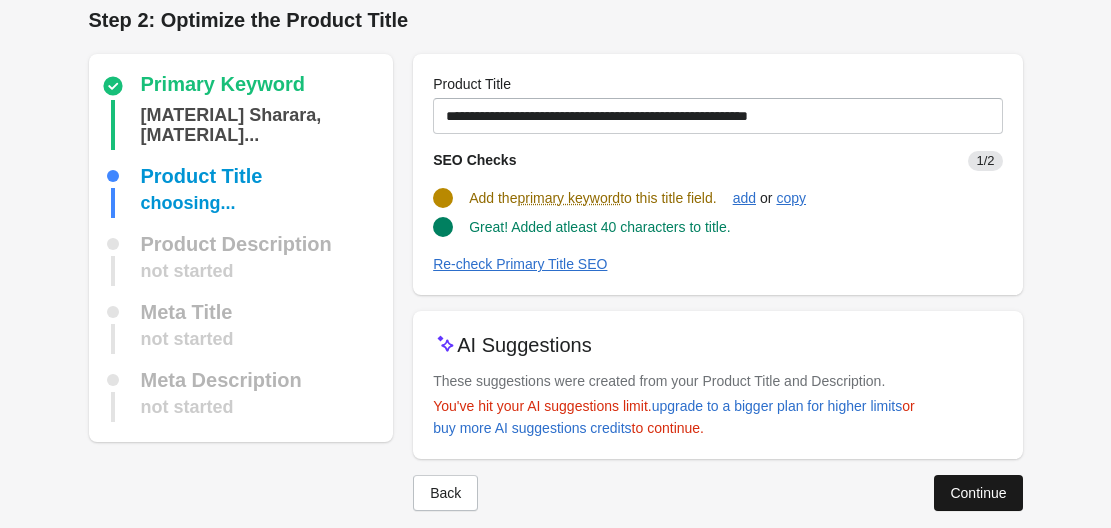 click on "Continue" at bounding box center [978, 493] 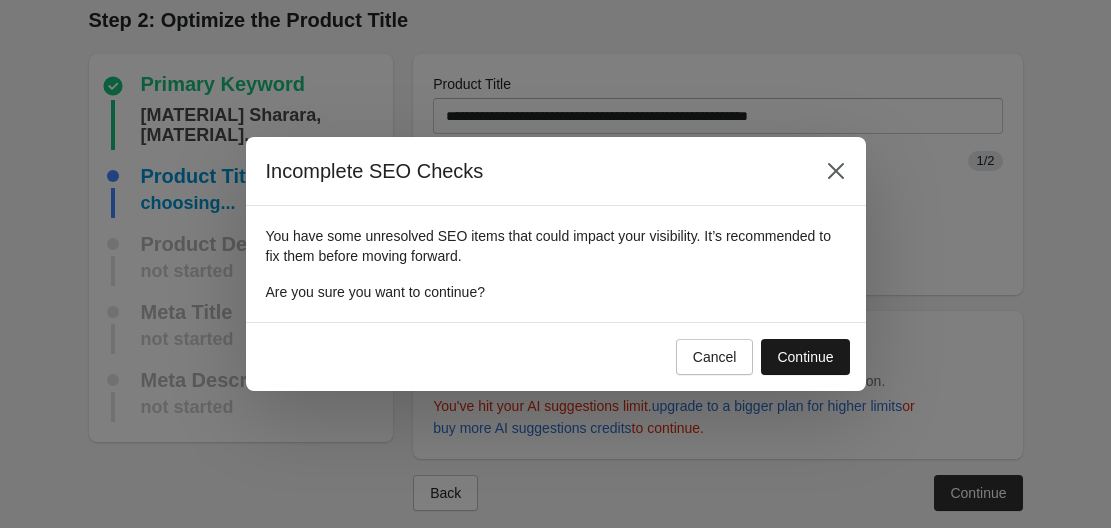 drag, startPoint x: 814, startPoint y: 345, endPoint x: 377, endPoint y: 155, distance: 476.51758 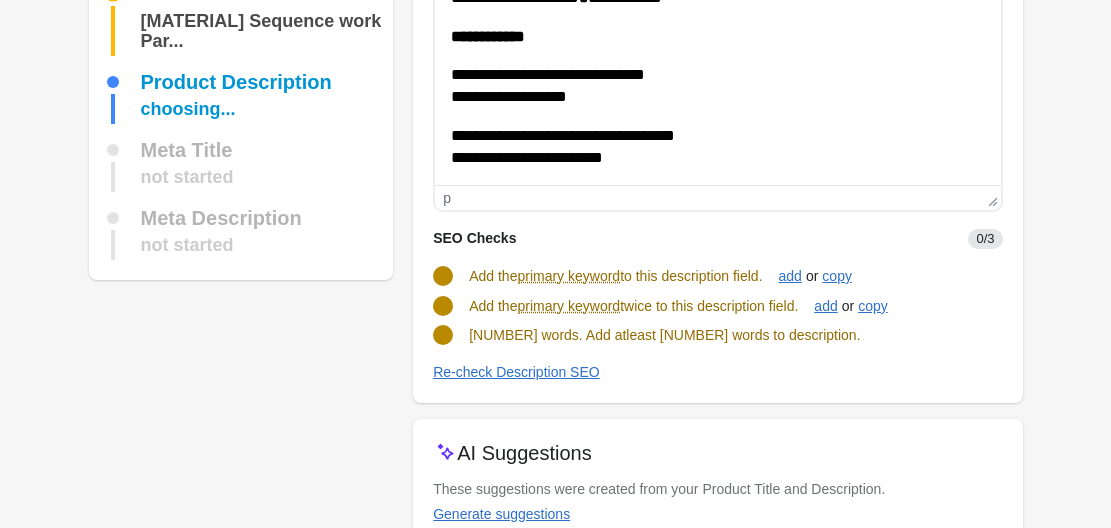 scroll, scrollTop: 300, scrollLeft: 0, axis: vertical 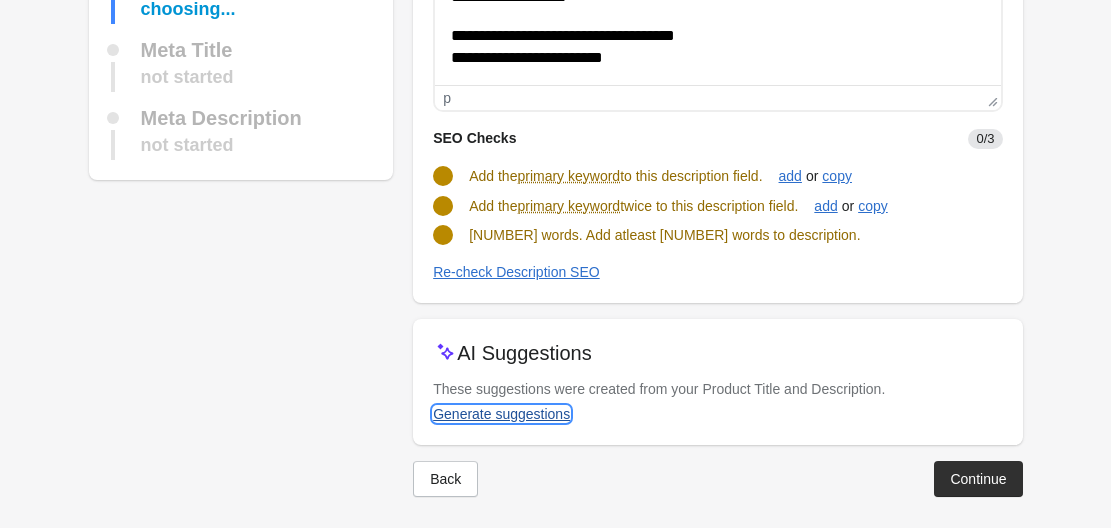 click on "Generate suggestions" at bounding box center (501, 414) 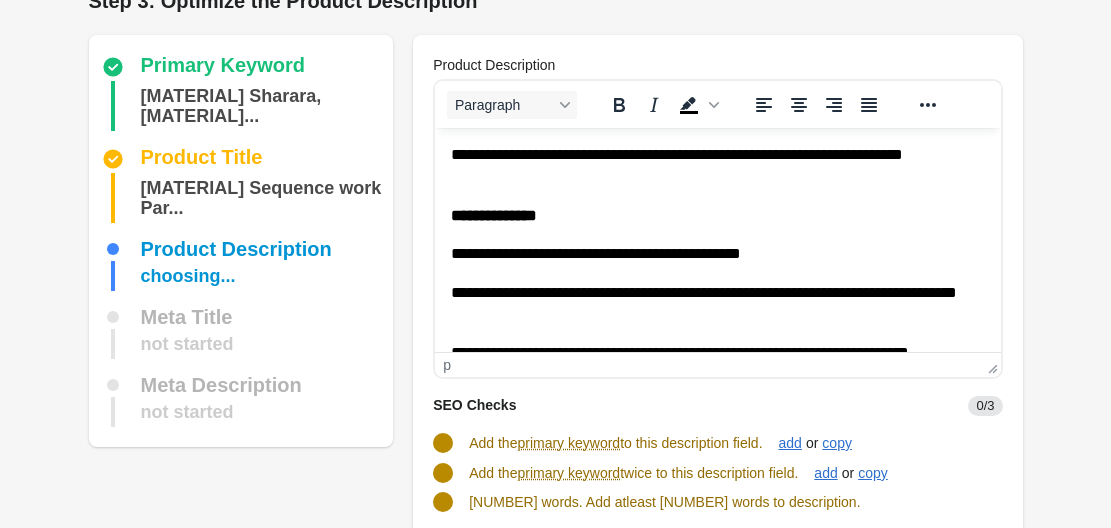 scroll, scrollTop: 0, scrollLeft: 0, axis: both 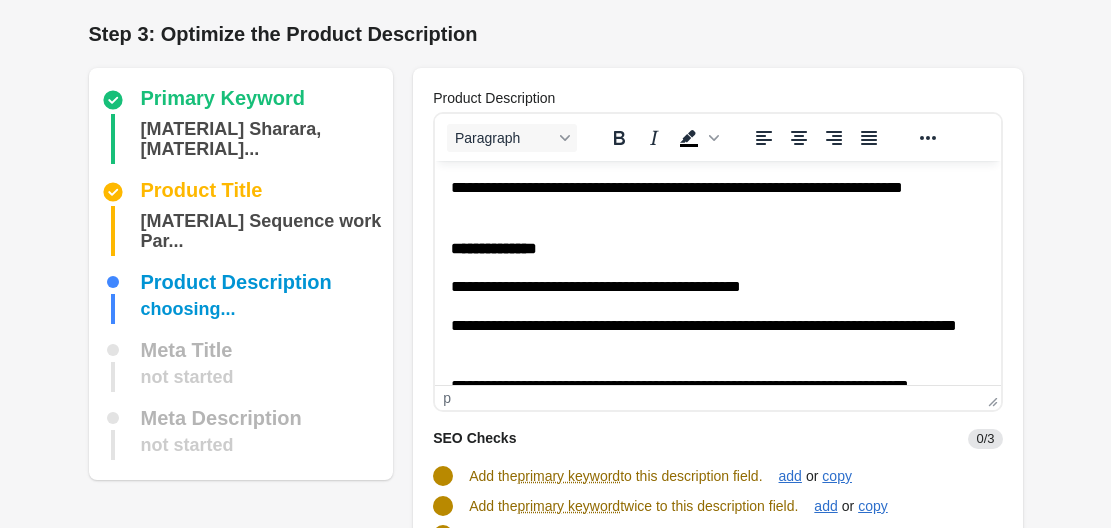 drag, startPoint x: 448, startPoint y: 184, endPoint x: 465, endPoint y: 197, distance: 21.400934 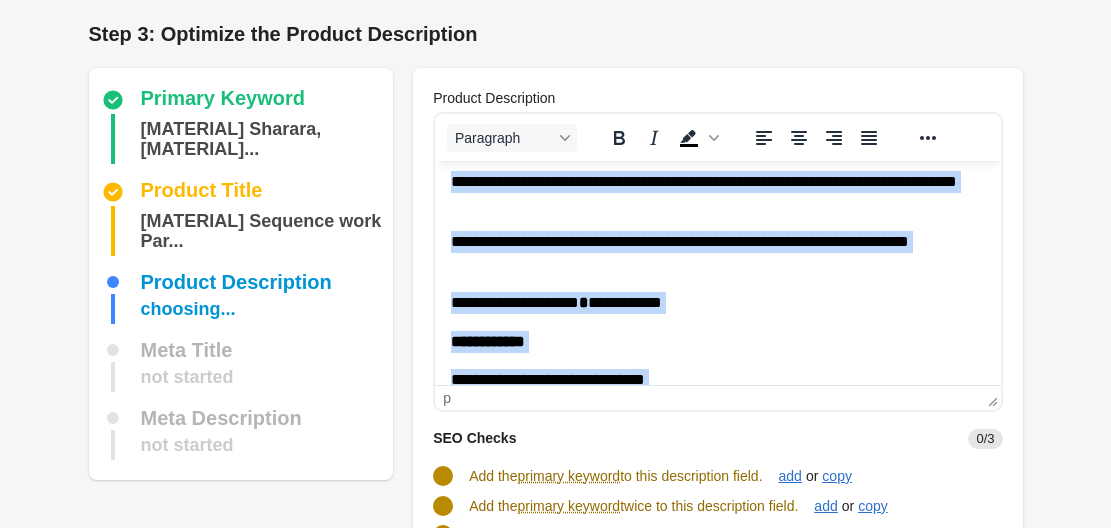 scroll, scrollTop: 249, scrollLeft: 0, axis: vertical 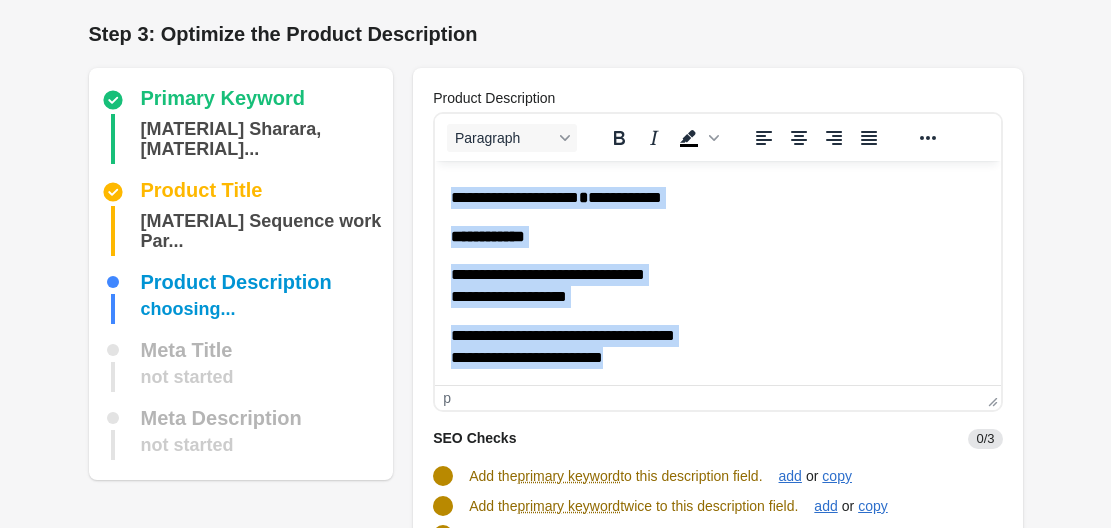 drag, startPoint x: 454, startPoint y: 182, endPoint x: 675, endPoint y: 437, distance: 337.44037 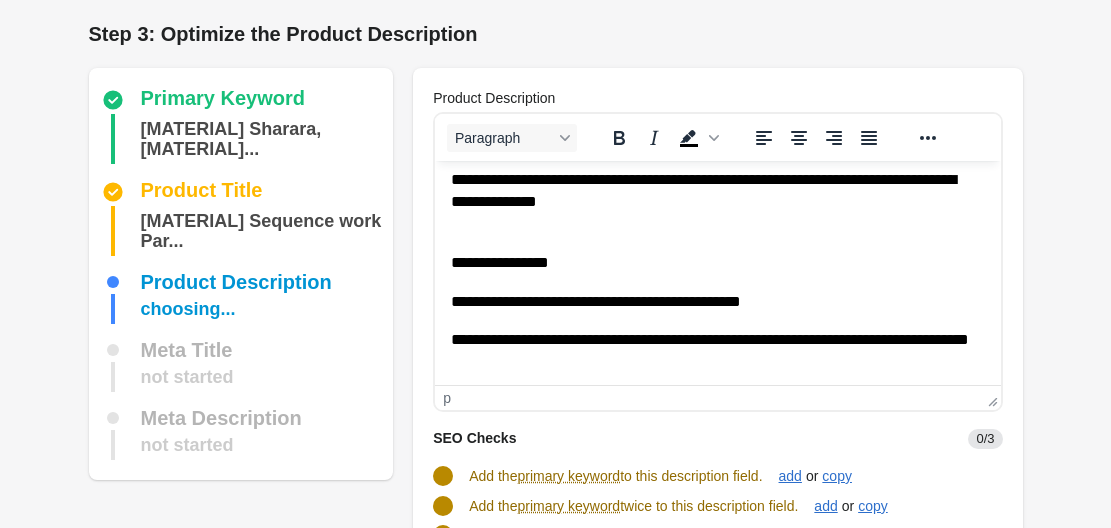 scroll, scrollTop: 0, scrollLeft: 0, axis: both 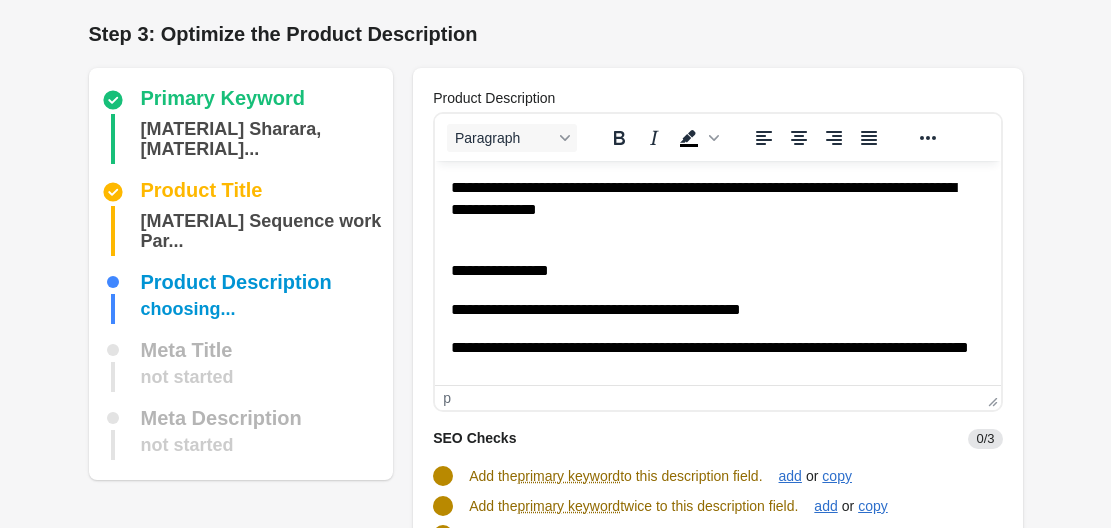 click on "**********" at bounding box center (710, 271) 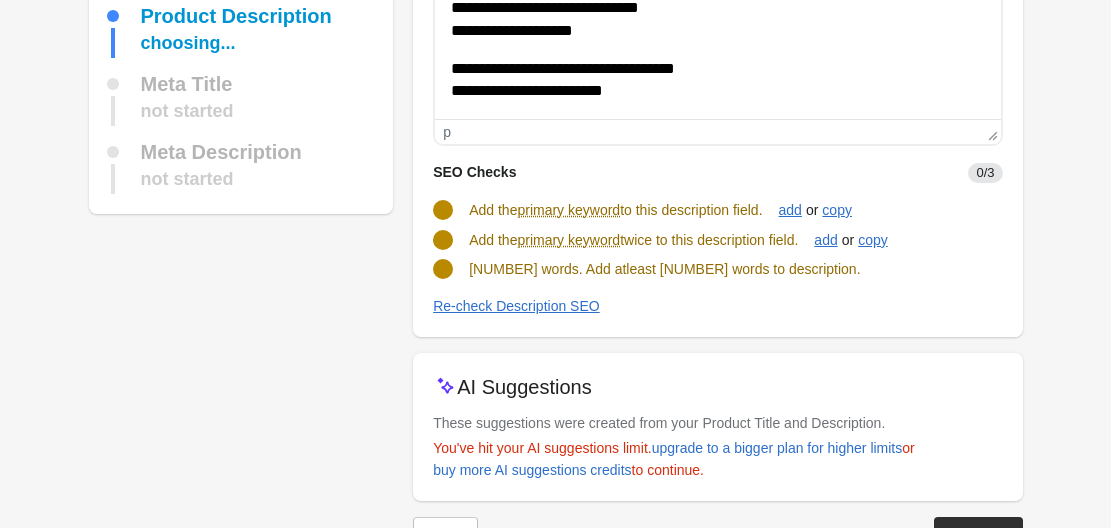 scroll, scrollTop: 300, scrollLeft: 0, axis: vertical 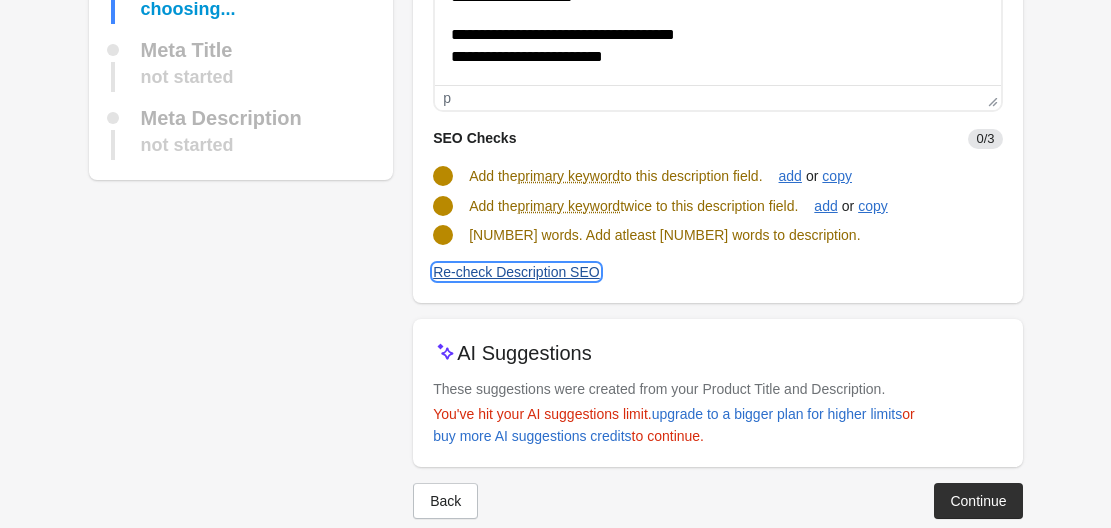 click on "Re-check Description SEO" at bounding box center [516, 272] 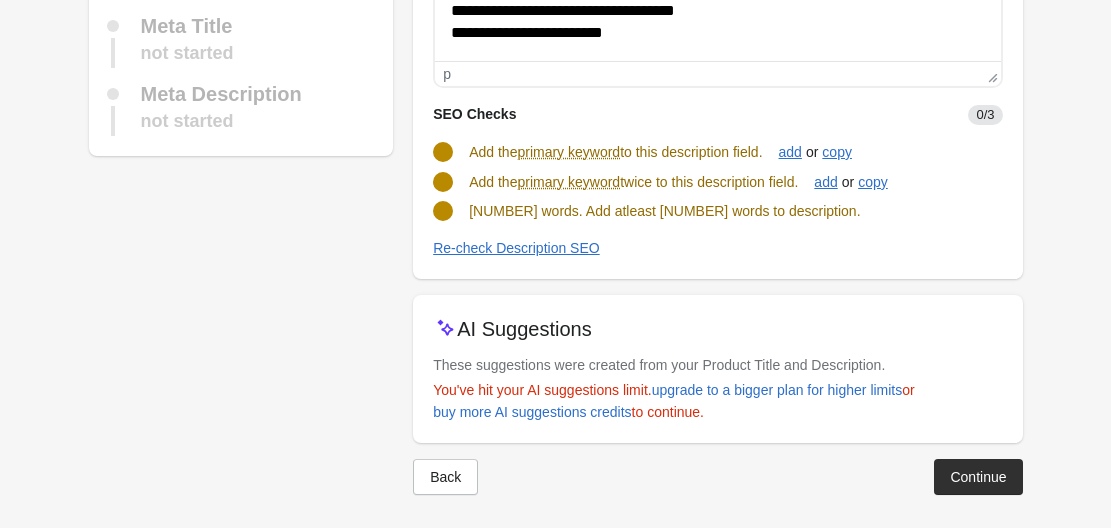 scroll, scrollTop: 330, scrollLeft: 0, axis: vertical 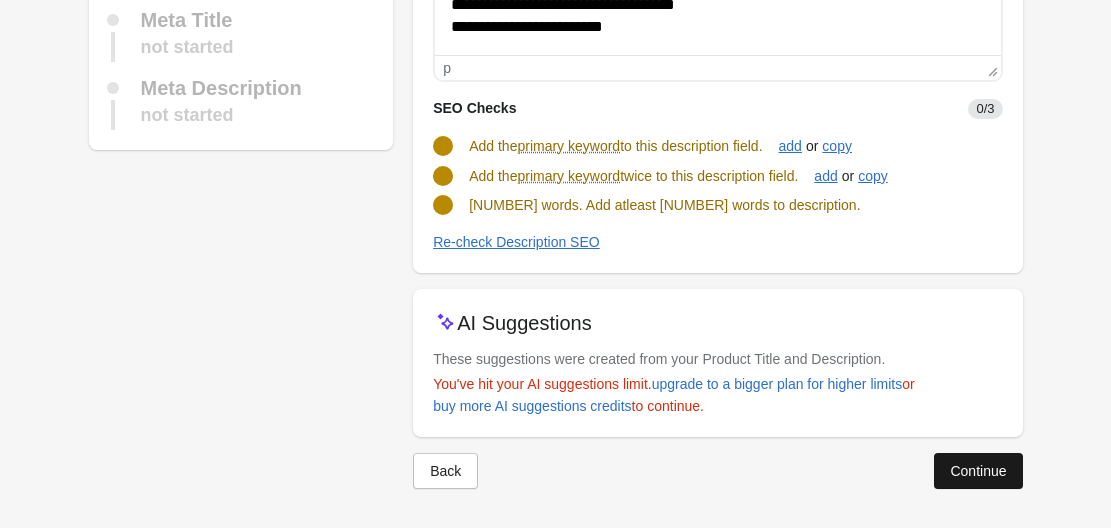 click on "Continue" at bounding box center (978, 471) 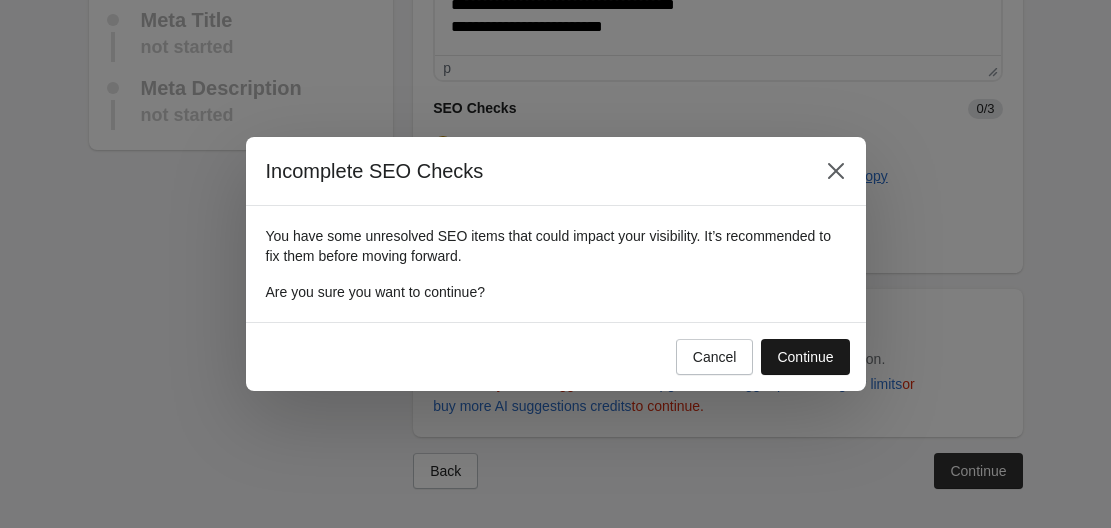 click on "Continue" at bounding box center (805, 357) 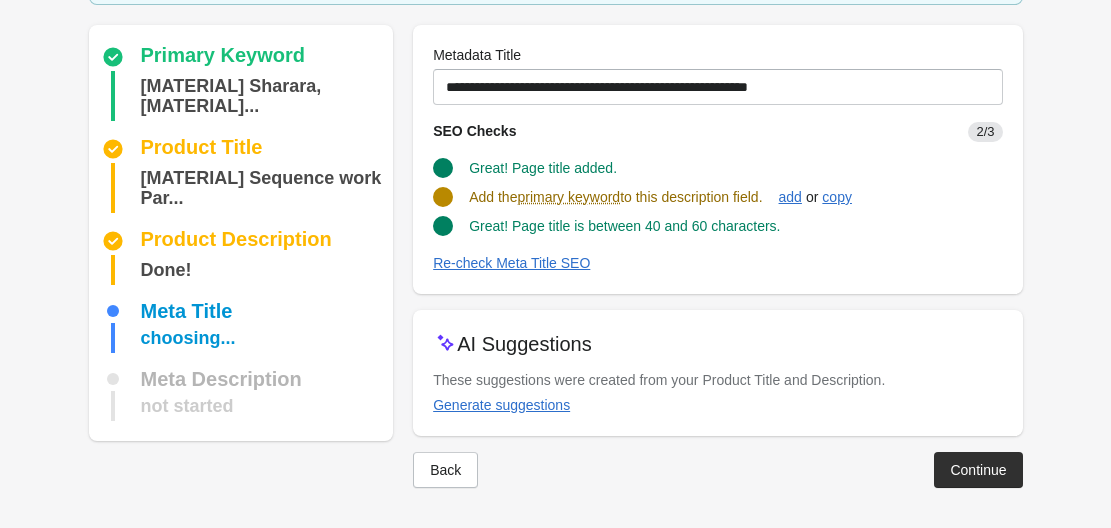 scroll, scrollTop: 138, scrollLeft: 0, axis: vertical 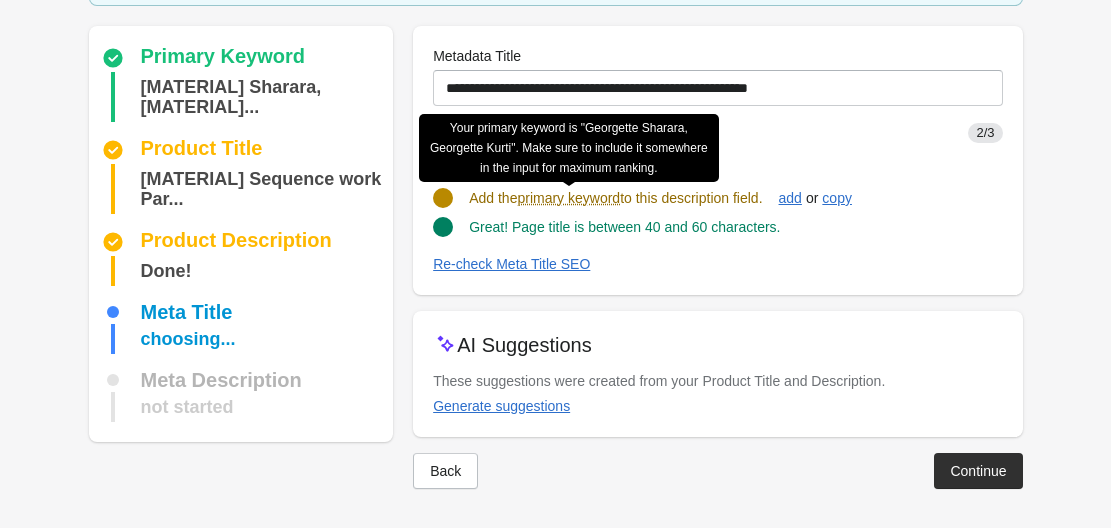 click on "primary keyword" at bounding box center [568, 198] 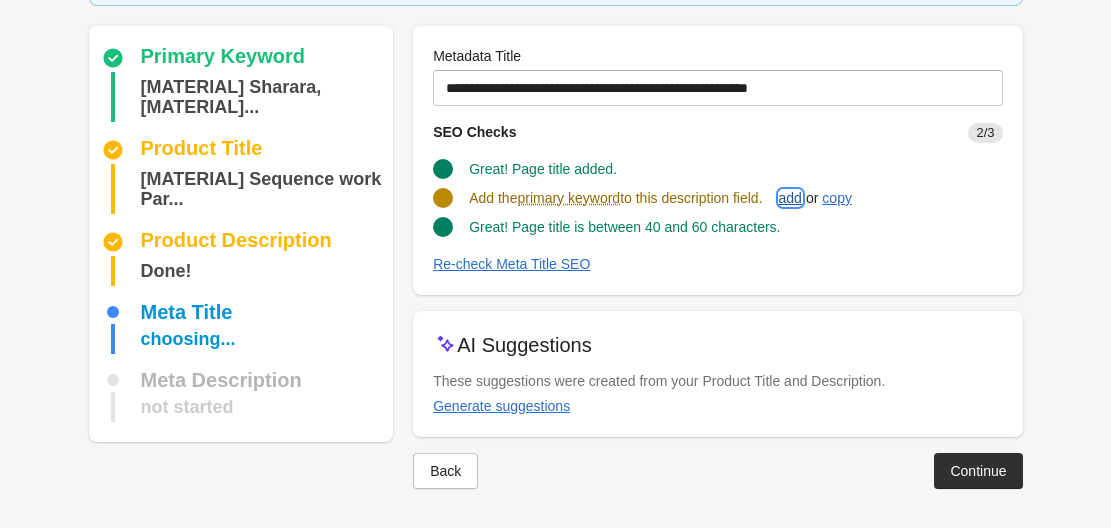 drag, startPoint x: 809, startPoint y: 191, endPoint x: 814, endPoint y: 206, distance: 15.811388 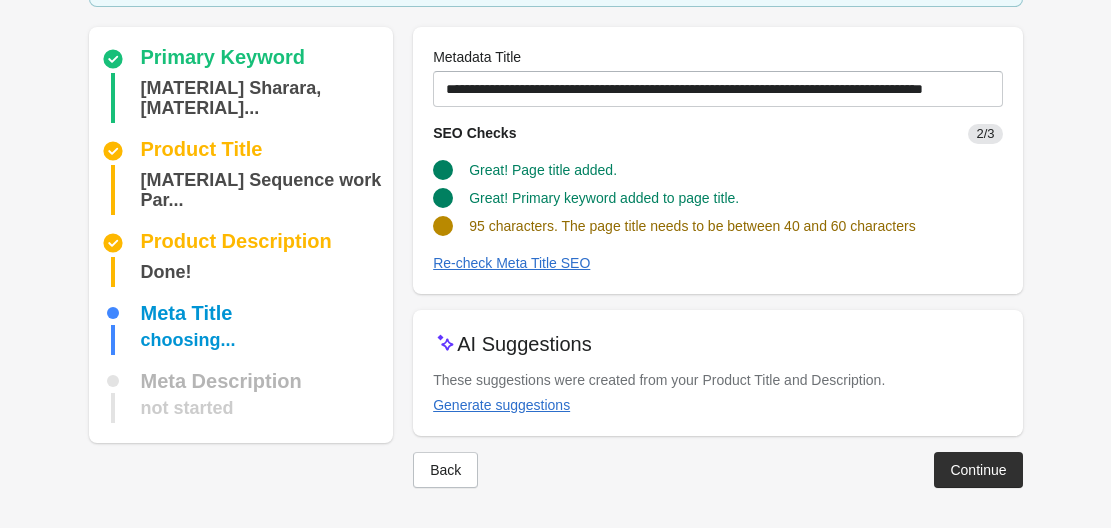 scroll, scrollTop: 136, scrollLeft: 0, axis: vertical 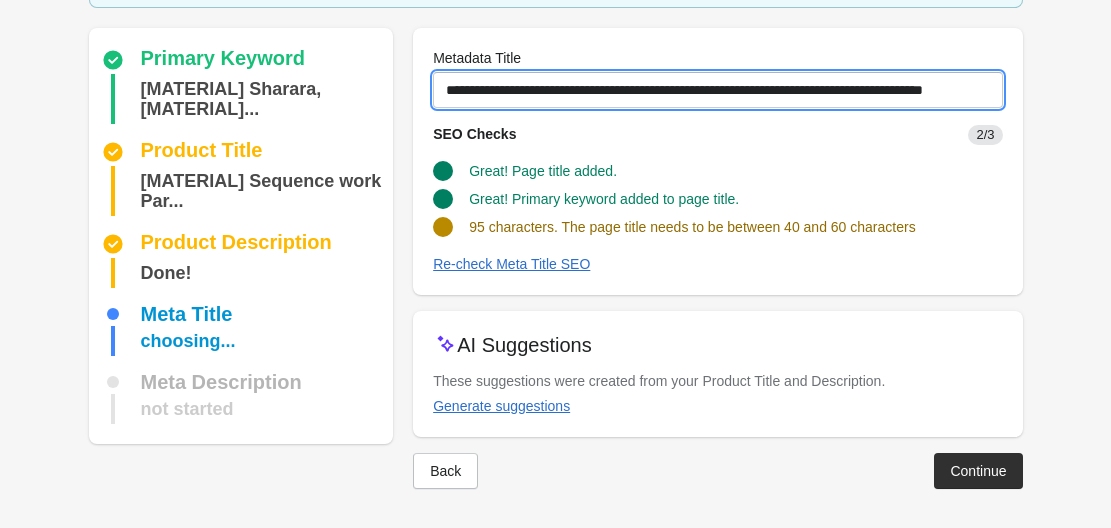 drag, startPoint x: 855, startPoint y: 85, endPoint x: 1100, endPoint y: 103, distance: 245.66034 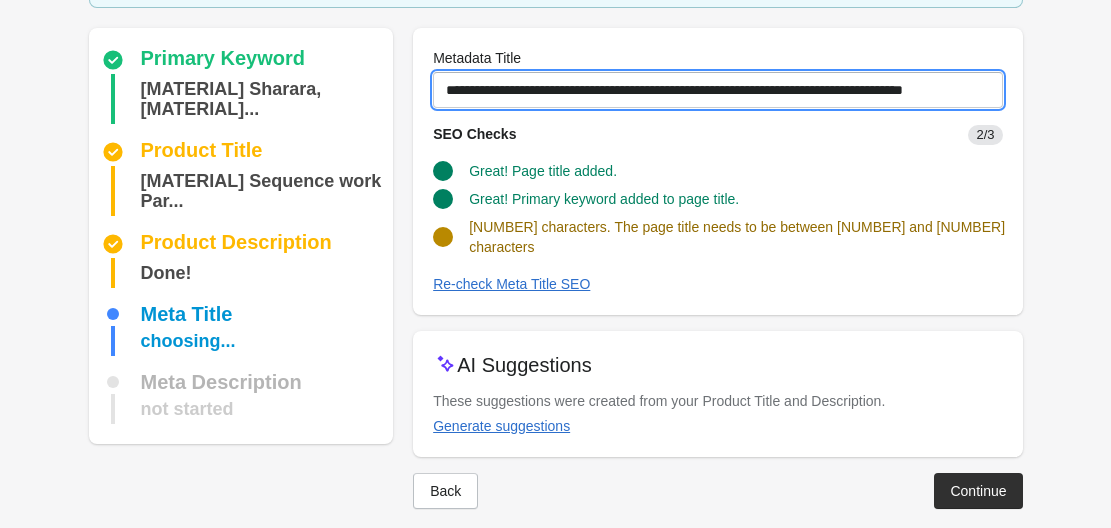 scroll, scrollTop: 0, scrollLeft: 24, axis: horizontal 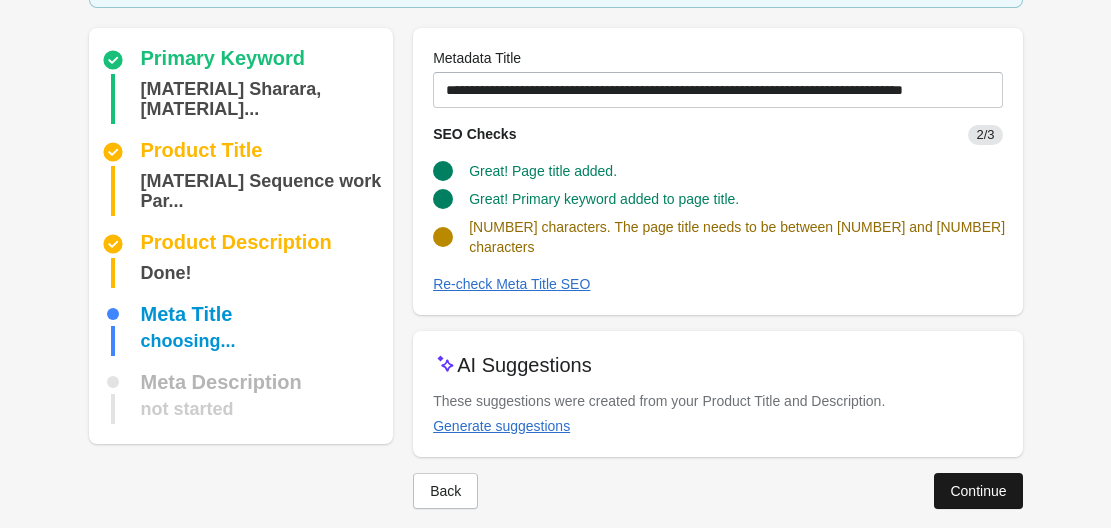 click on "Continue" at bounding box center (978, 491) 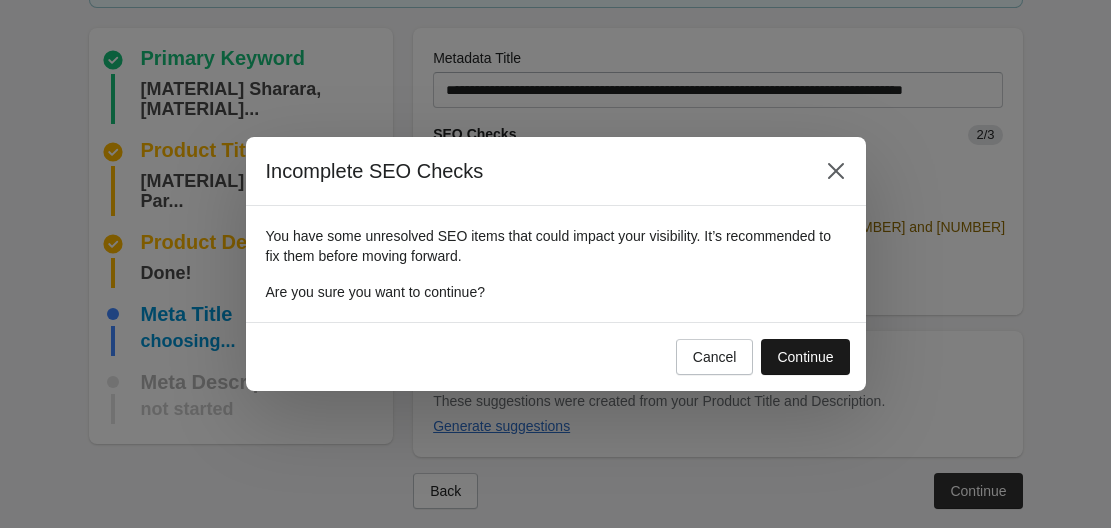 click on "Continue" at bounding box center [805, 357] 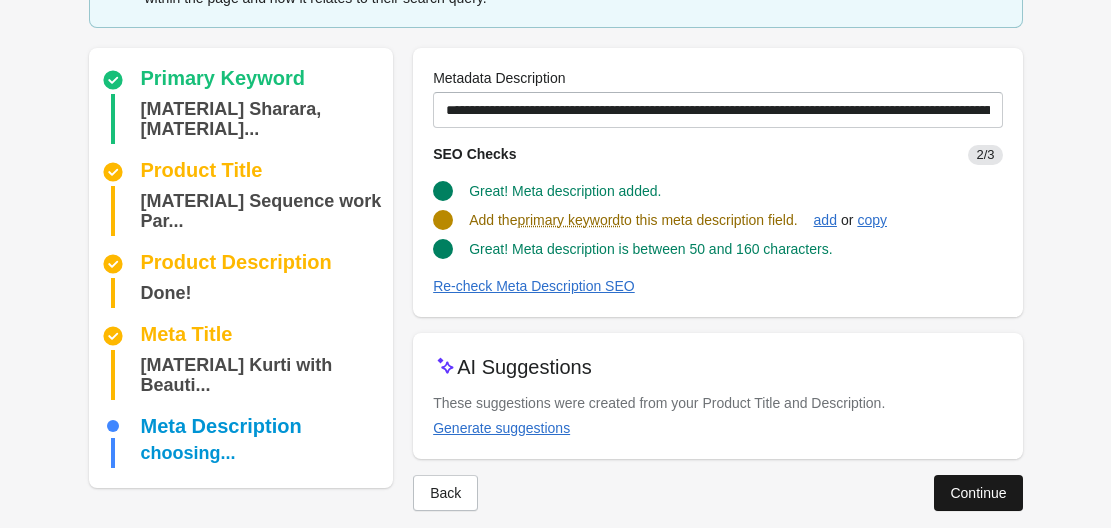 click on "Continue" at bounding box center (978, 493) 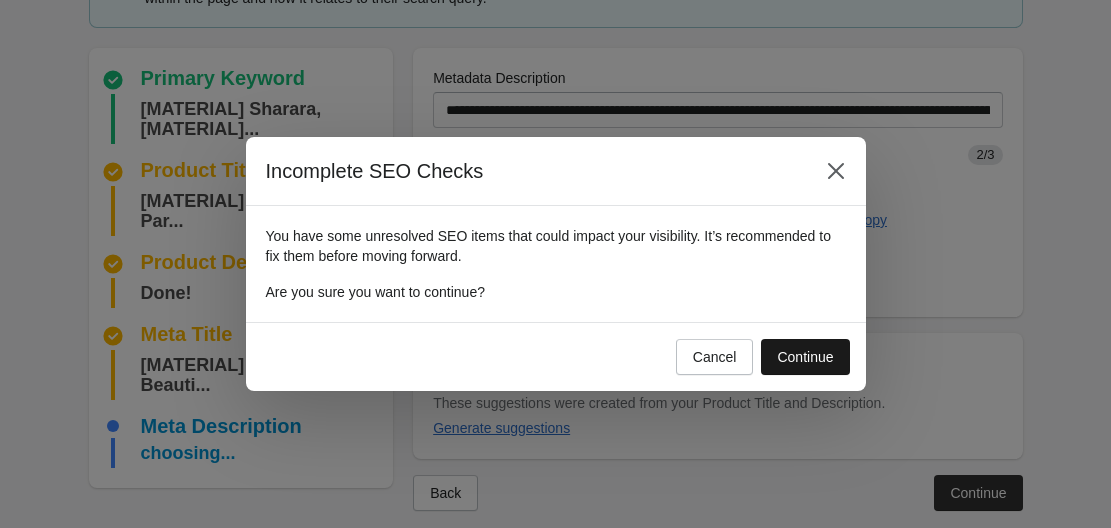 click on "Continue" at bounding box center (805, 357) 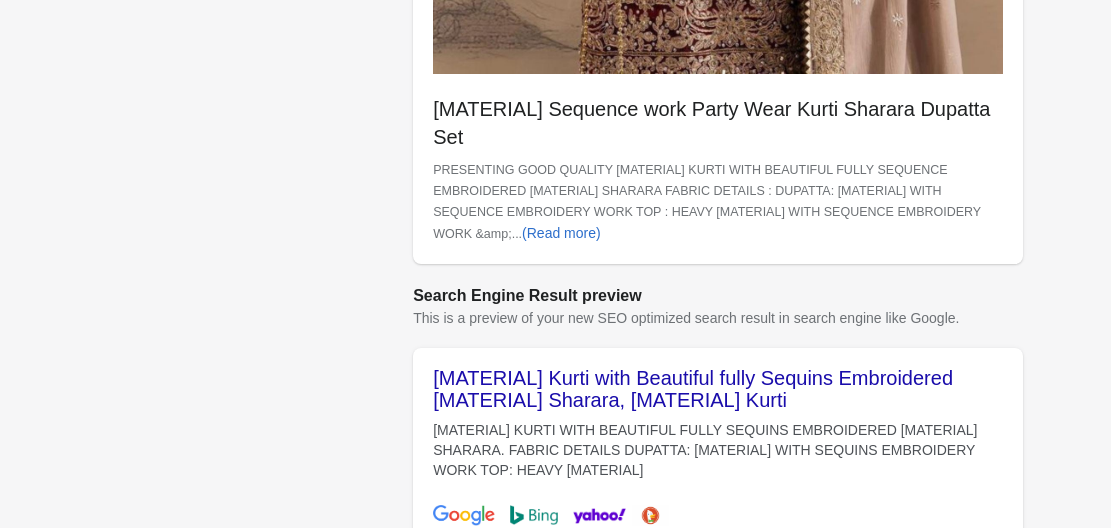 scroll, scrollTop: 900, scrollLeft: 0, axis: vertical 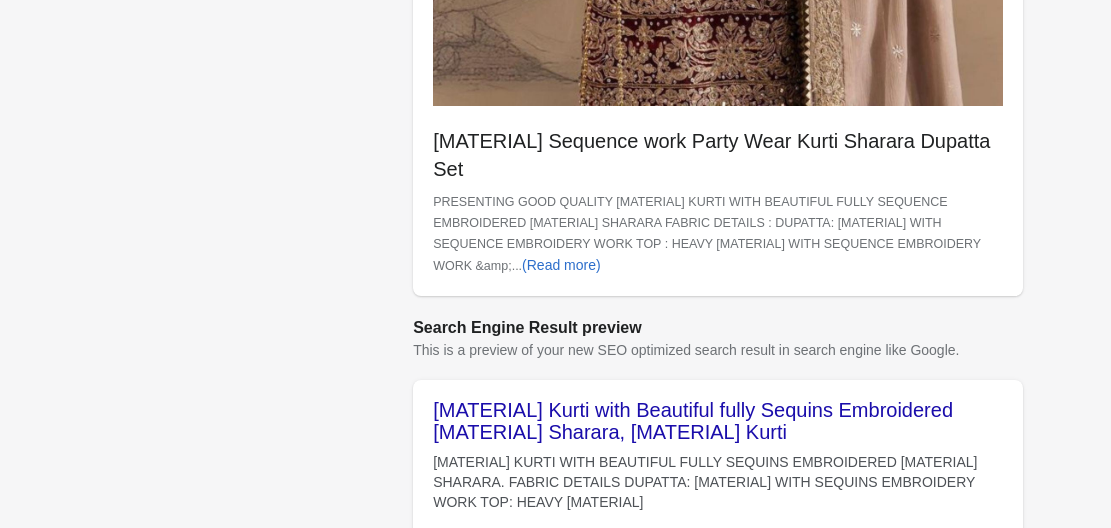 drag, startPoint x: 734, startPoint y: 387, endPoint x: 386, endPoint y: 364, distance: 348.75922 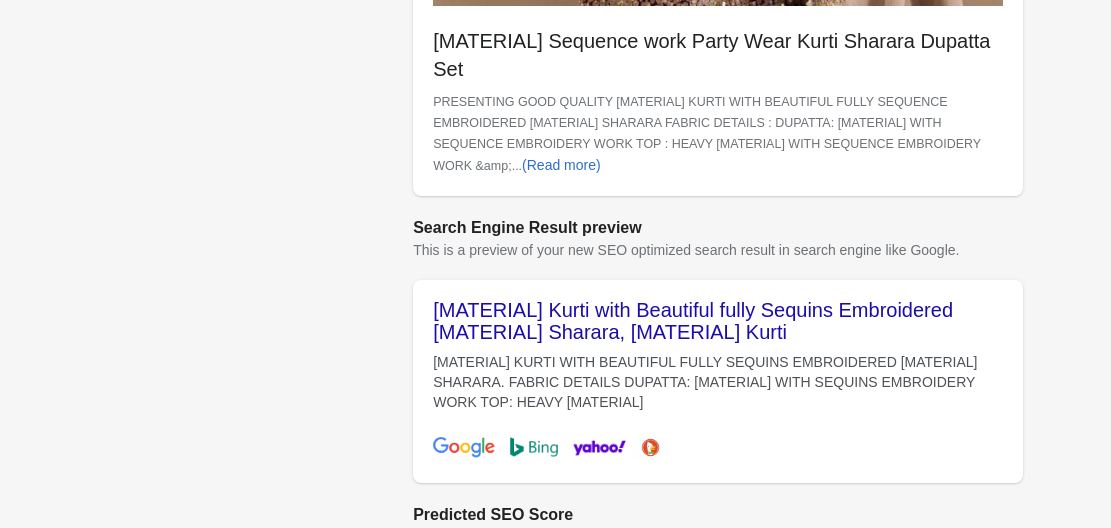 click on "Primary Keyword
Georgette Sharara, Georgett...
Product Title
Georgette Sequence work Par...
Product Description
Done!
Meta Title
Georgette Kurti with Beauti..." at bounding box center (546, -122) 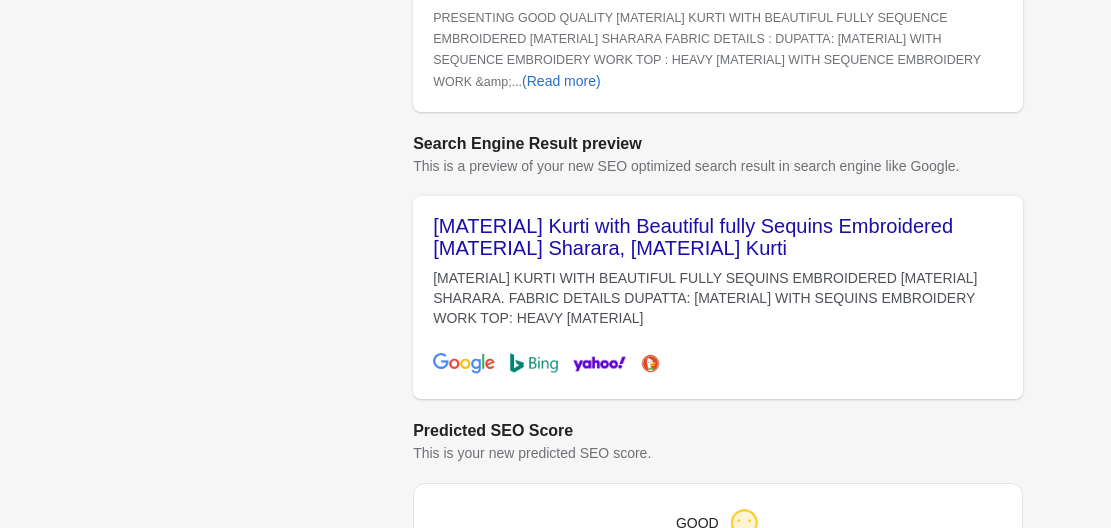 scroll, scrollTop: 1167, scrollLeft: 0, axis: vertical 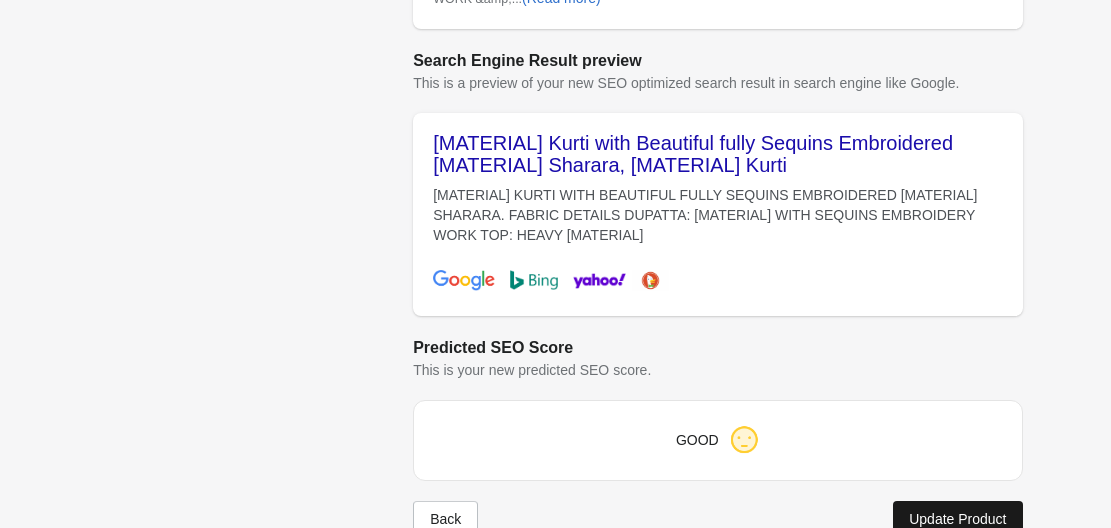 click on "Update Product" at bounding box center (957, 519) 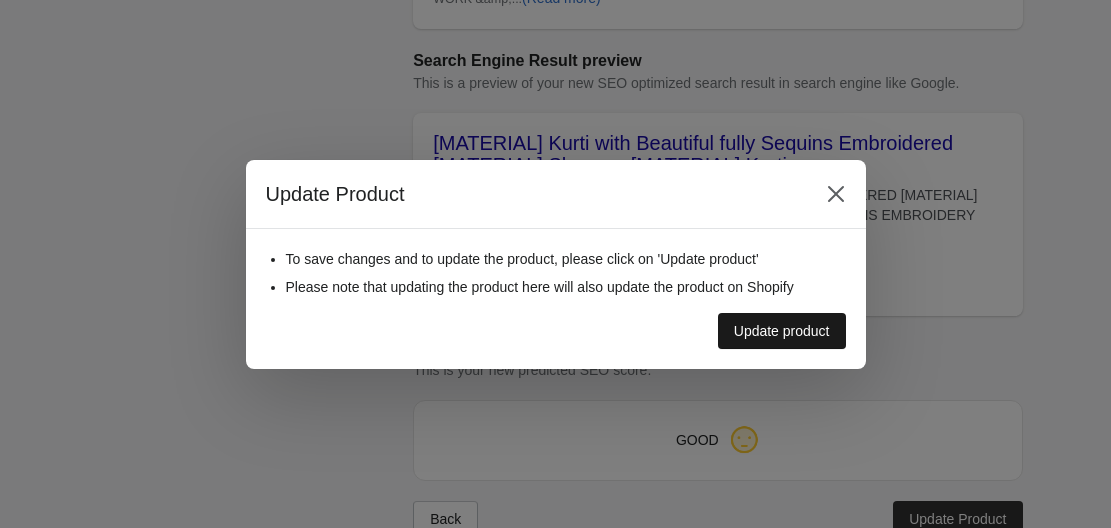 click on "Update product" at bounding box center [782, 331] 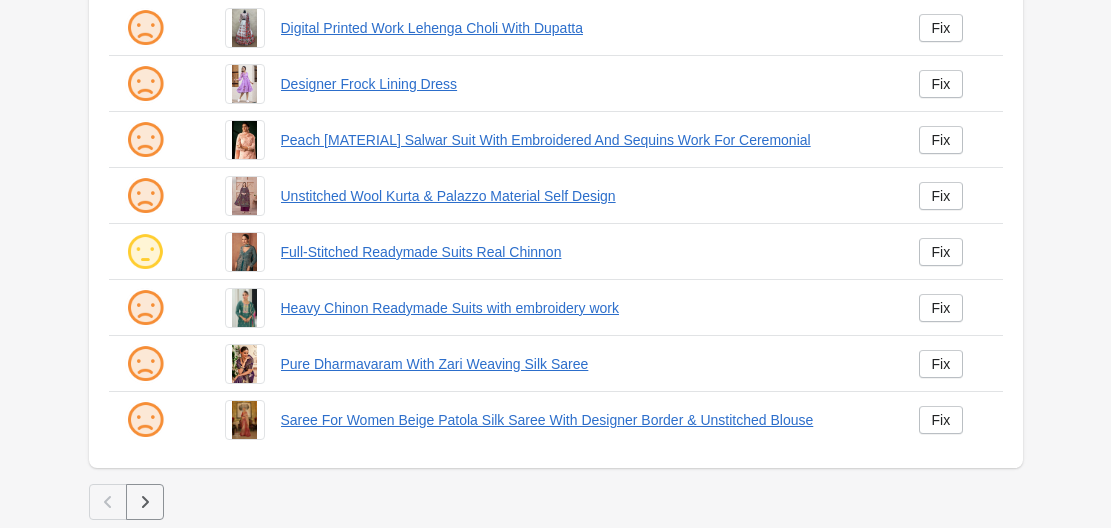 scroll, scrollTop: 0, scrollLeft: 0, axis: both 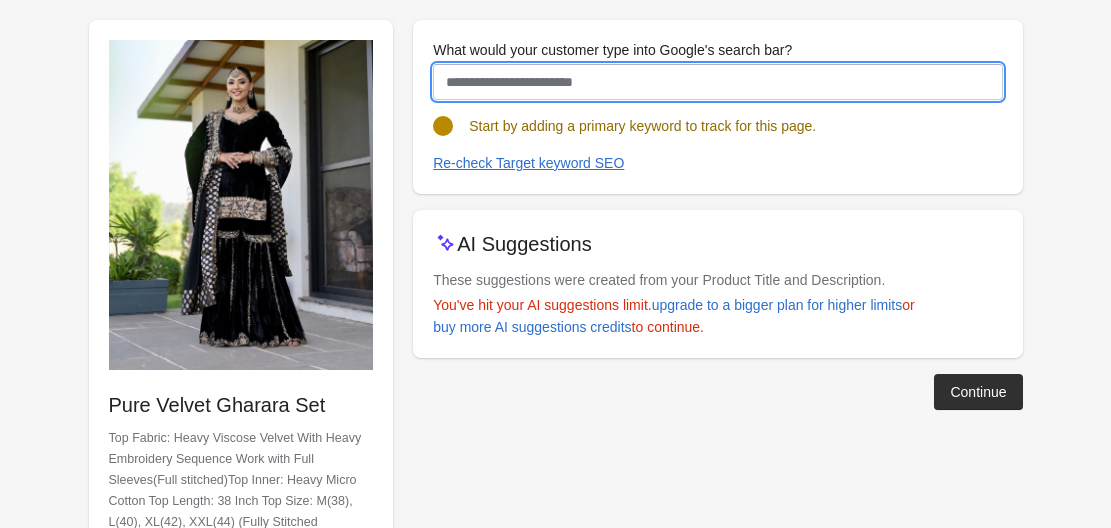 click on "What would your customer type into Google's search bar?" at bounding box center [717, 82] 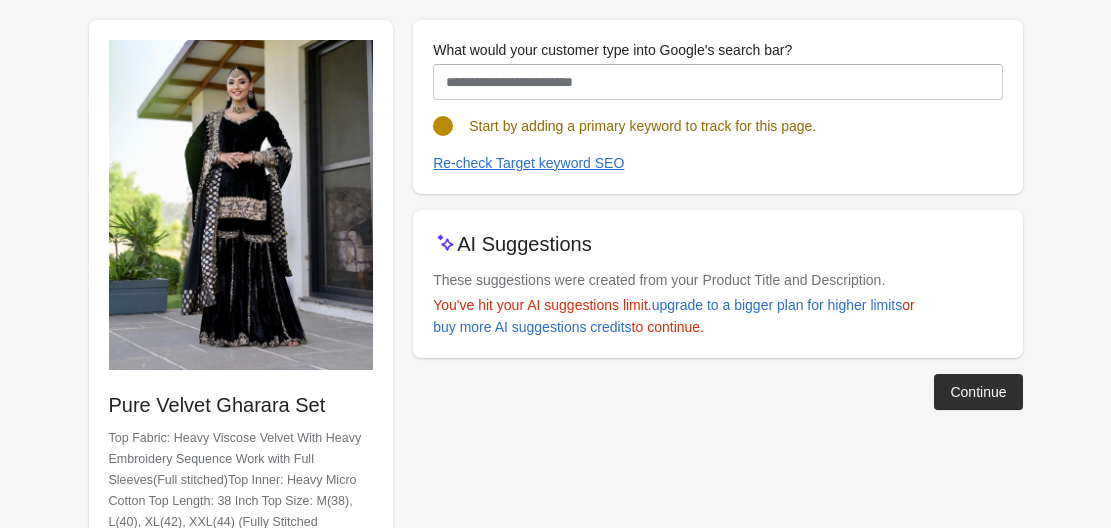 drag, startPoint x: 213, startPoint y: 405, endPoint x: 321, endPoint y: 412, distance: 108.226616 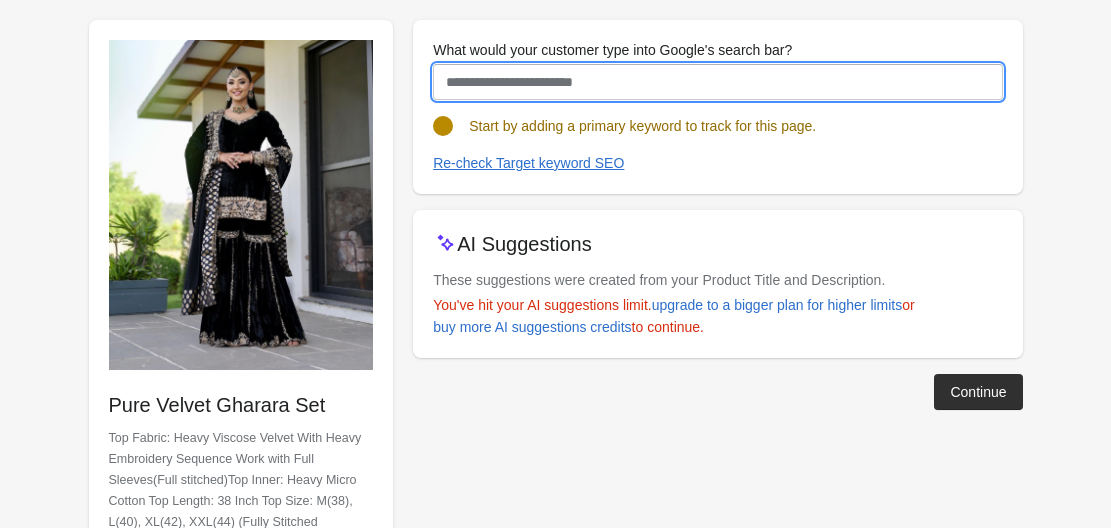 click on "What would your customer type into Google's search bar?" at bounding box center [717, 82] 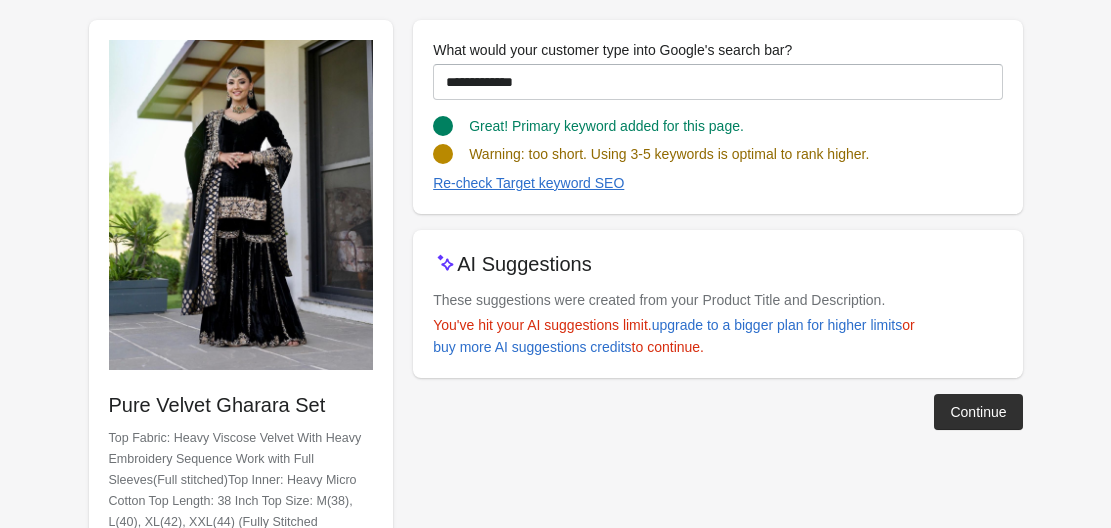 drag, startPoint x: 232, startPoint y: 396, endPoint x: 318, endPoint y: 400, distance: 86.09297 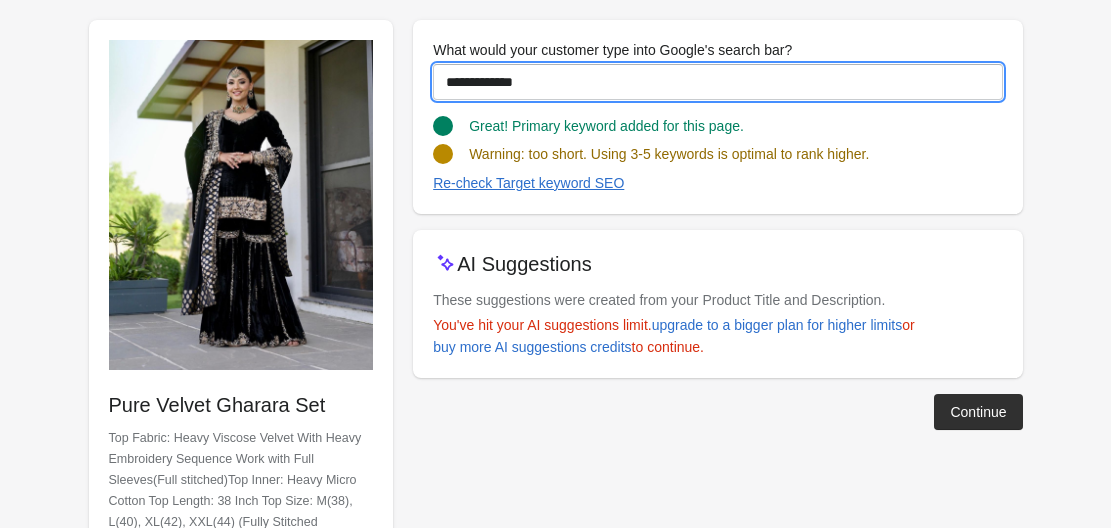 click on "**********" at bounding box center [717, 82] 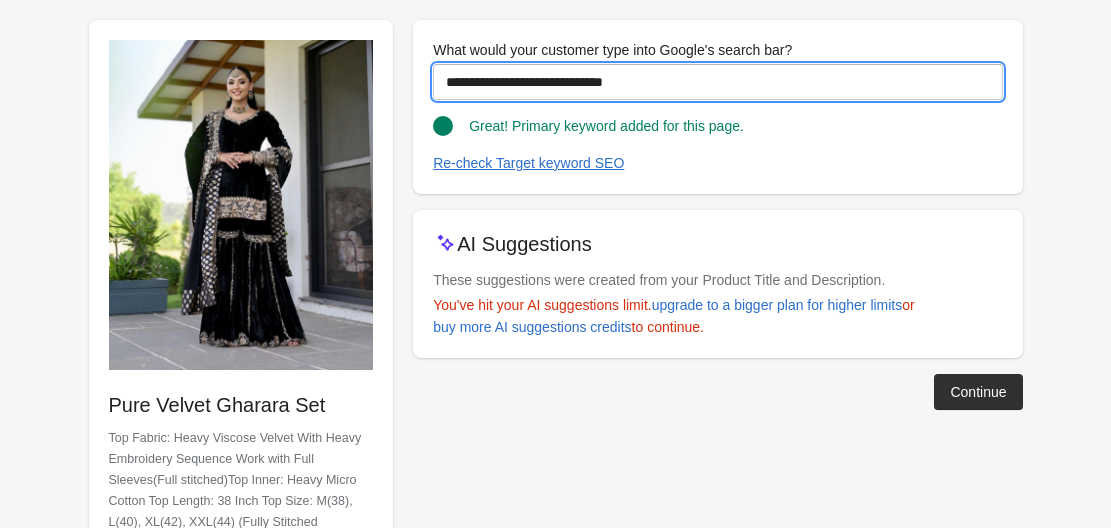 type on "**********" 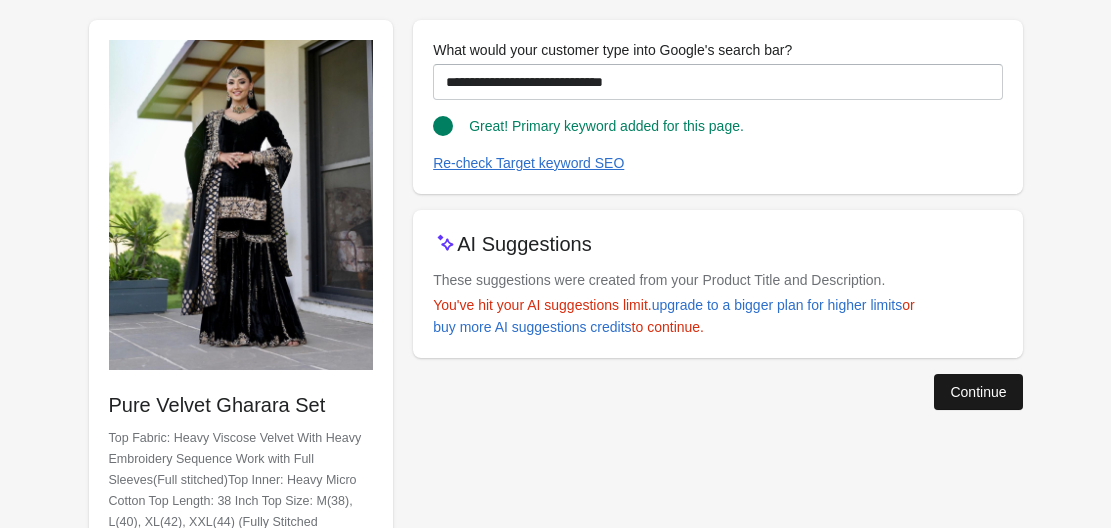 click on "Continue" at bounding box center (978, 392) 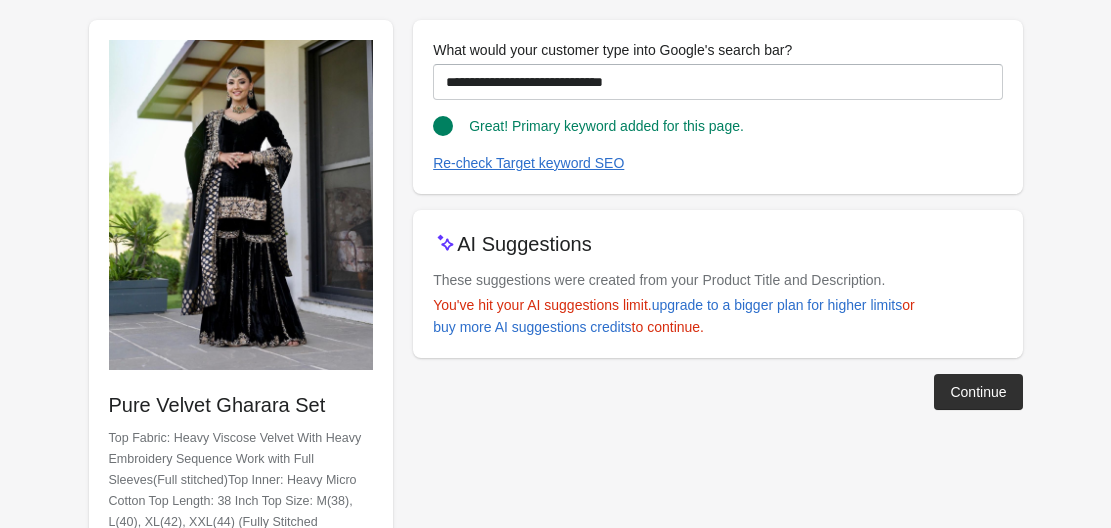 scroll, scrollTop: 14, scrollLeft: 0, axis: vertical 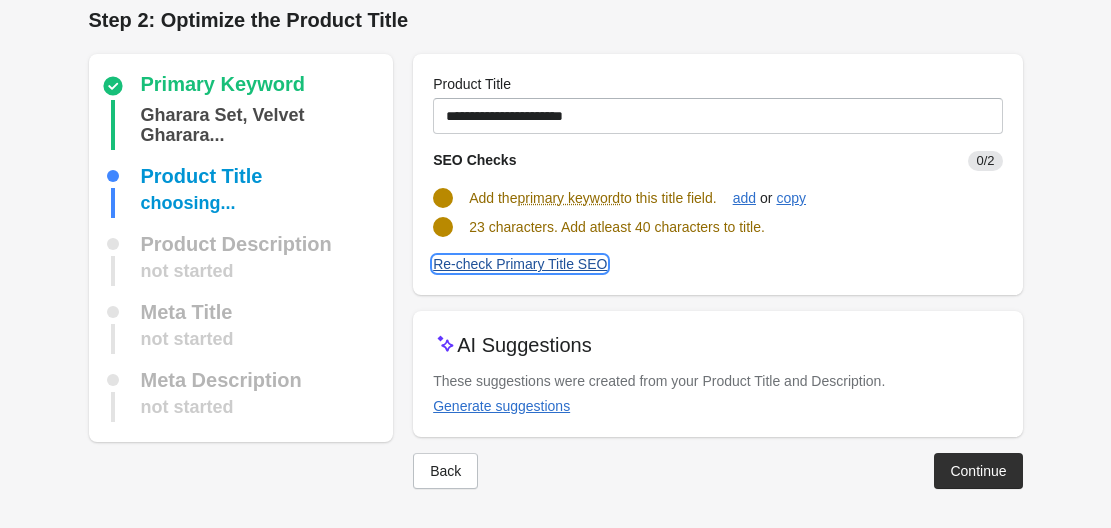 click on "Re-check Primary Title SEO" at bounding box center [520, 264] 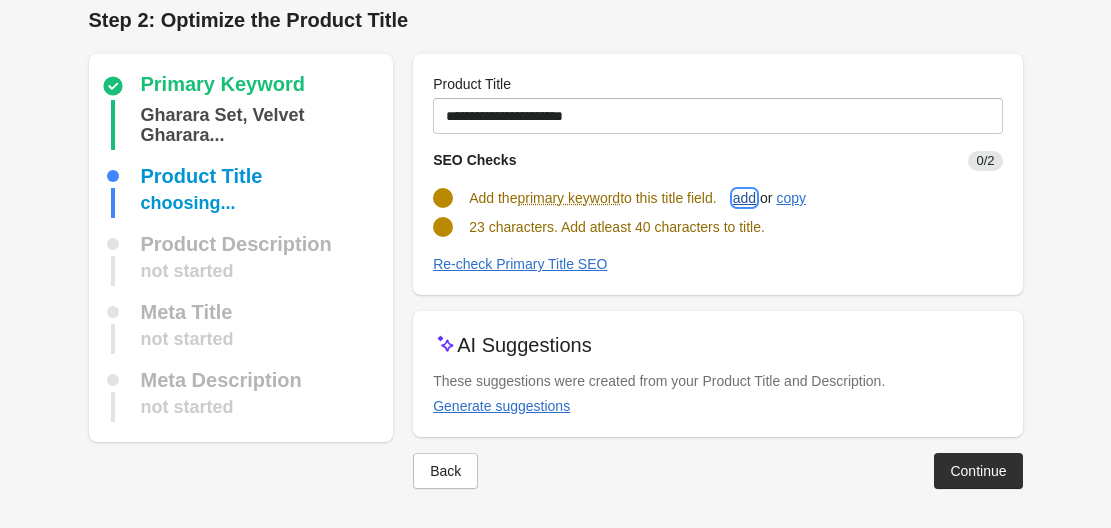 click on "add" at bounding box center [744, 198] 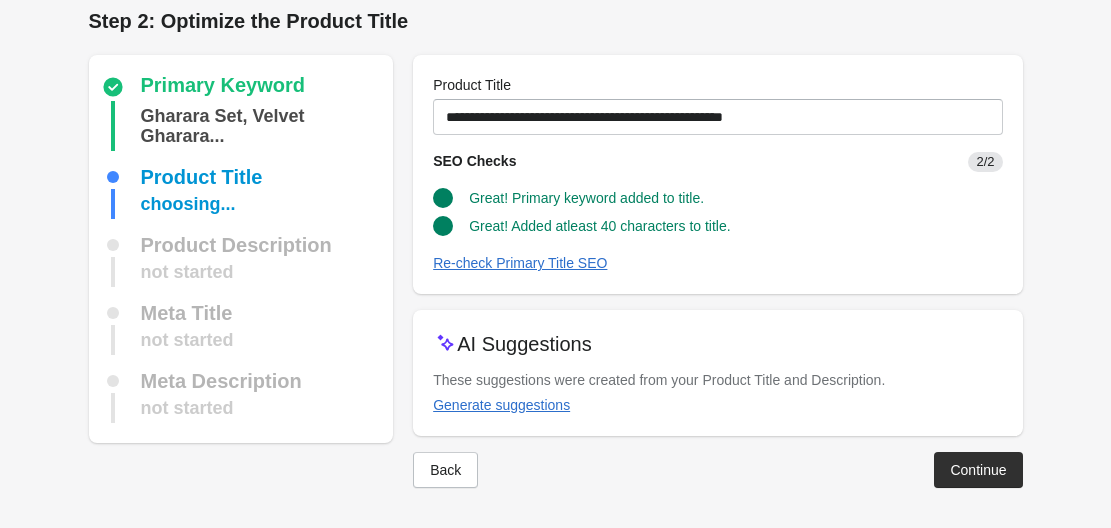 scroll, scrollTop: 12, scrollLeft: 0, axis: vertical 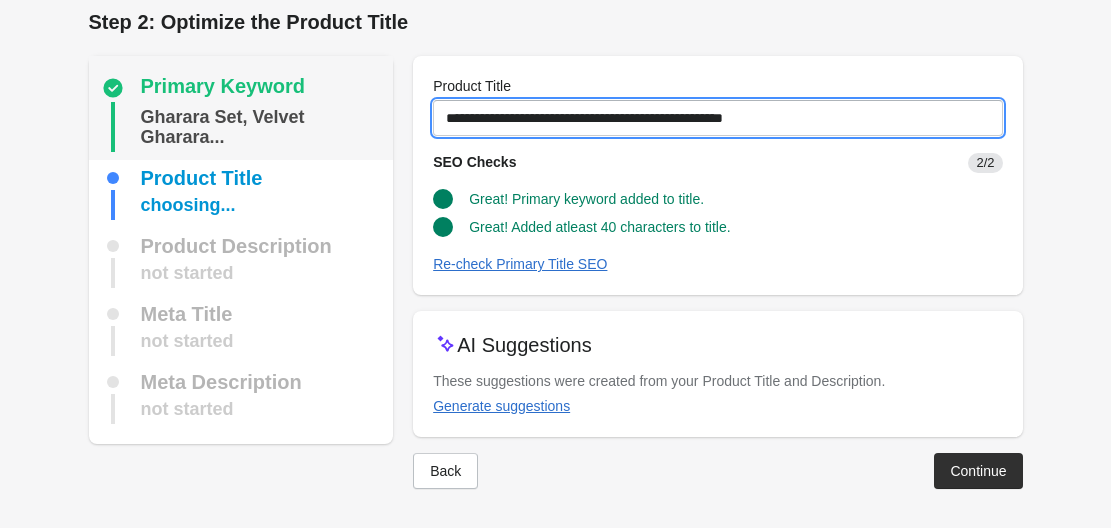 drag, startPoint x: 677, startPoint y: 118, endPoint x: 308, endPoint y: 156, distance: 370.95148 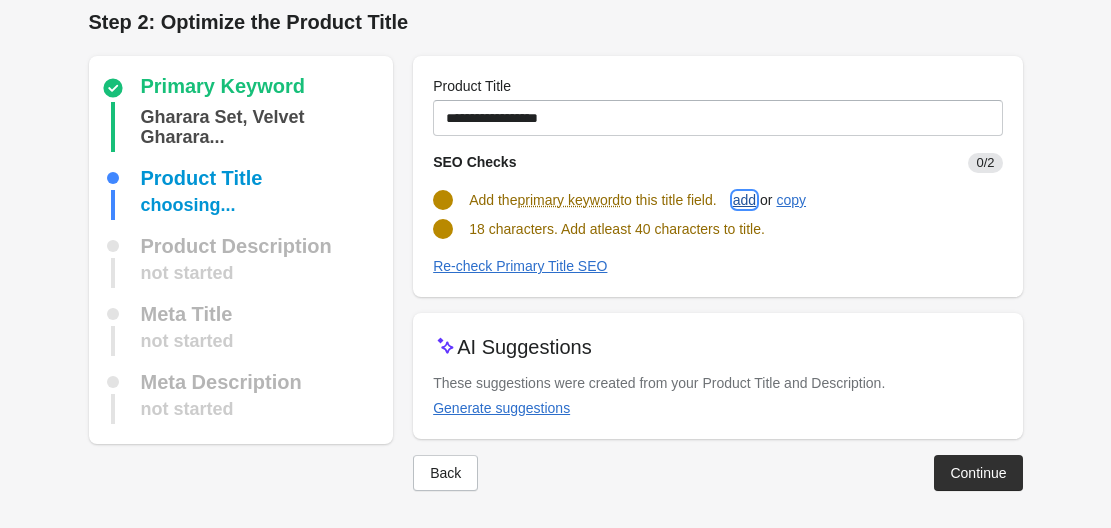 click on "add" at bounding box center [744, 200] 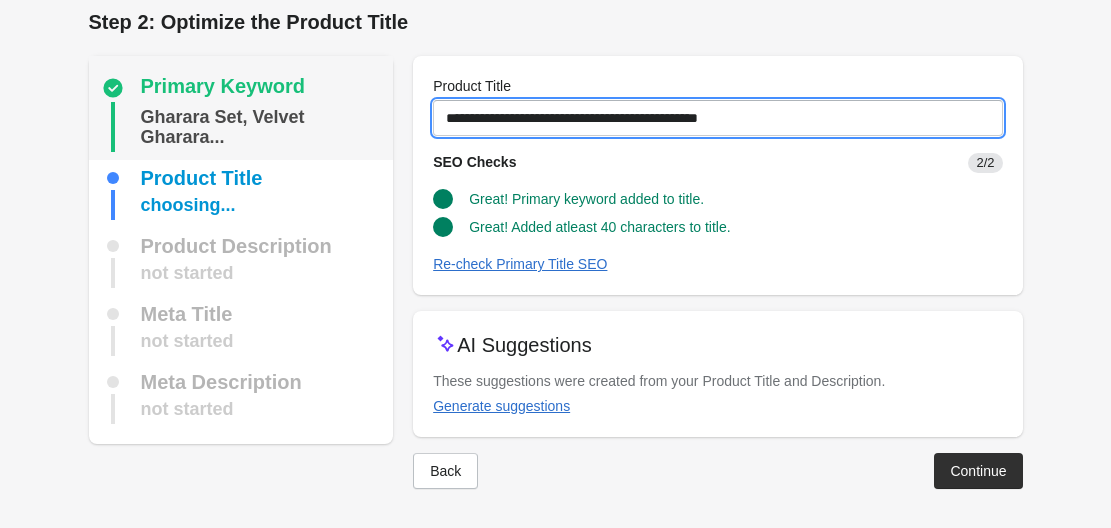 drag, startPoint x: 633, startPoint y: 122, endPoint x: 314, endPoint y: 139, distance: 319.45267 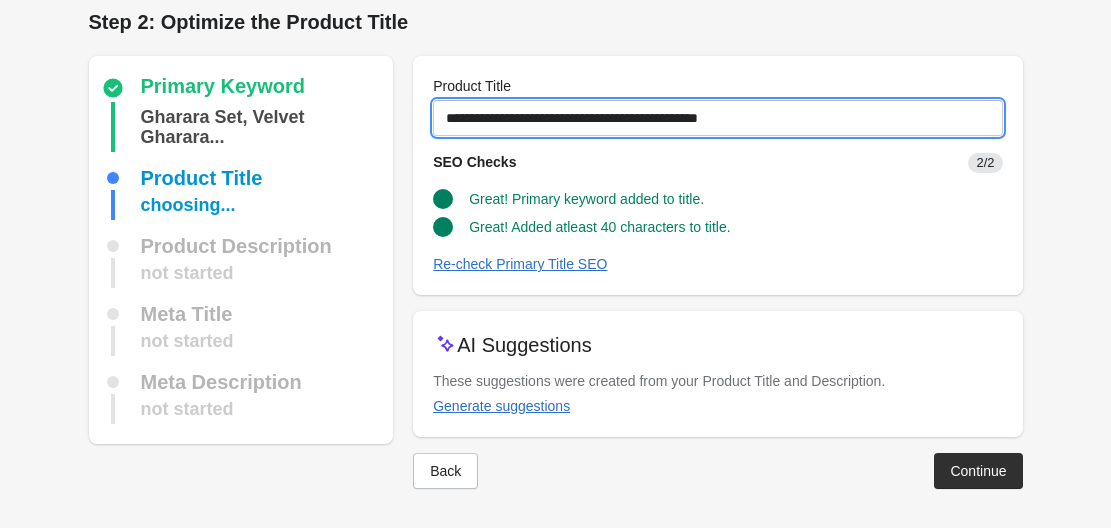 click on "**********" at bounding box center (717, 118) 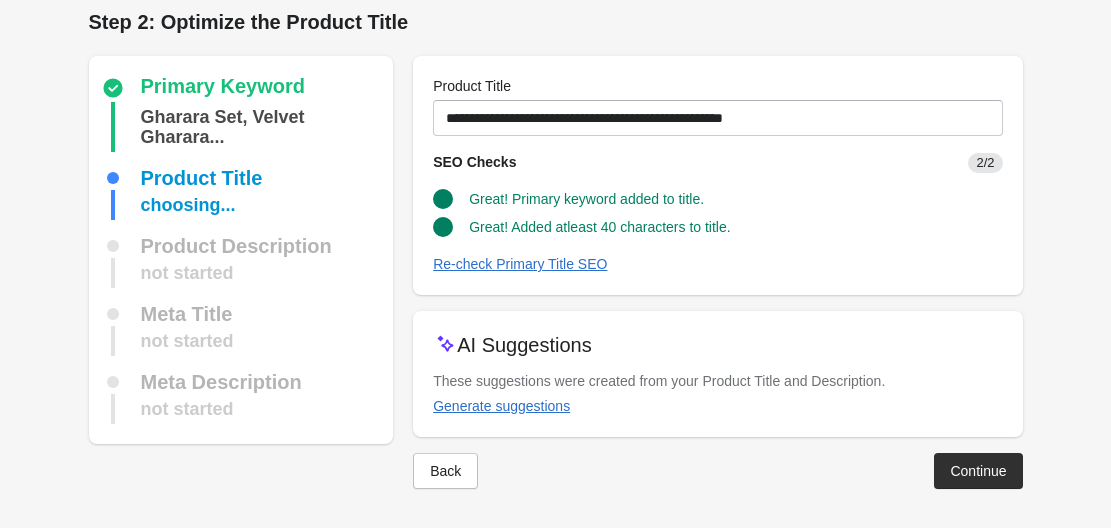 click on "Great! Added atleast 40 characters to title." at bounding box center (709, 219) 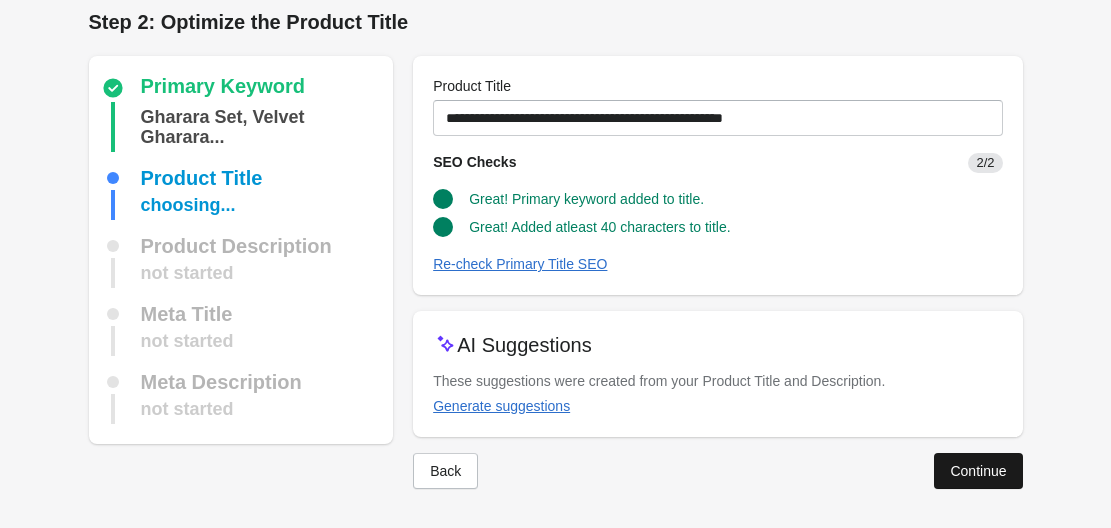 click on "Continue" at bounding box center (978, 471) 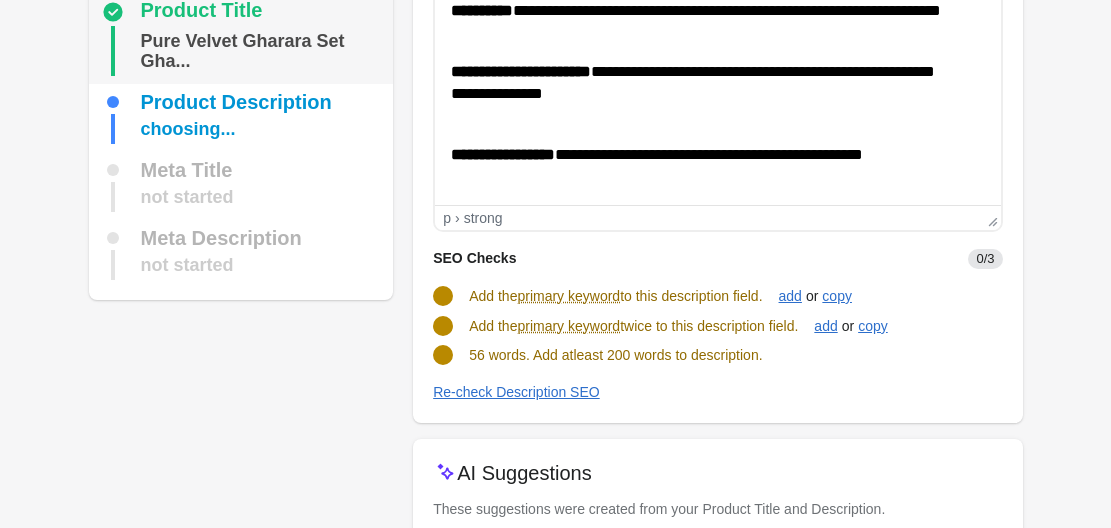 scroll, scrollTop: 0, scrollLeft: 0, axis: both 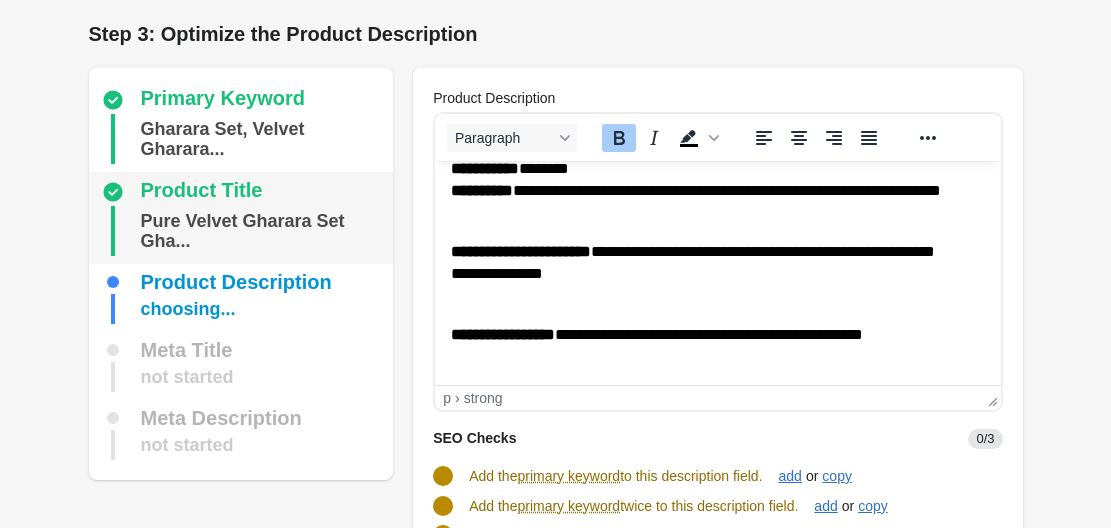 click on "Product Title" at bounding box center (202, 192) 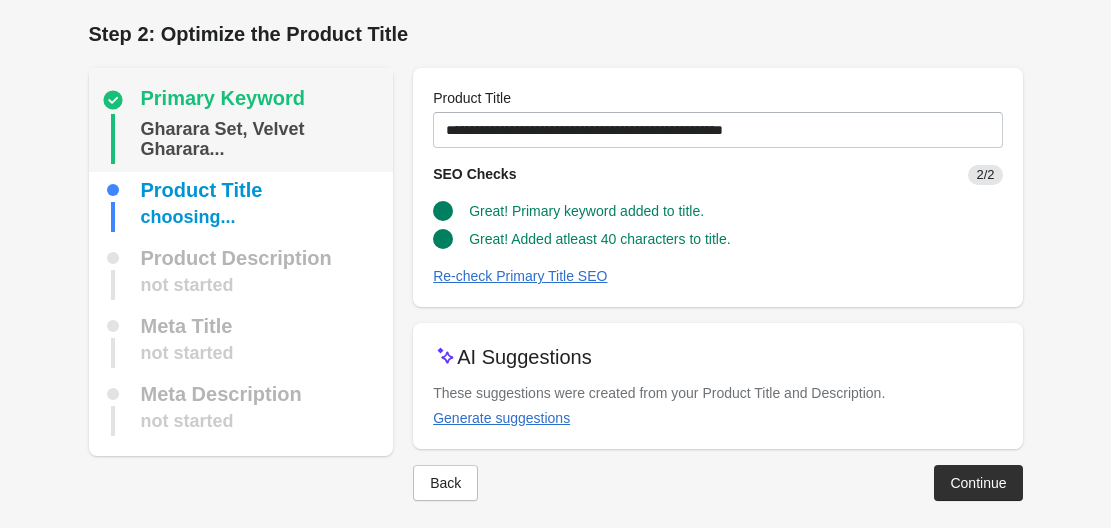 click on "Gharara Set, Velvet Gharara..." at bounding box center [263, 139] 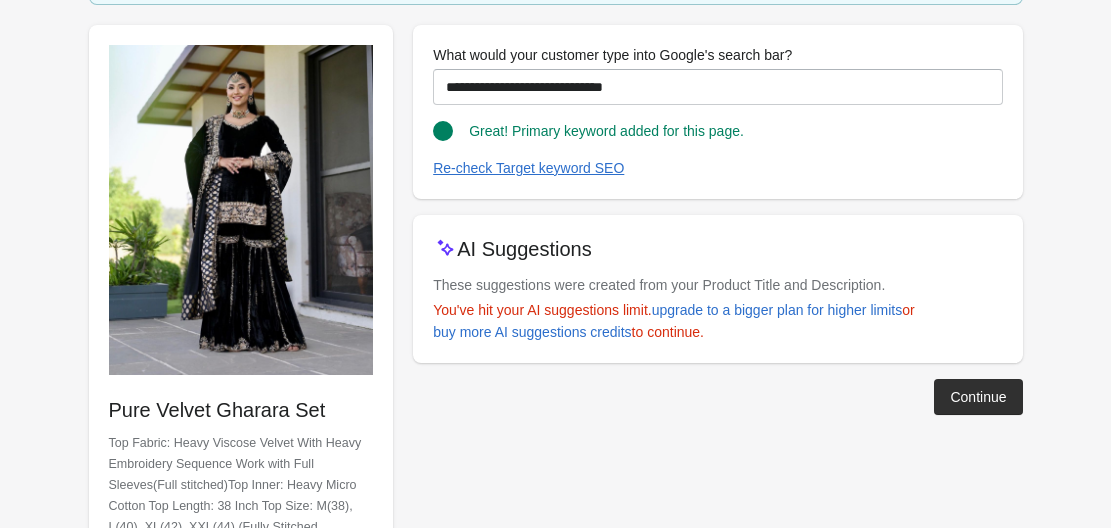 scroll, scrollTop: 200, scrollLeft: 0, axis: vertical 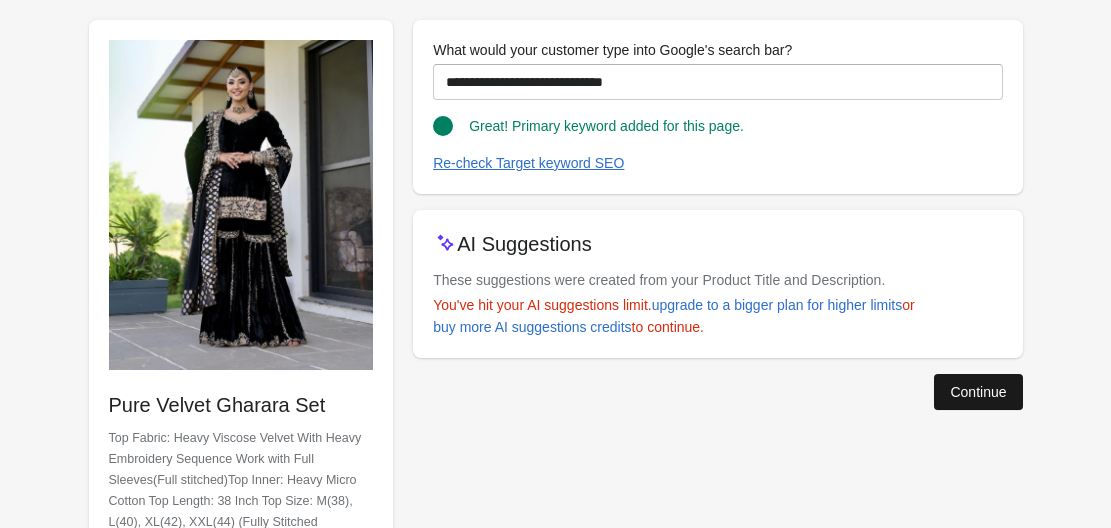 click on "Continue" at bounding box center [978, 392] 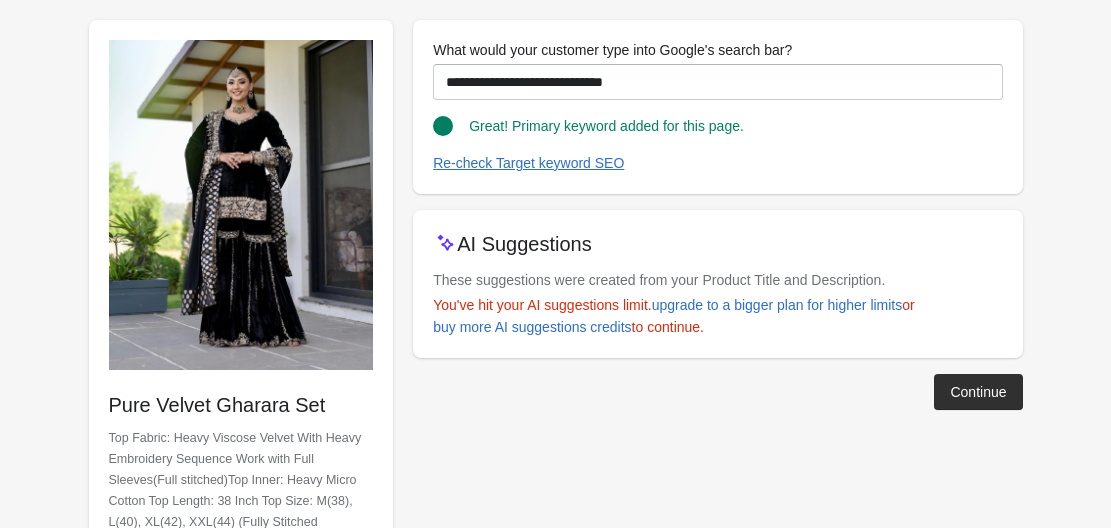 scroll, scrollTop: 12, scrollLeft: 0, axis: vertical 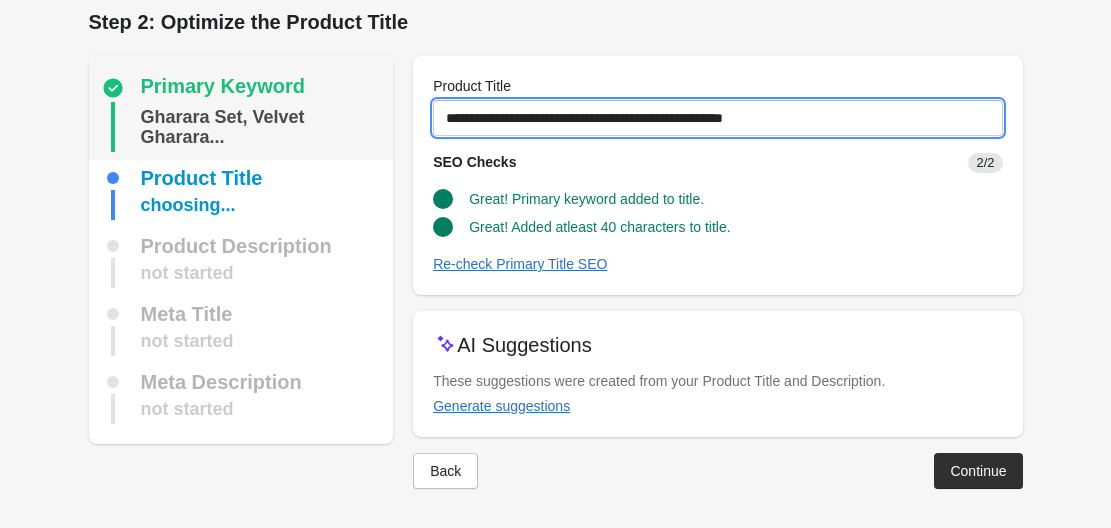 click on "Primary Keyword
Gharara Set, Velvet Gharara...
Product Title
choosing...
Product Description
not started
Meta Title
not started
Meta Description
not started" at bounding box center [546, 264] 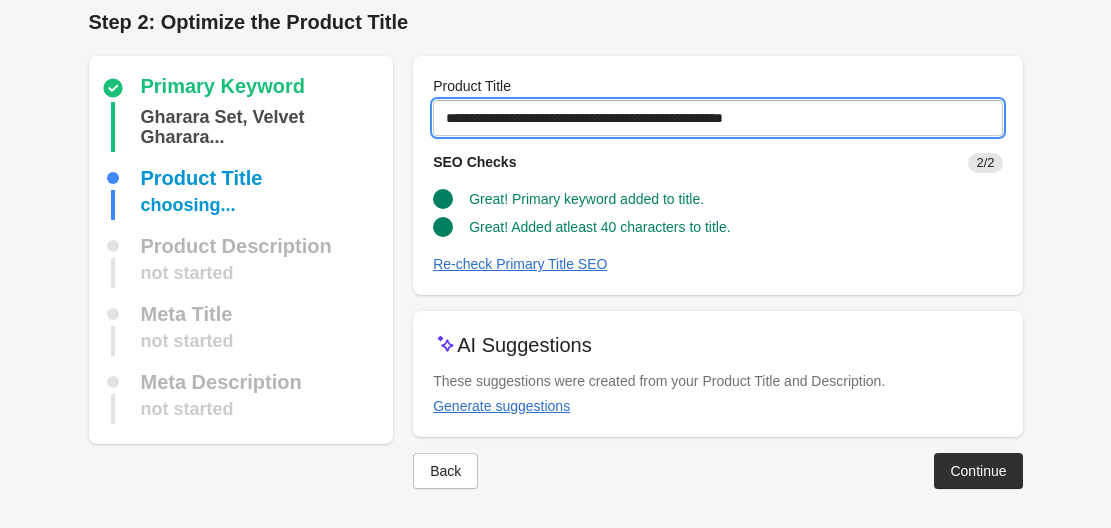 paste on "**********" 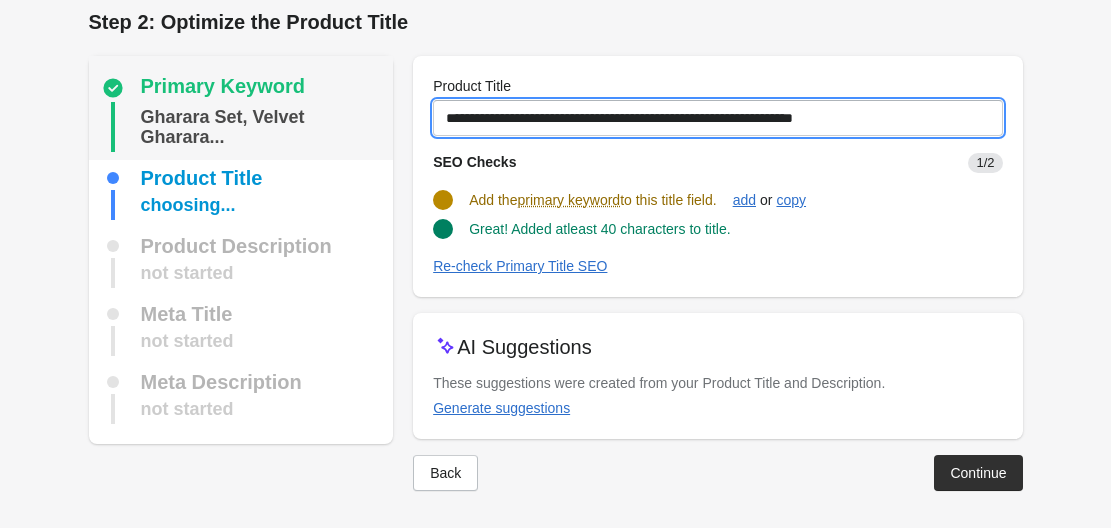 type on "**********" 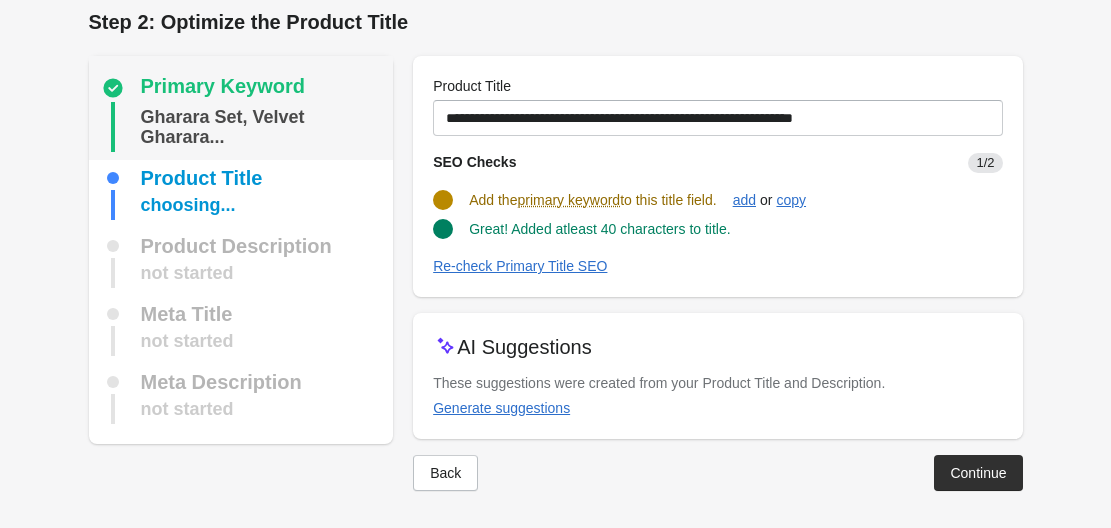 click on "Gharara Set, Velvet Gharara..." at bounding box center (263, 127) 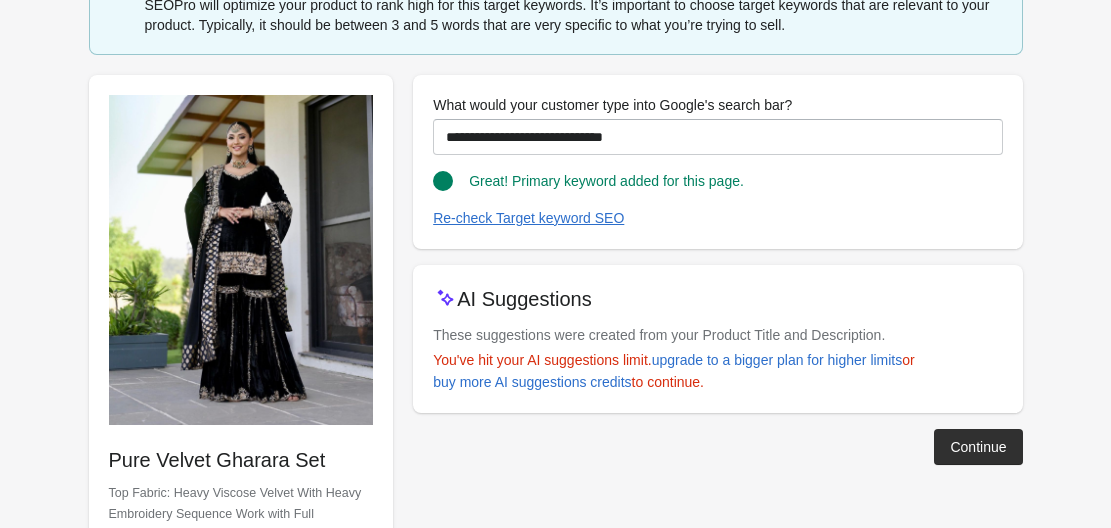 scroll, scrollTop: 112, scrollLeft: 0, axis: vertical 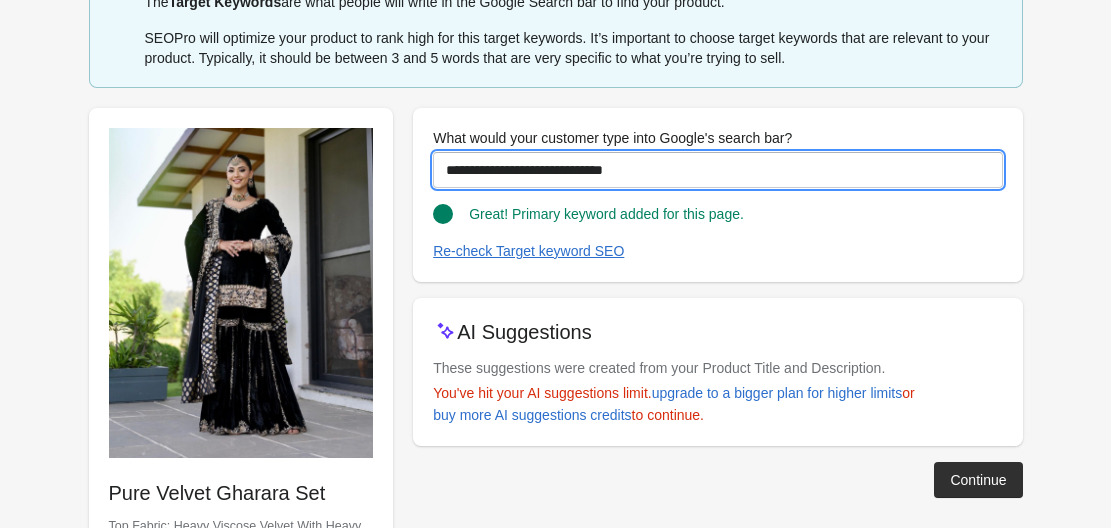 drag, startPoint x: 551, startPoint y: 168, endPoint x: 656, endPoint y: 157, distance: 105.574615 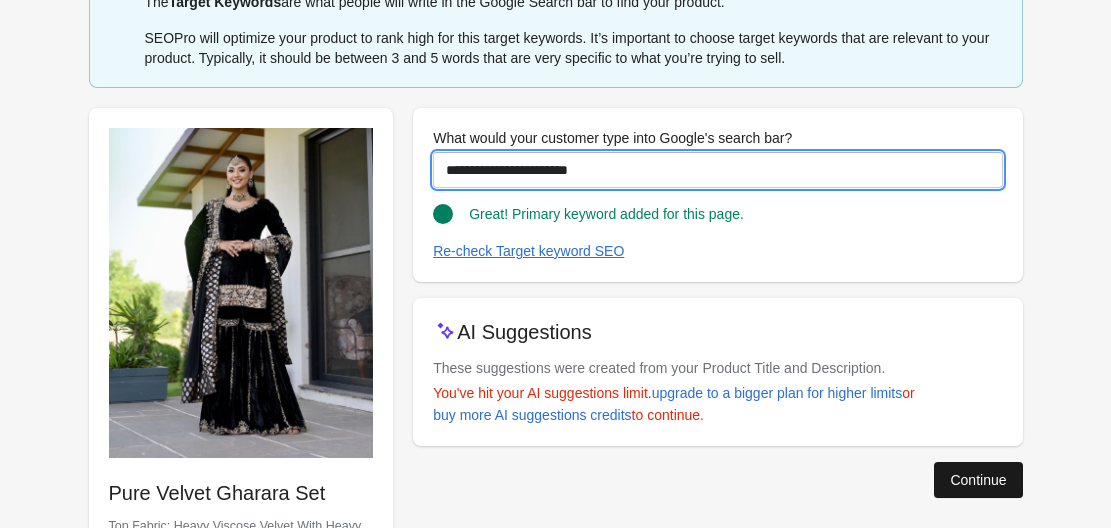 type on "**********" 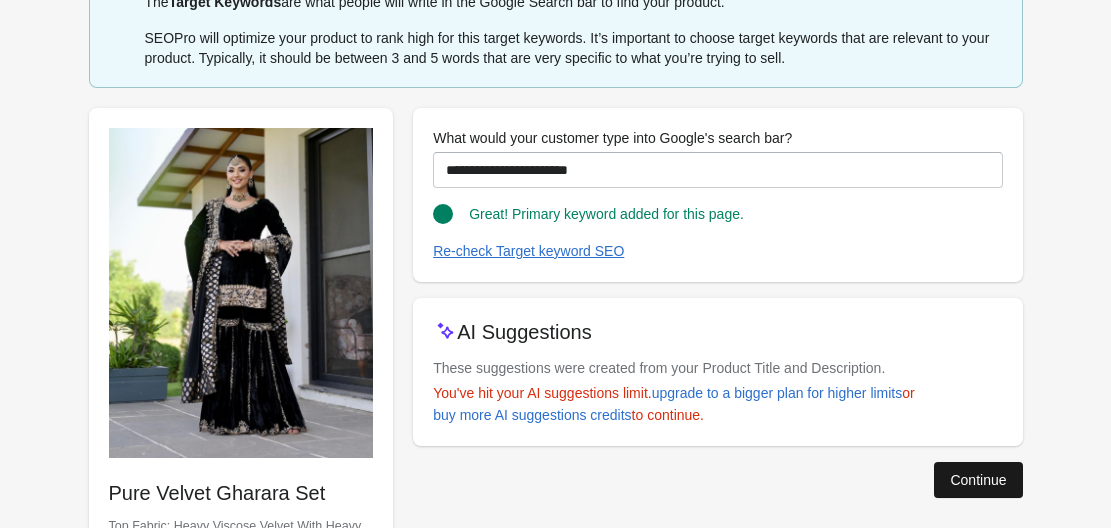 click on "Continue" at bounding box center [978, 480] 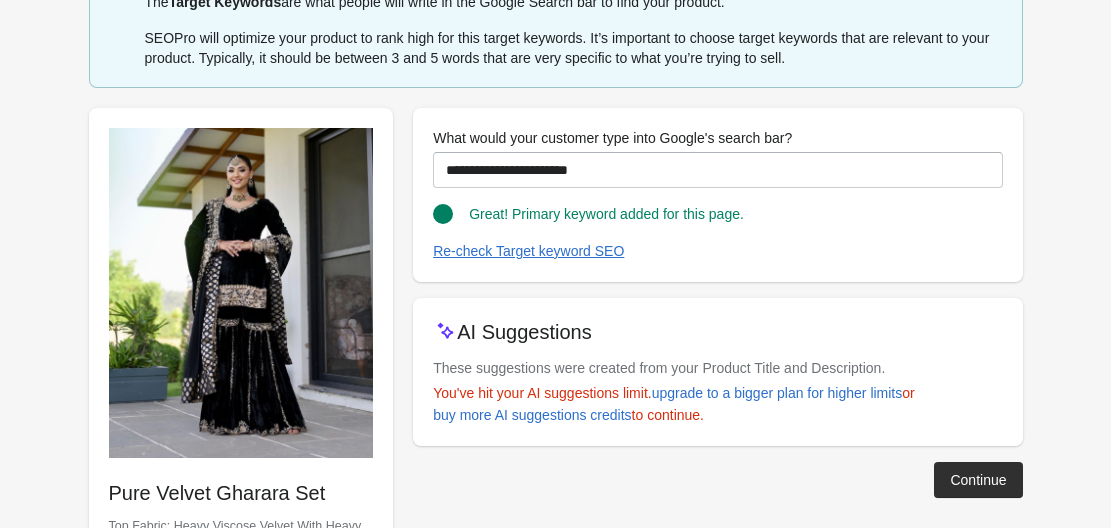 scroll, scrollTop: 14, scrollLeft: 0, axis: vertical 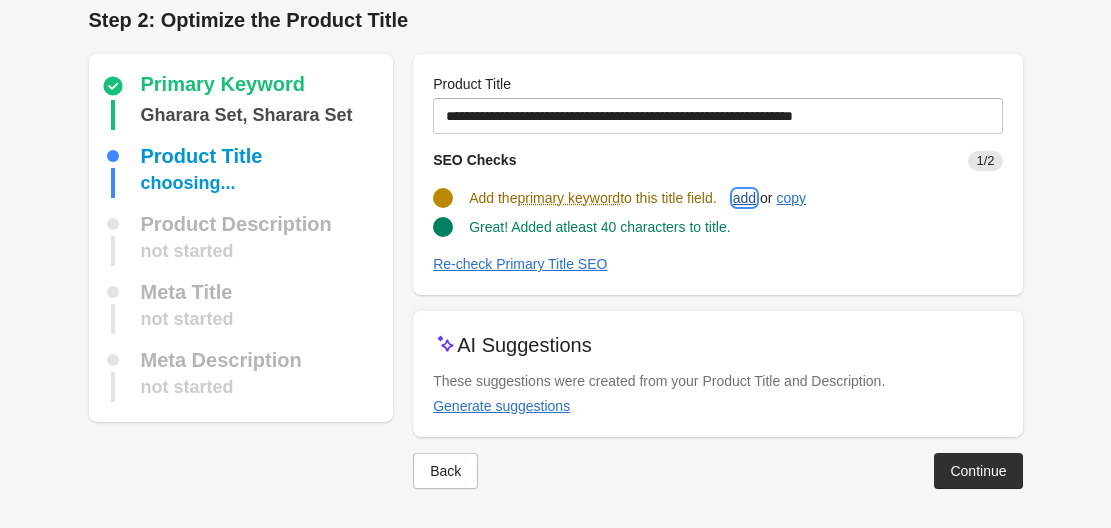 click on "add" at bounding box center [744, 198] 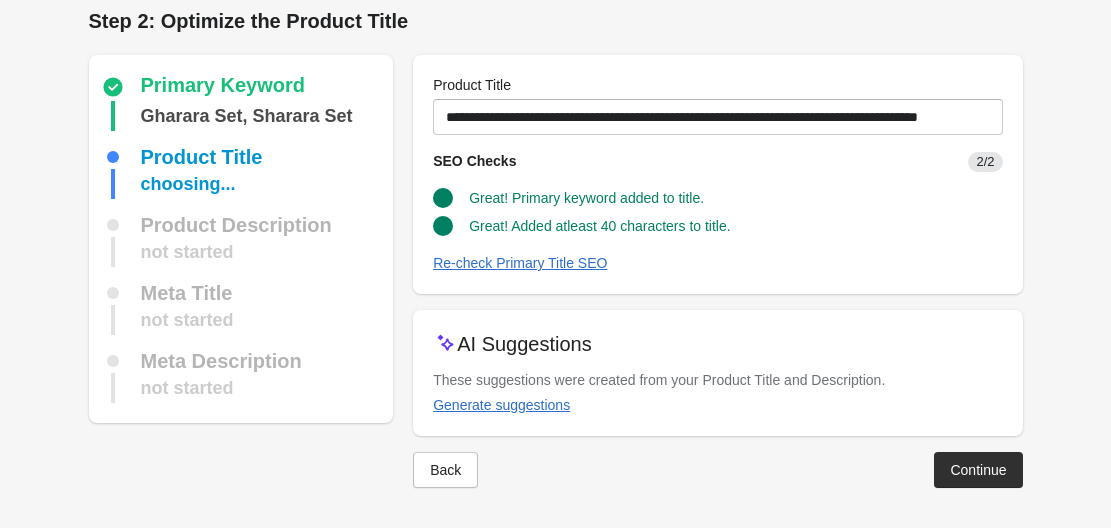 scroll, scrollTop: 12, scrollLeft: 0, axis: vertical 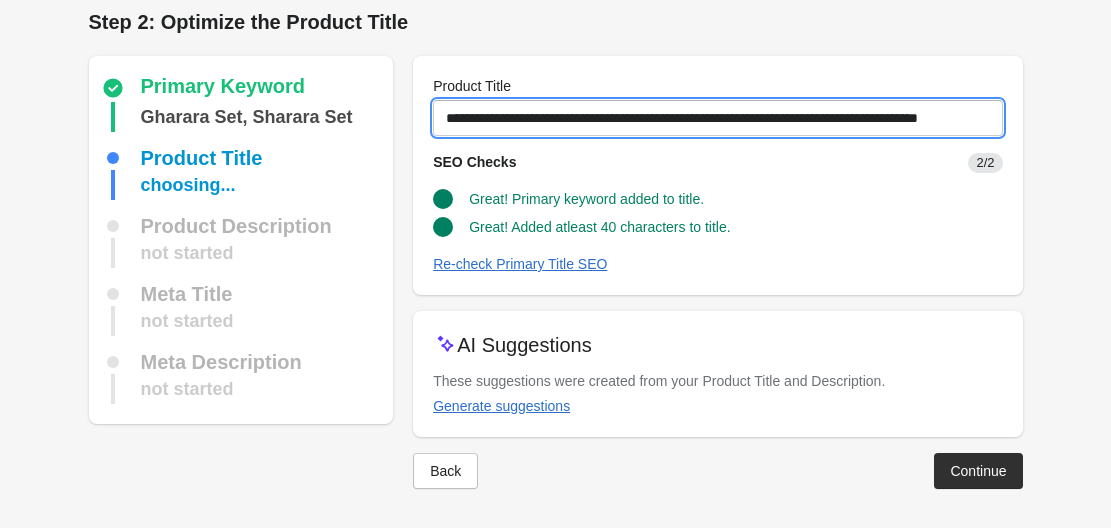 click on "**********" at bounding box center (717, 118) 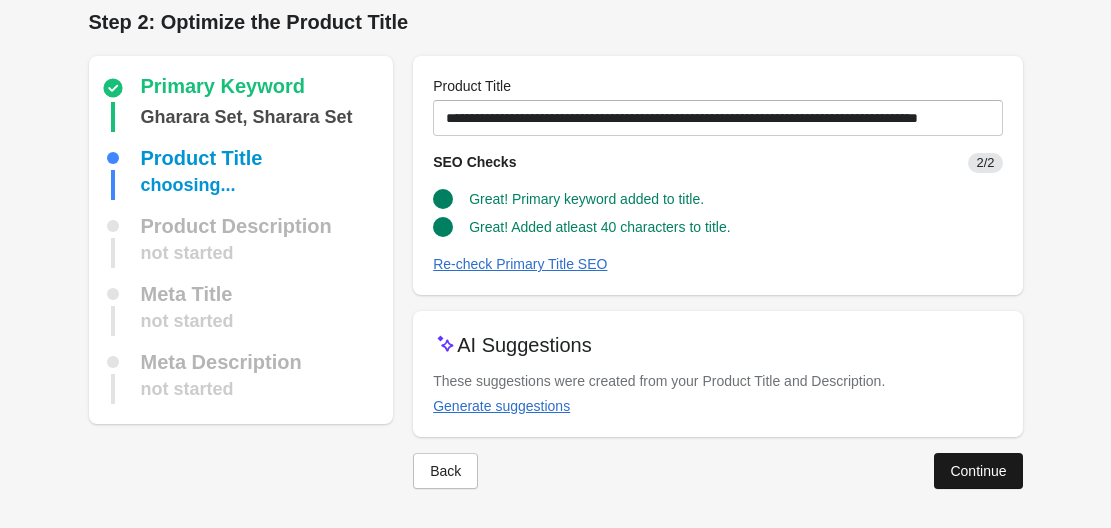 scroll, scrollTop: 0, scrollLeft: 0, axis: both 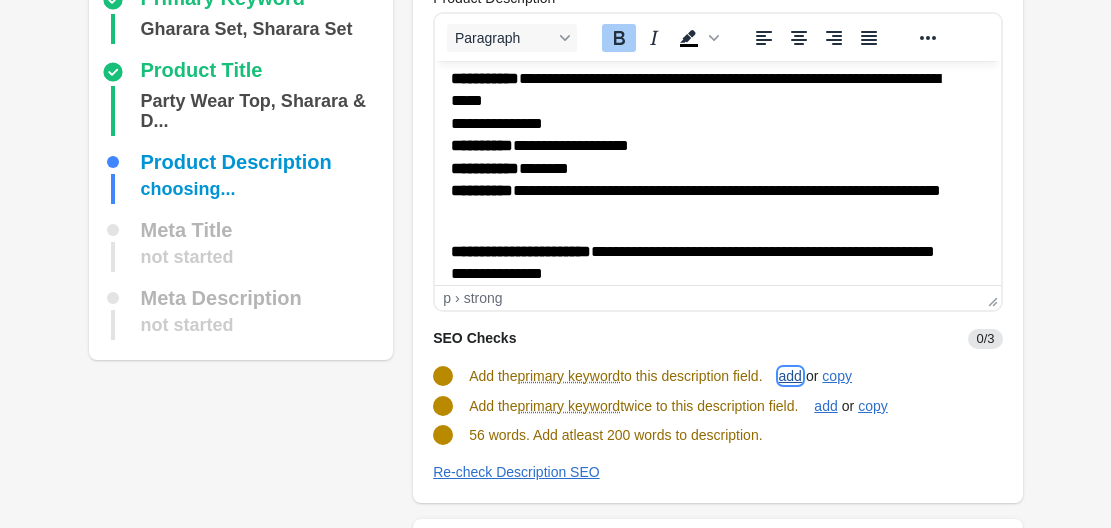 click on "add" at bounding box center [790, 376] 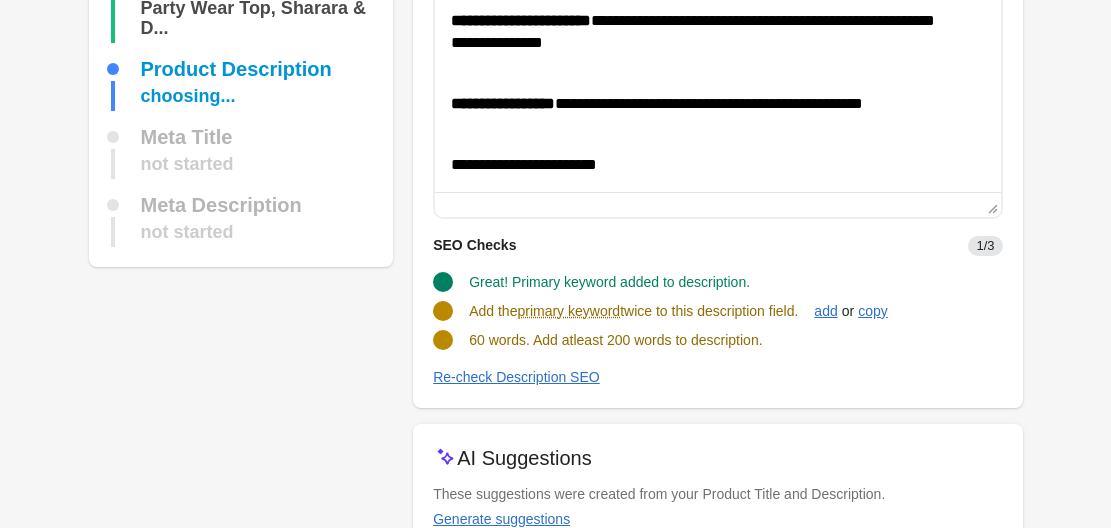 scroll, scrollTop: 200, scrollLeft: 0, axis: vertical 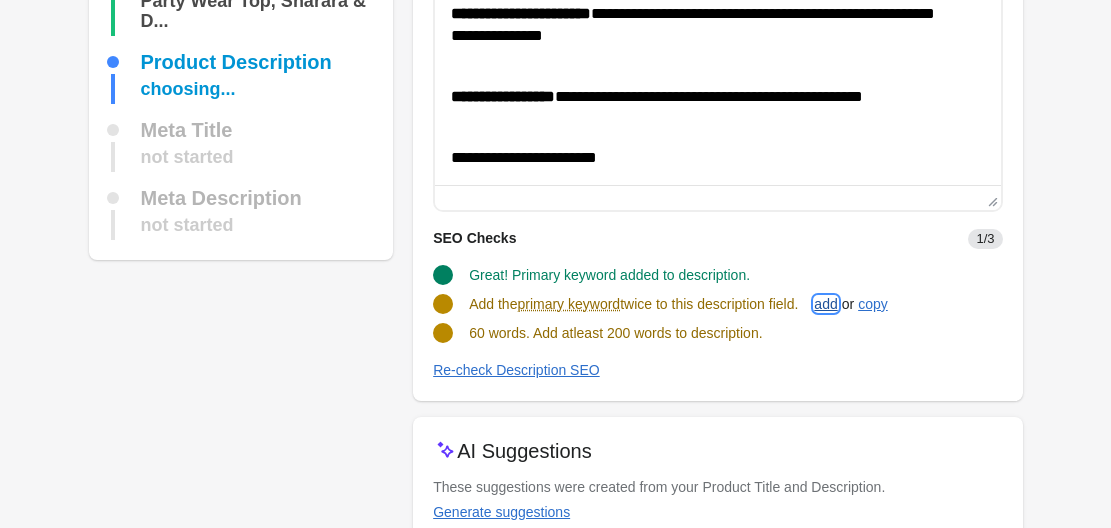 click on "add" at bounding box center [825, 304] 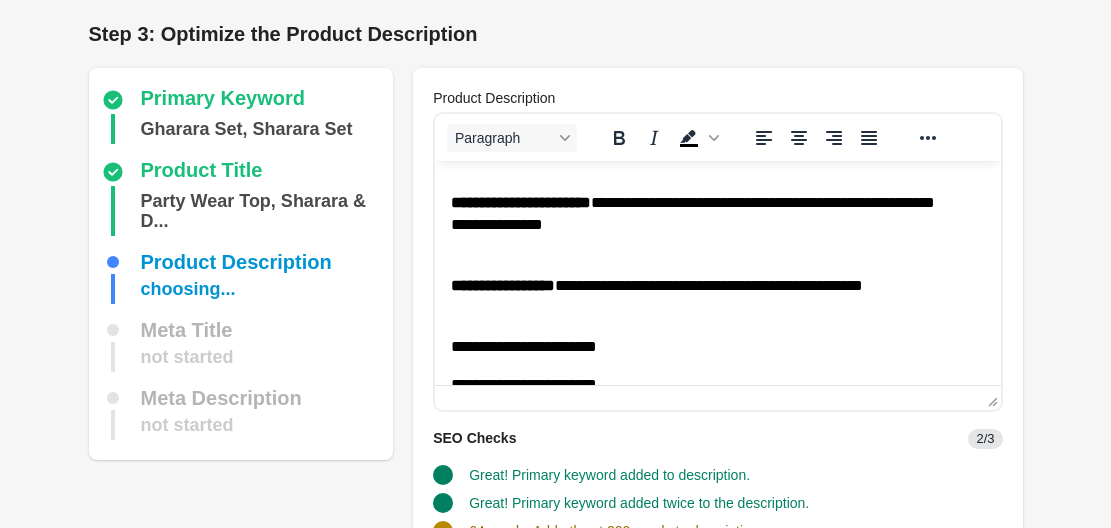 scroll, scrollTop: 185, scrollLeft: 0, axis: vertical 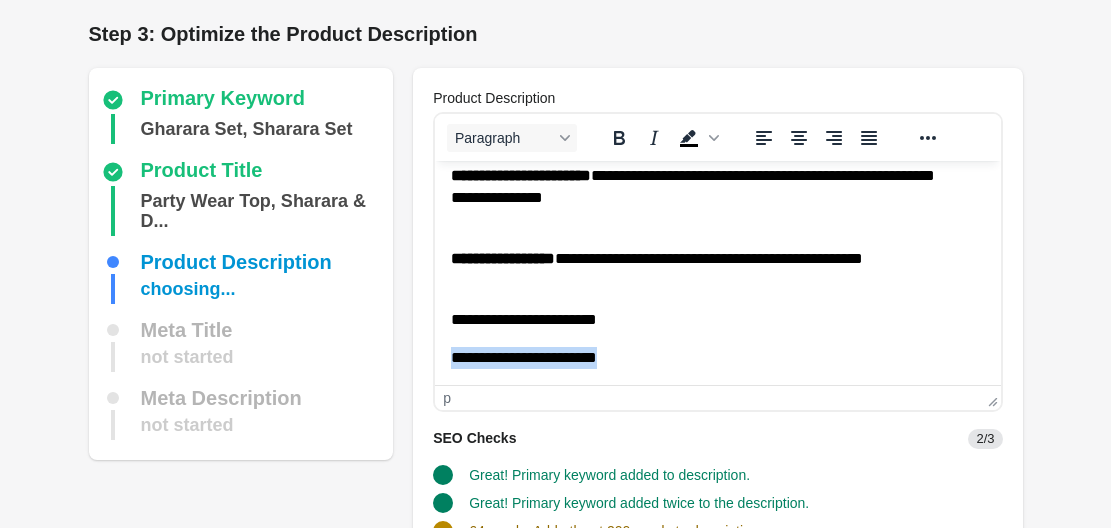 drag, startPoint x: 658, startPoint y: 353, endPoint x: 339, endPoint y: 411, distance: 324.22986 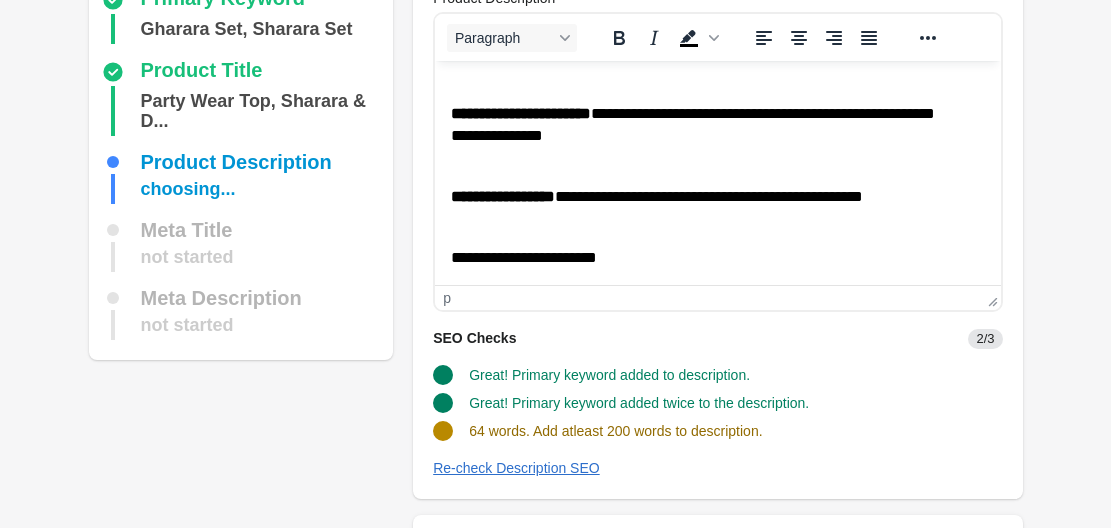 scroll, scrollTop: 33, scrollLeft: 0, axis: vertical 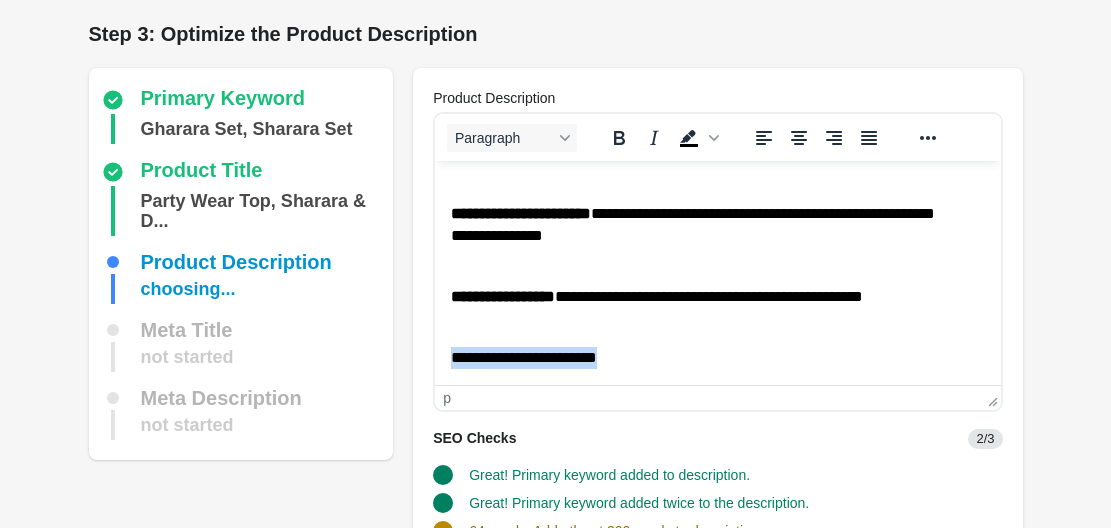 drag, startPoint x: 643, startPoint y: 360, endPoint x: 366, endPoint y: 366, distance: 277.06497 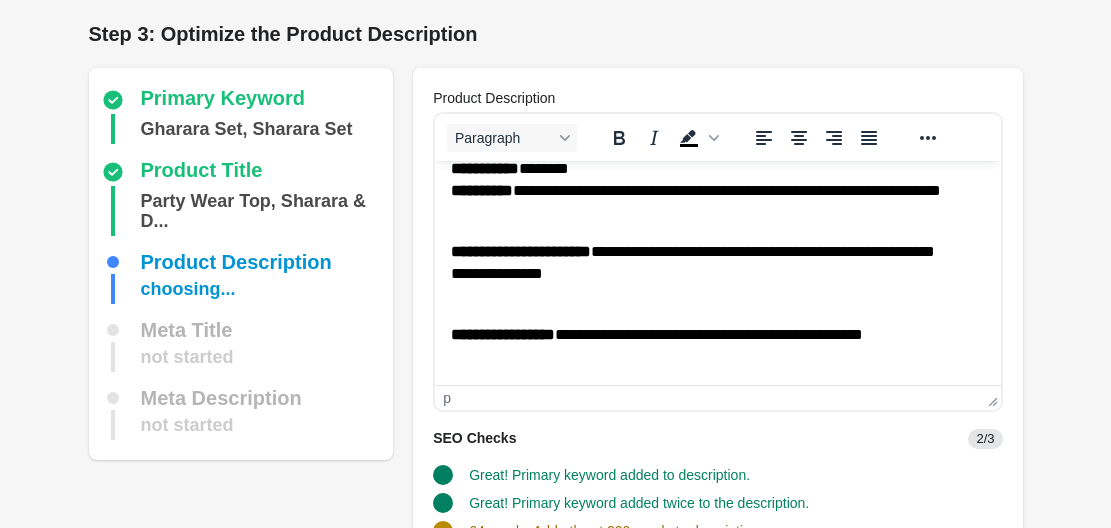 scroll, scrollTop: 0, scrollLeft: 0, axis: both 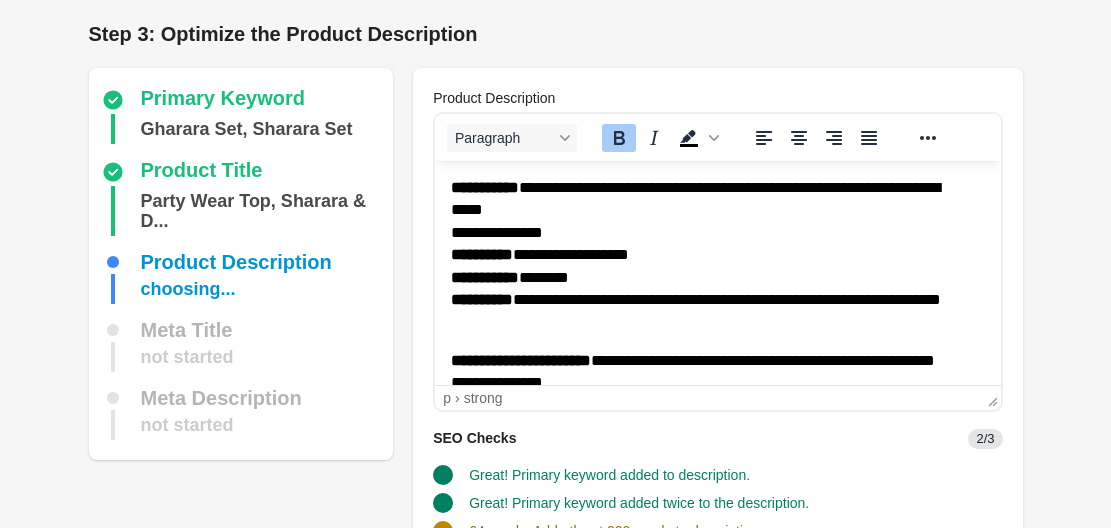 click on "**********" at bounding box center (485, 187) 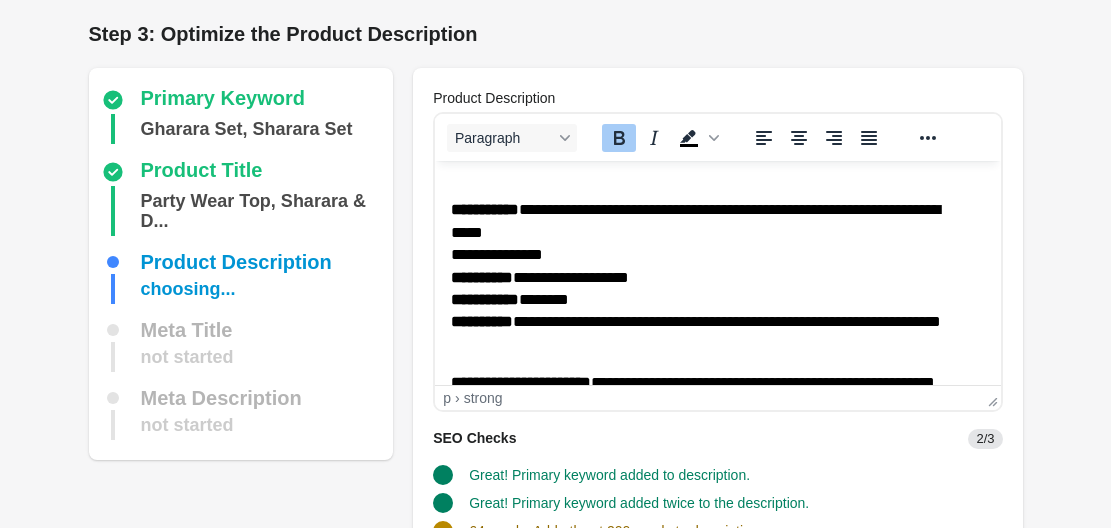 click on "**********" at bounding box center [717, 338] 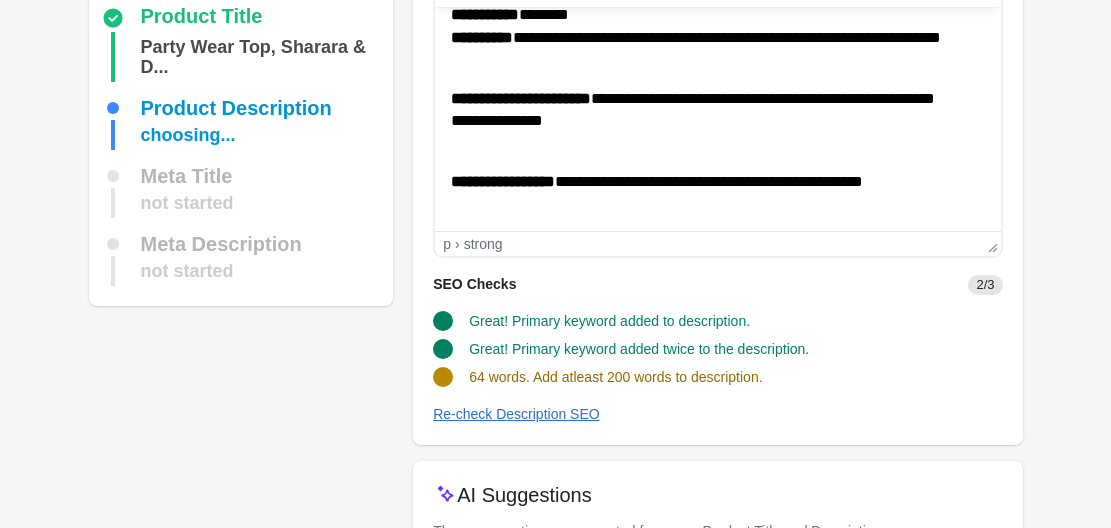 scroll, scrollTop: 300, scrollLeft: 0, axis: vertical 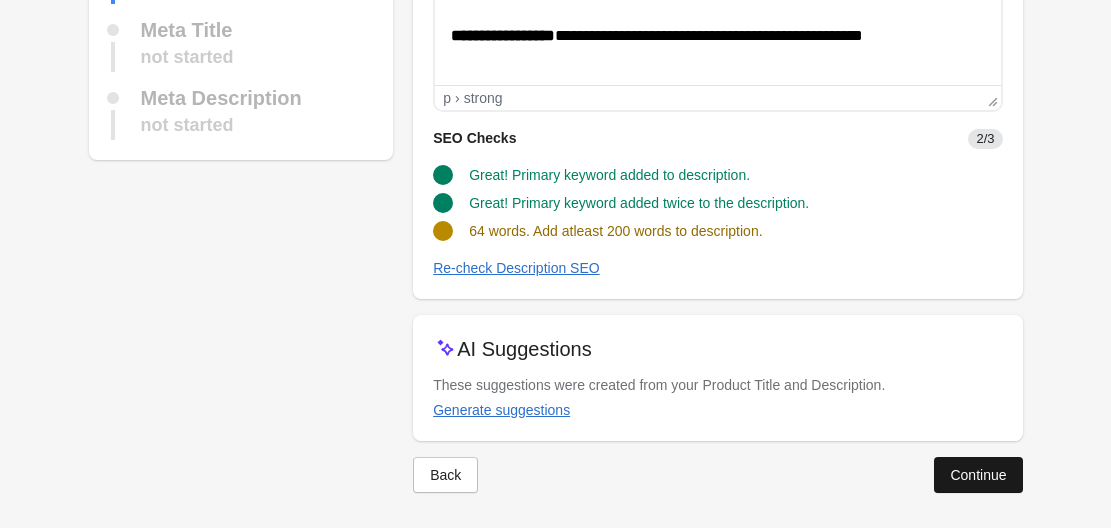 click on "Continue" at bounding box center (978, 475) 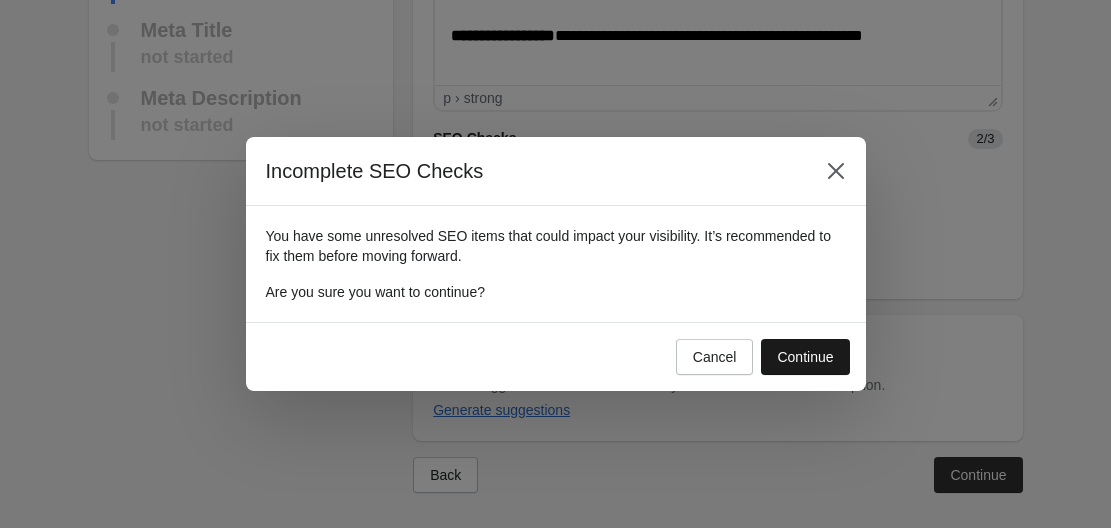click on "Continue" at bounding box center (805, 357) 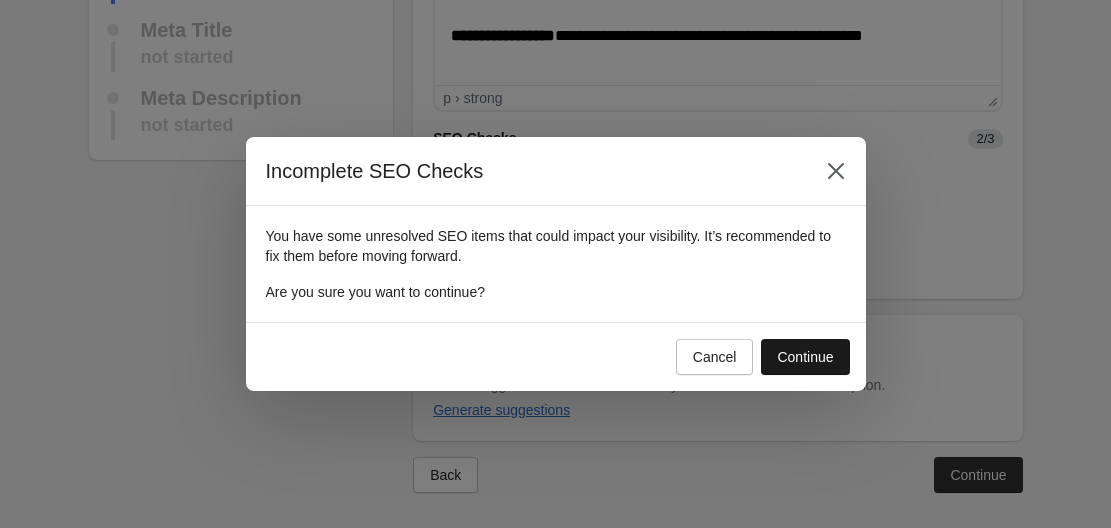 scroll, scrollTop: 138, scrollLeft: 0, axis: vertical 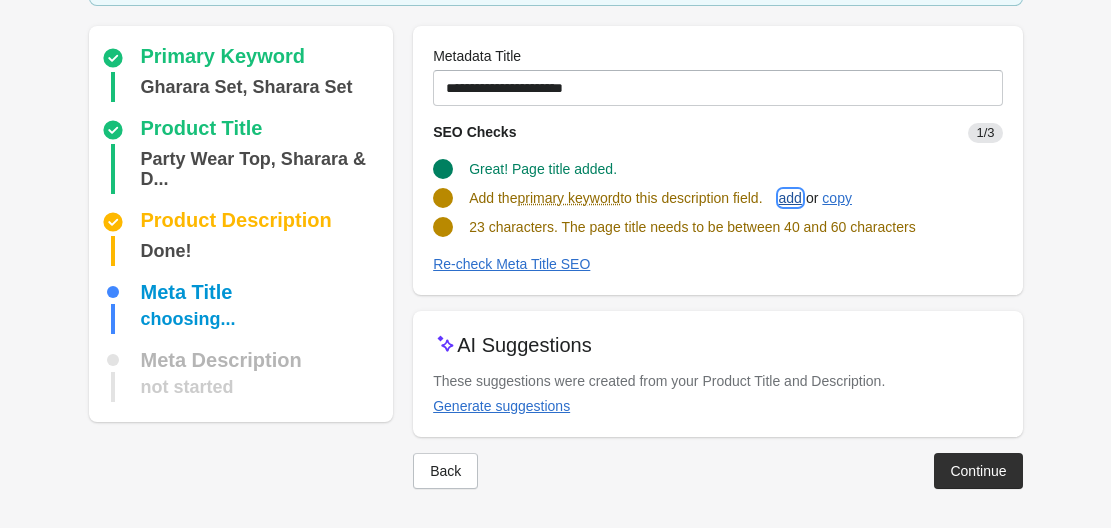 click on "add" at bounding box center (790, 198) 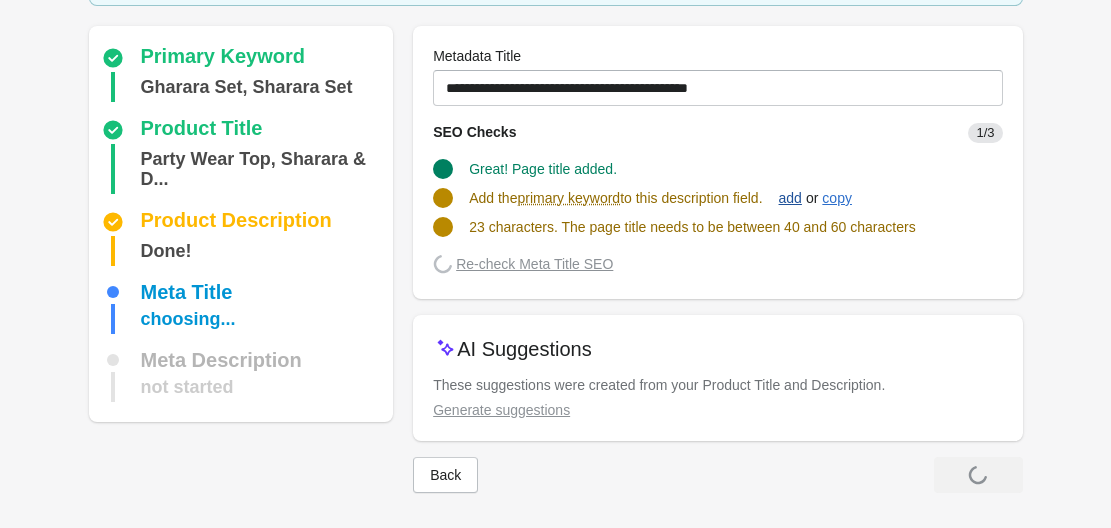 scroll, scrollTop: 136, scrollLeft: 0, axis: vertical 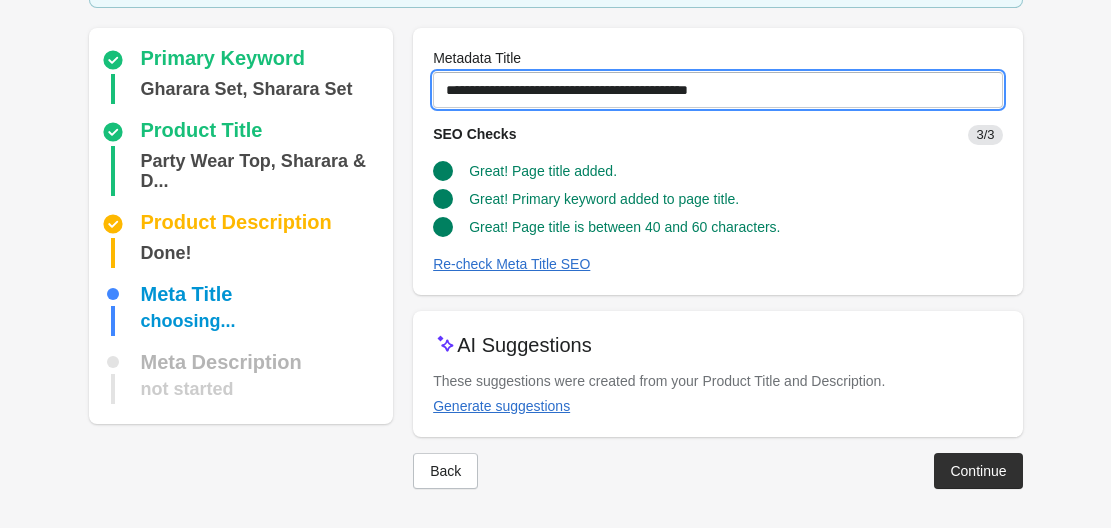 drag, startPoint x: 666, startPoint y: 91, endPoint x: 592, endPoint y: 107, distance: 75.70998 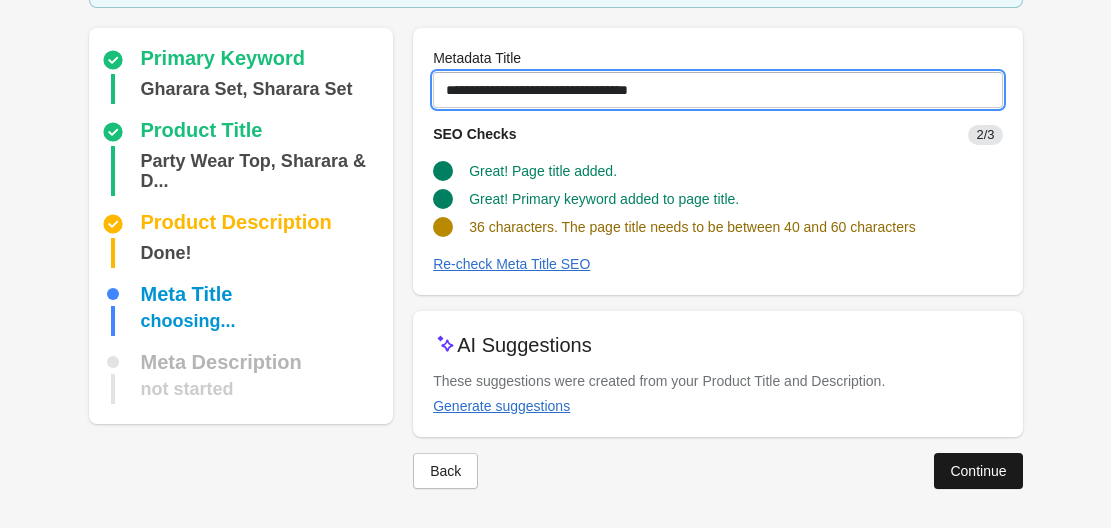 type on "**********" 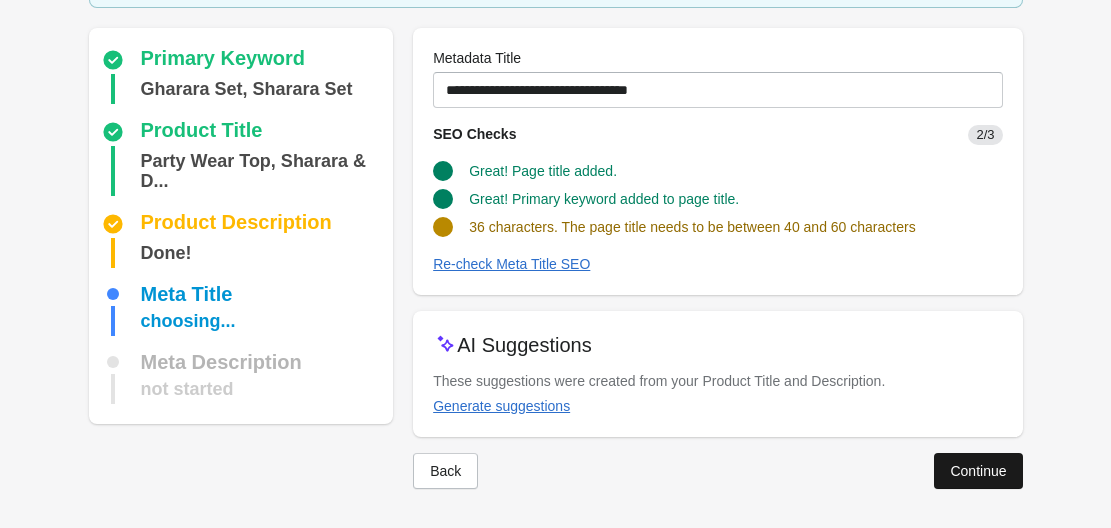 click on "Continue" at bounding box center [978, 471] 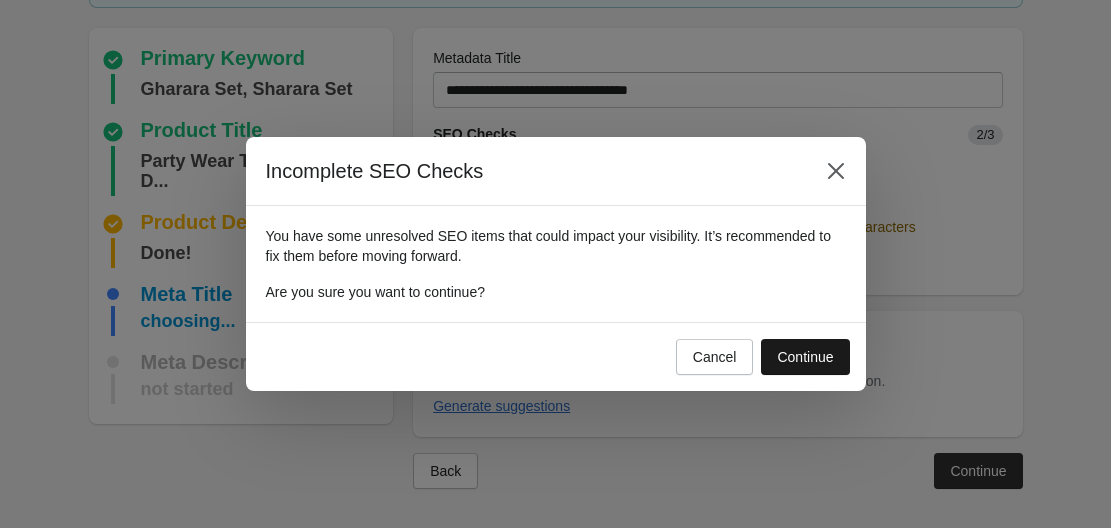 click on "Continue" at bounding box center (805, 357) 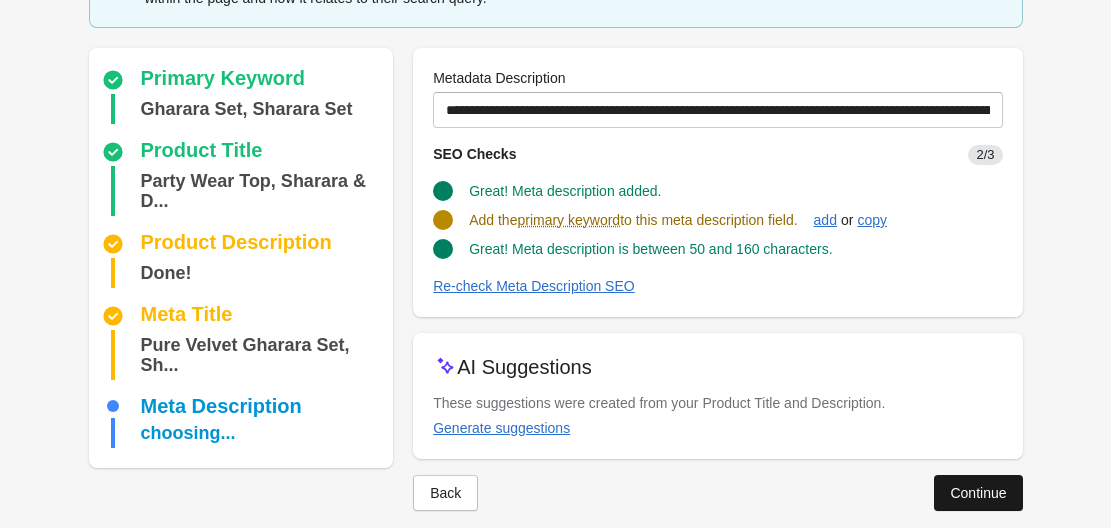 click on "Continue" at bounding box center (978, 493) 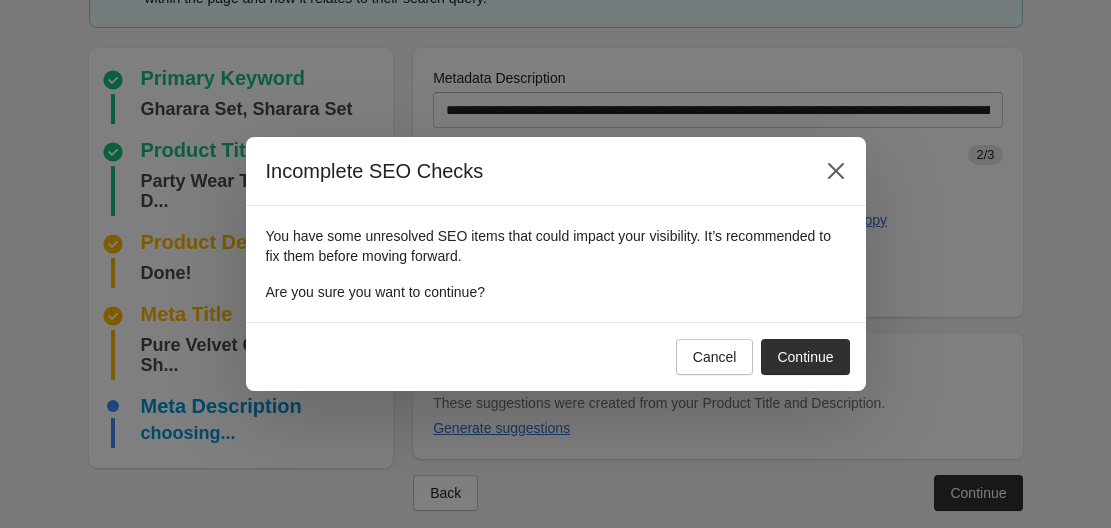 click on "Continue" at bounding box center (805, 357) 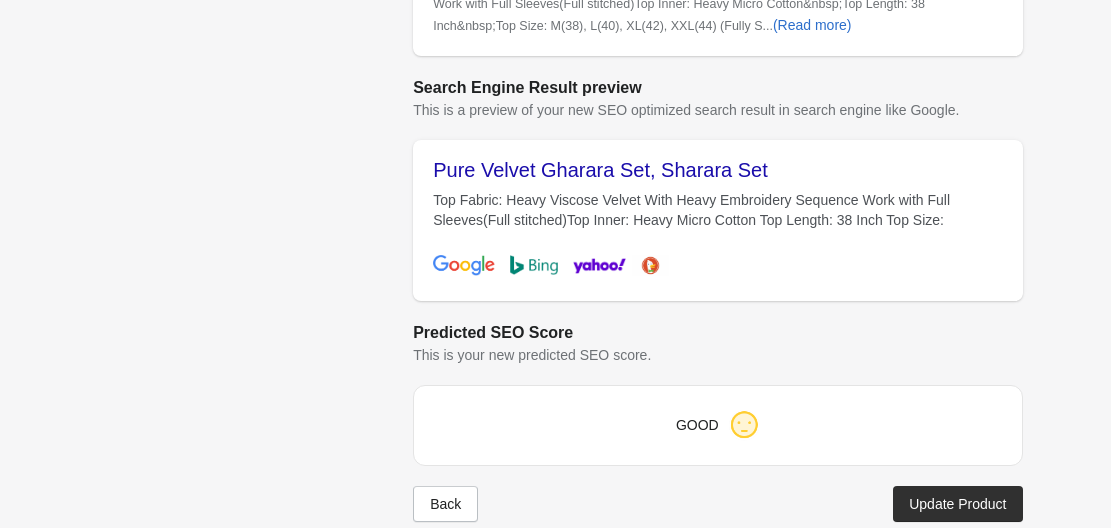 scroll, scrollTop: 1008, scrollLeft: 0, axis: vertical 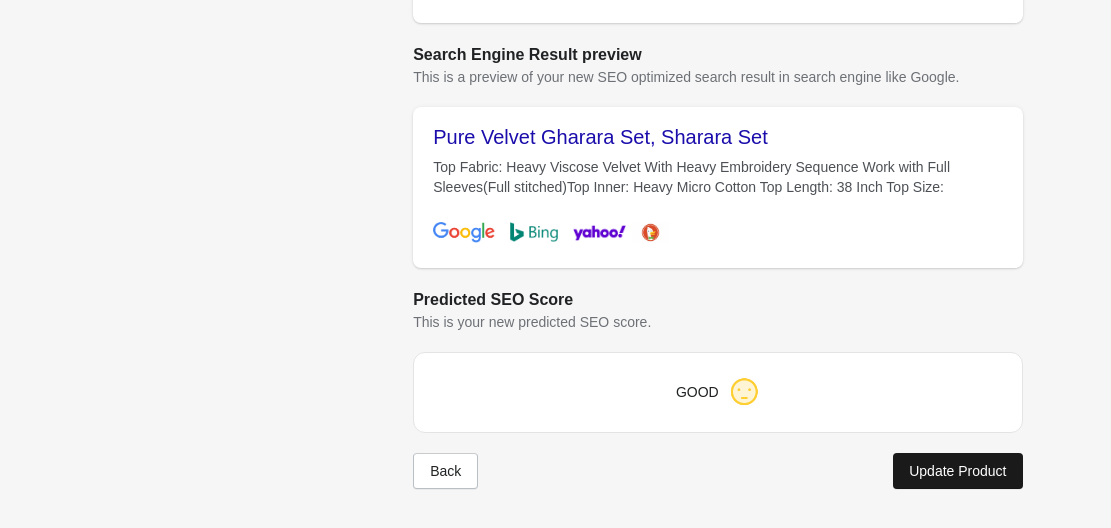 click on "Update Product" at bounding box center (957, 471) 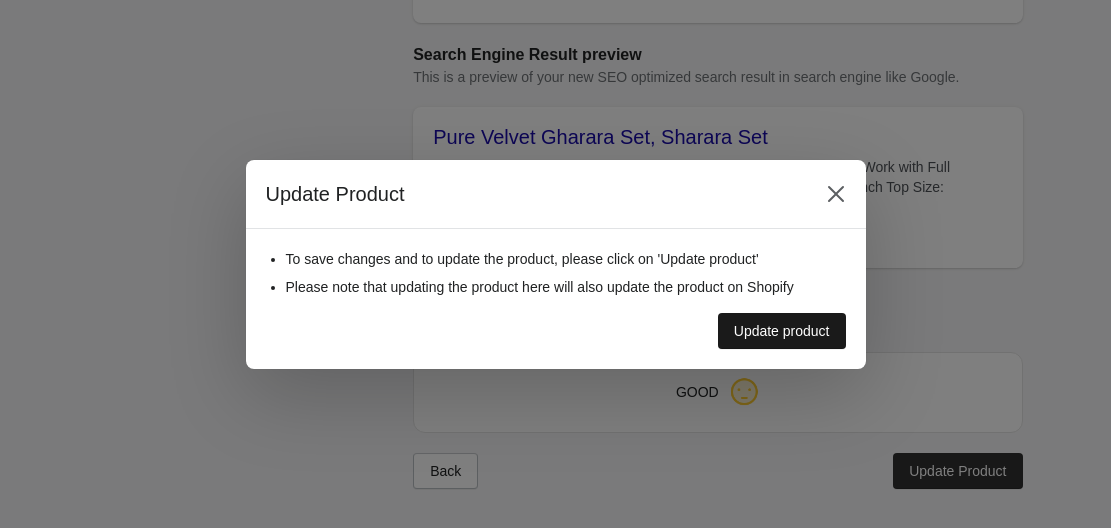 click on "Update product" at bounding box center [782, 331] 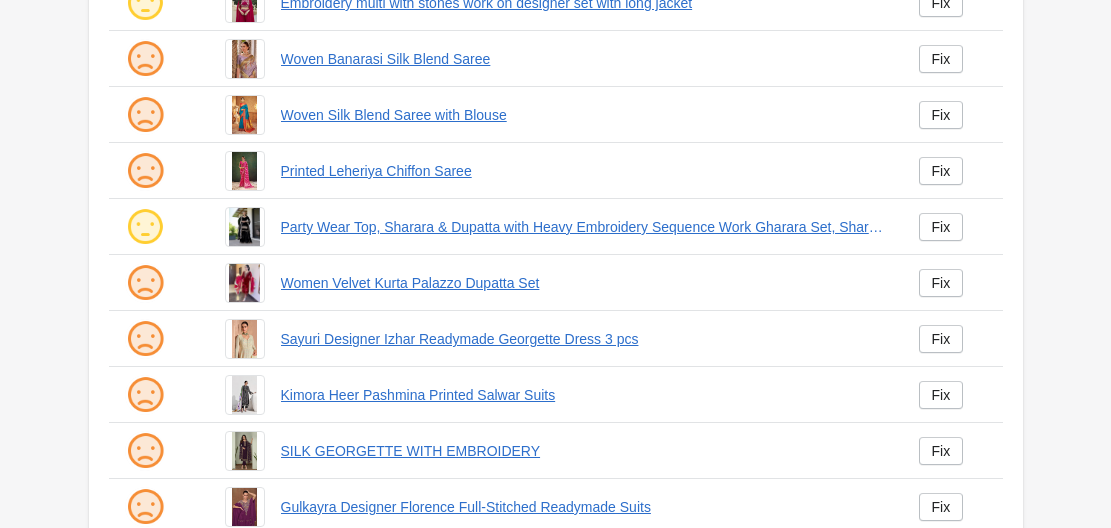 scroll, scrollTop: 512, scrollLeft: 0, axis: vertical 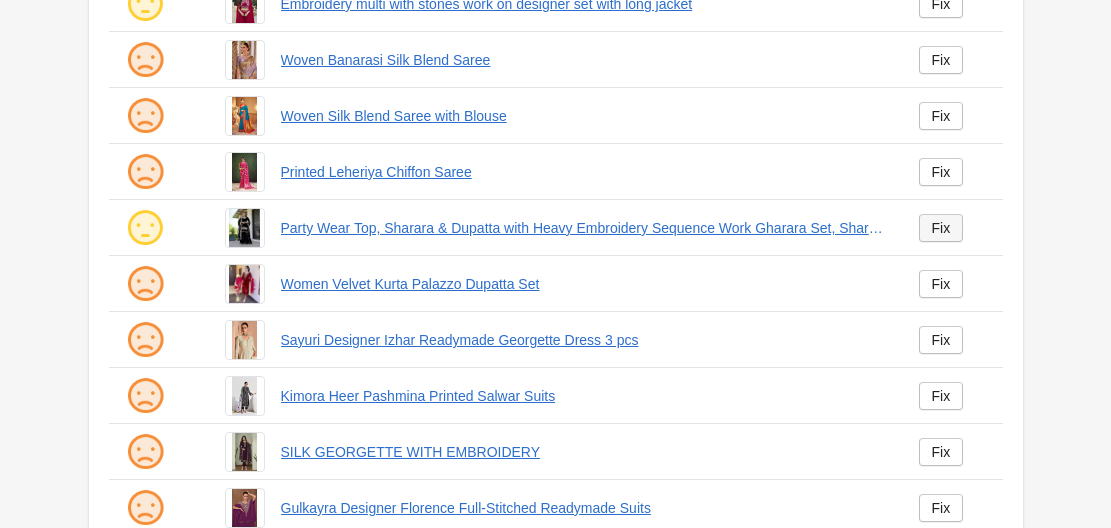 click on "Fix" at bounding box center [941, 228] 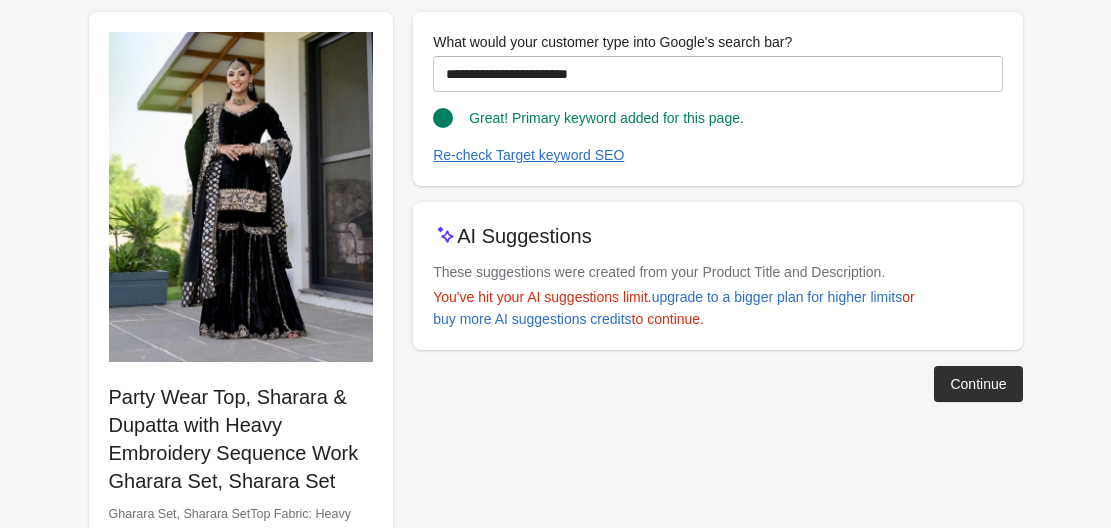 scroll, scrollTop: 0, scrollLeft: 0, axis: both 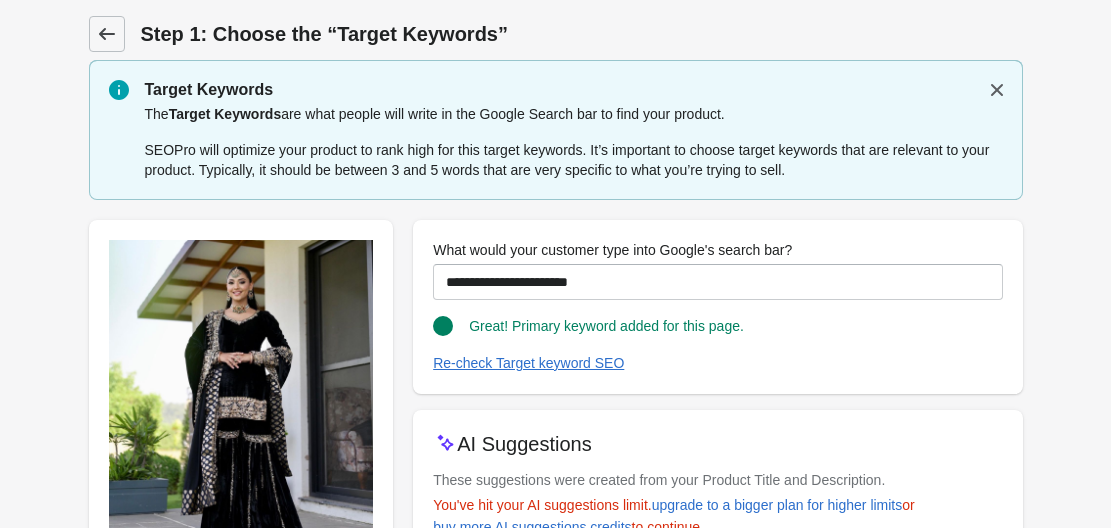 click at bounding box center (107, 34) 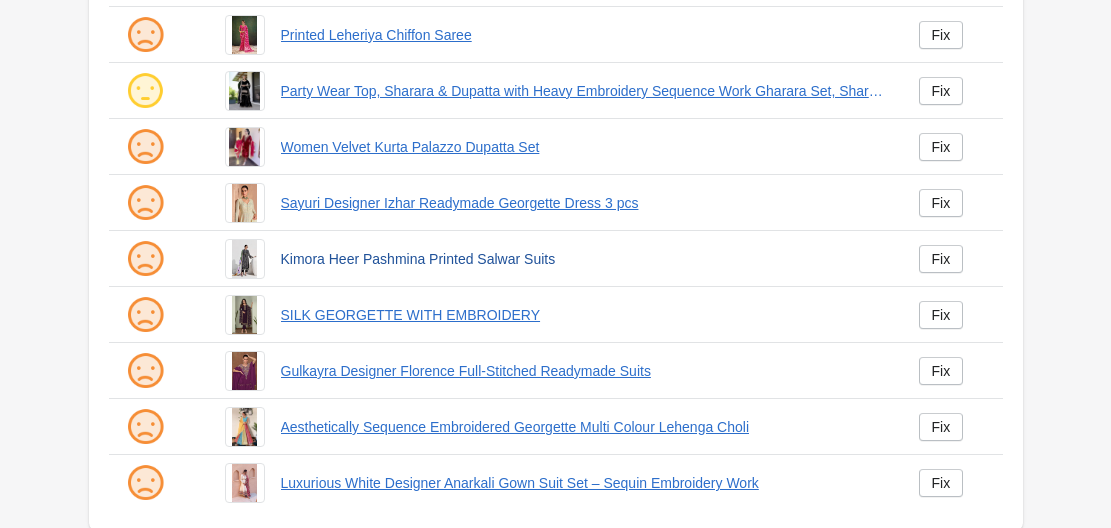 scroll, scrollTop: 712, scrollLeft: 0, axis: vertical 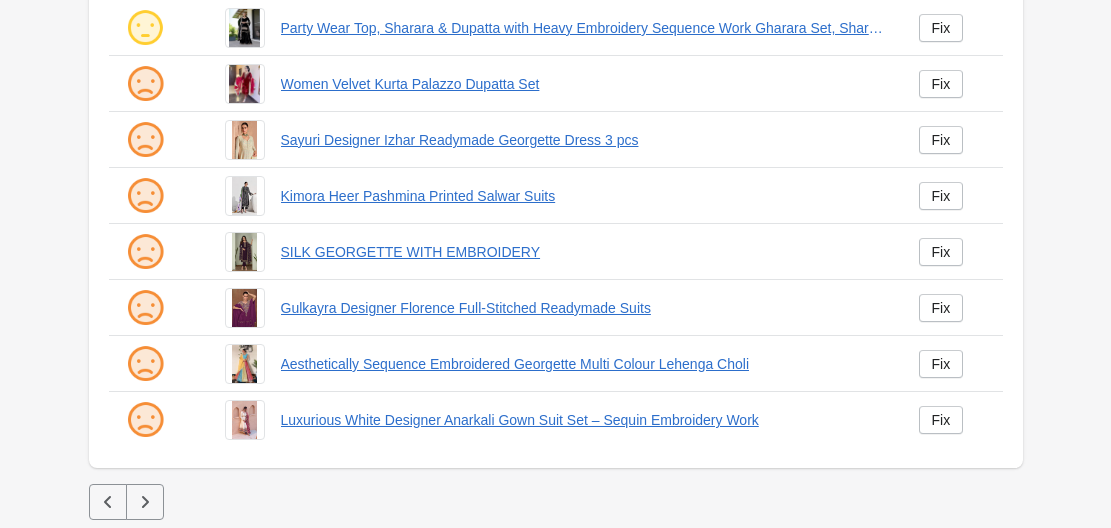 click 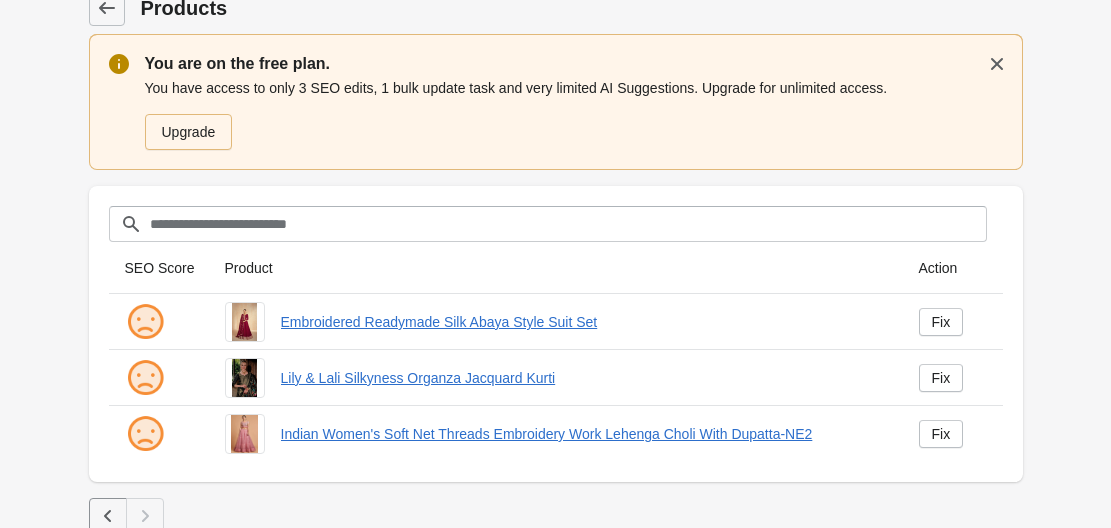 scroll, scrollTop: 40, scrollLeft: 0, axis: vertical 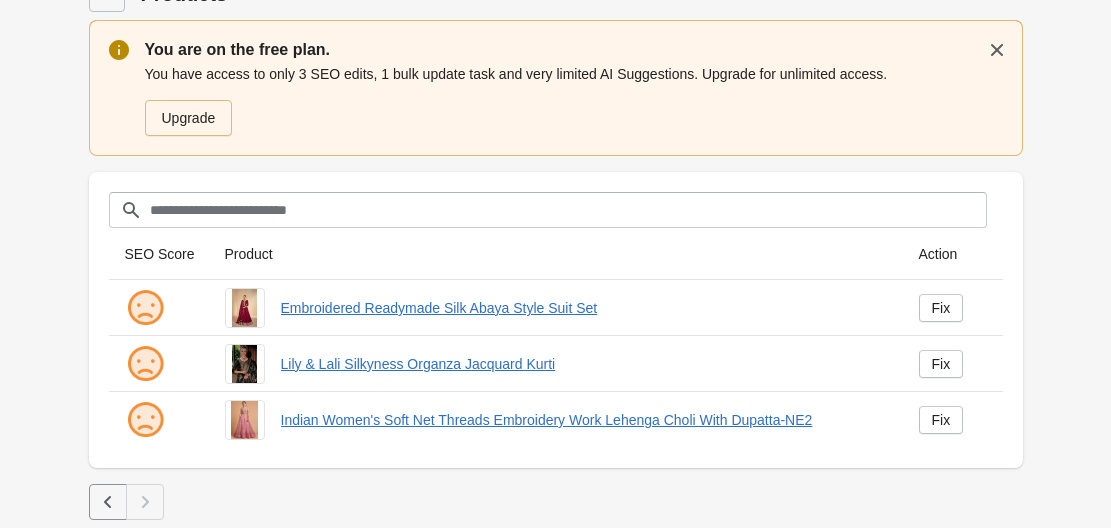 click 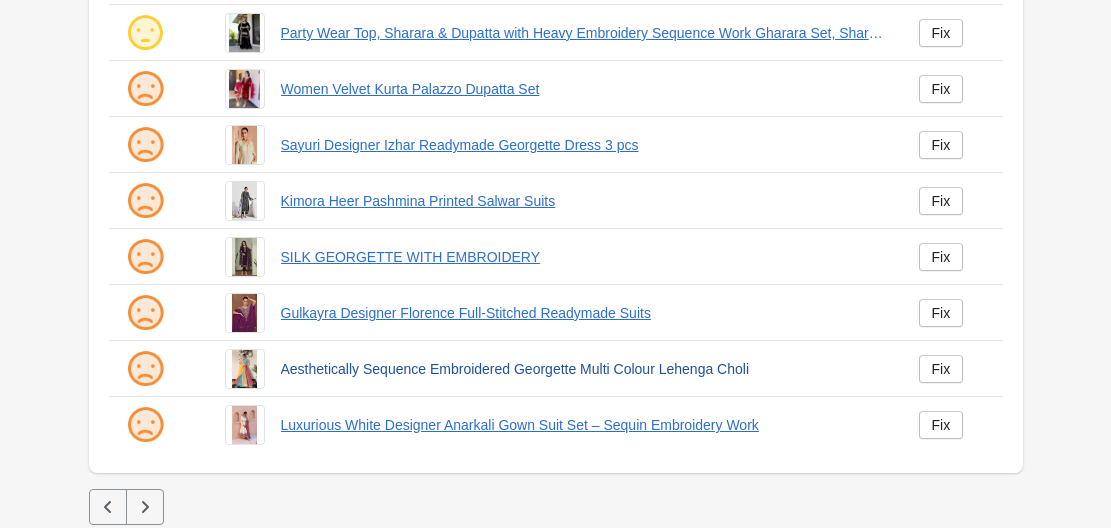scroll, scrollTop: 712, scrollLeft: 0, axis: vertical 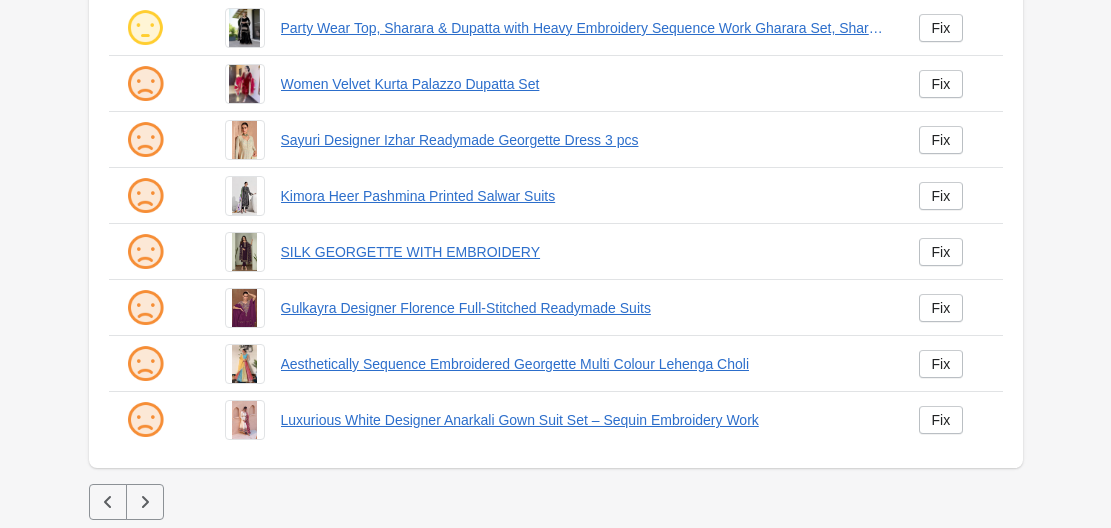 click 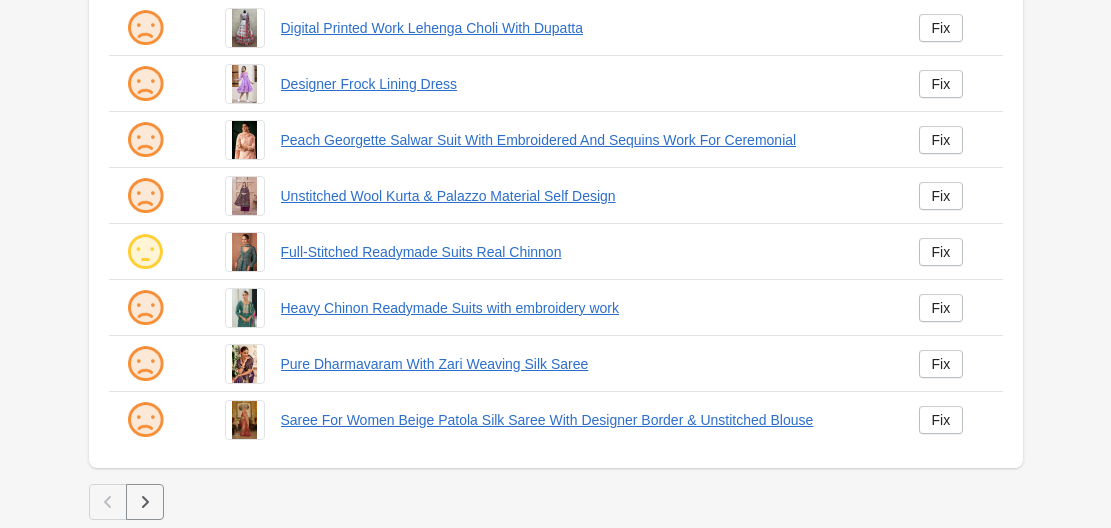 scroll, scrollTop: 0, scrollLeft: 0, axis: both 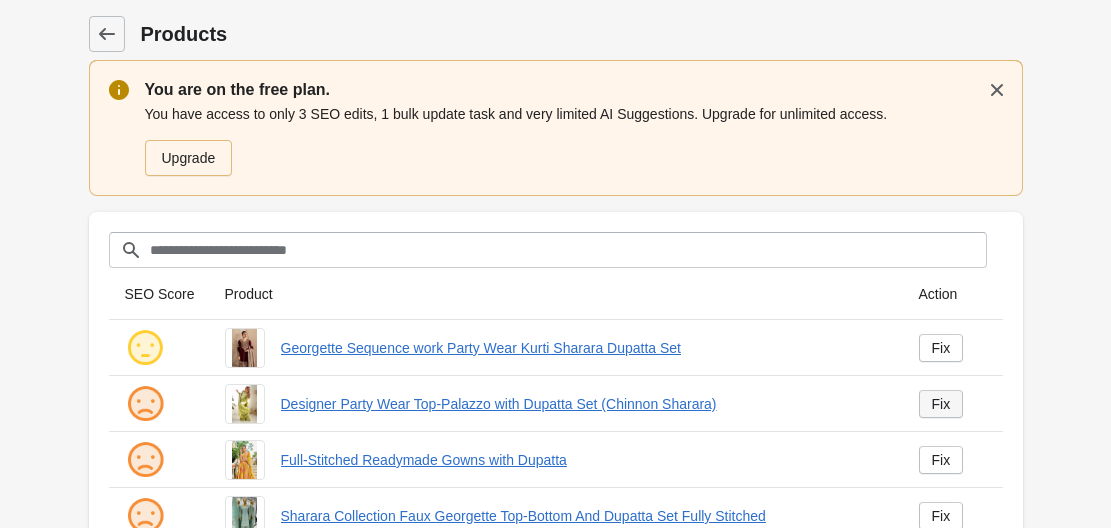 drag, startPoint x: 942, startPoint y: 398, endPoint x: 925, endPoint y: 394, distance: 17.464249 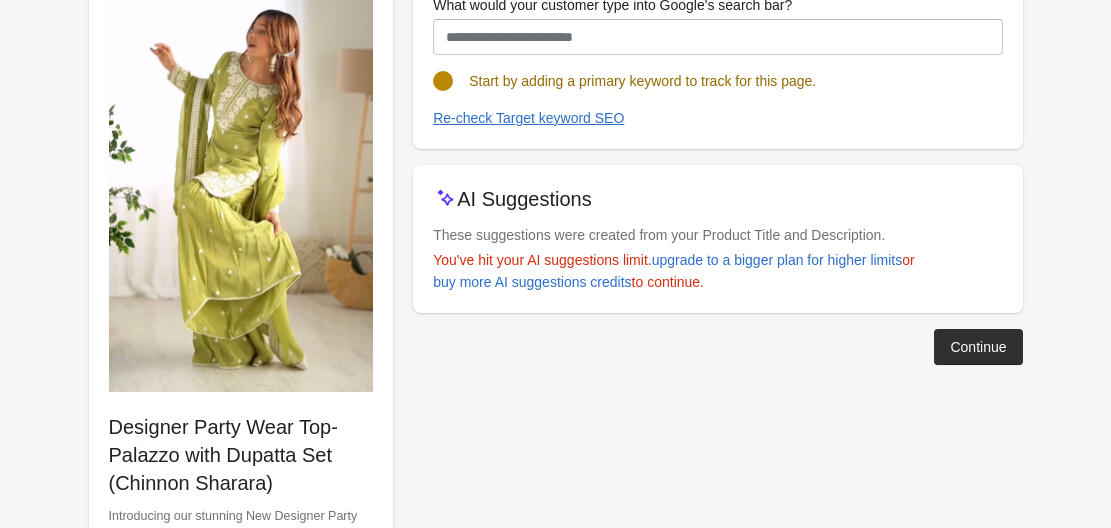 scroll, scrollTop: 400, scrollLeft: 0, axis: vertical 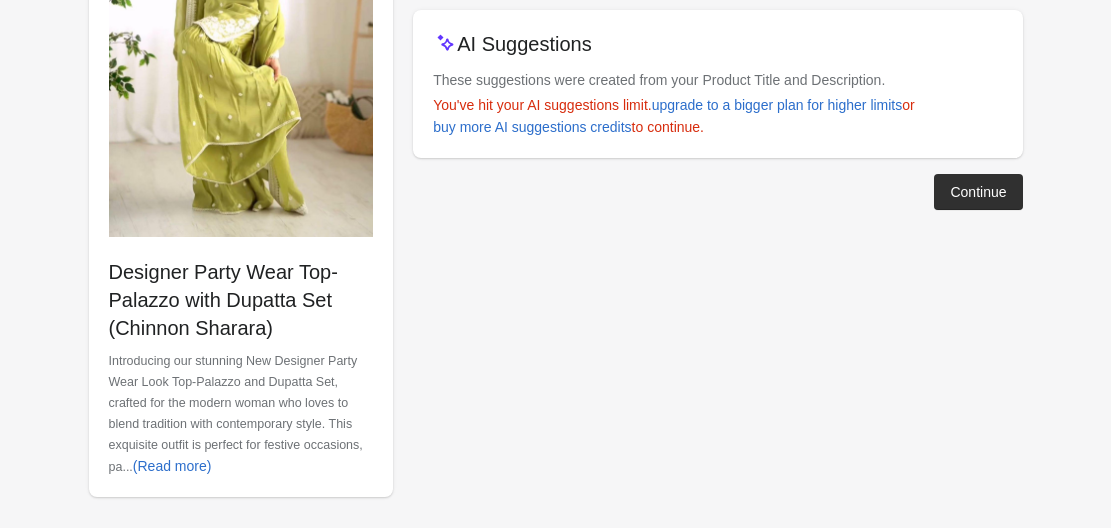 click on "Designer Party Wear Top-Palazzo with Dupatta Set (Chinnon Sharara)" at bounding box center (241, 300) 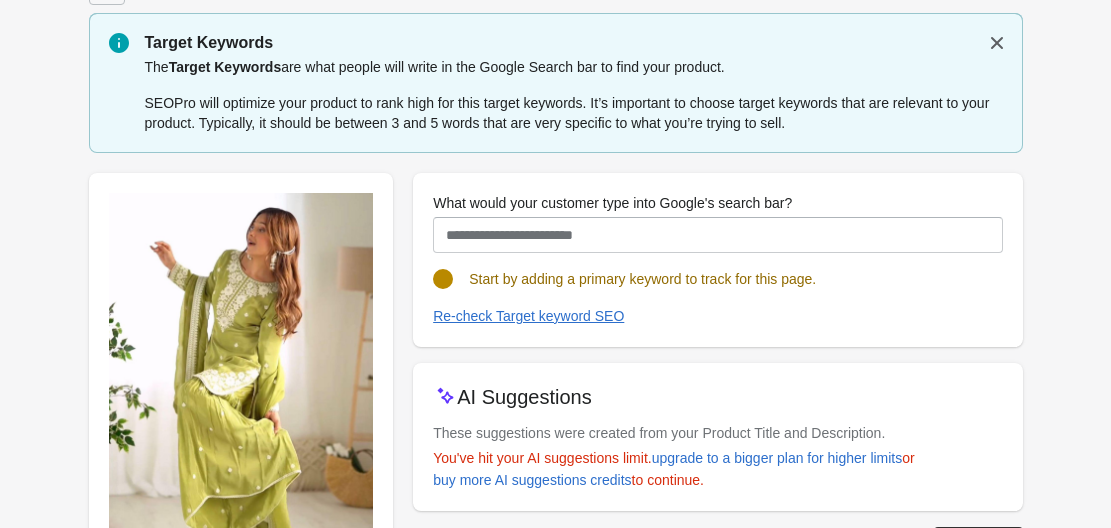 scroll, scrollTop: 0, scrollLeft: 0, axis: both 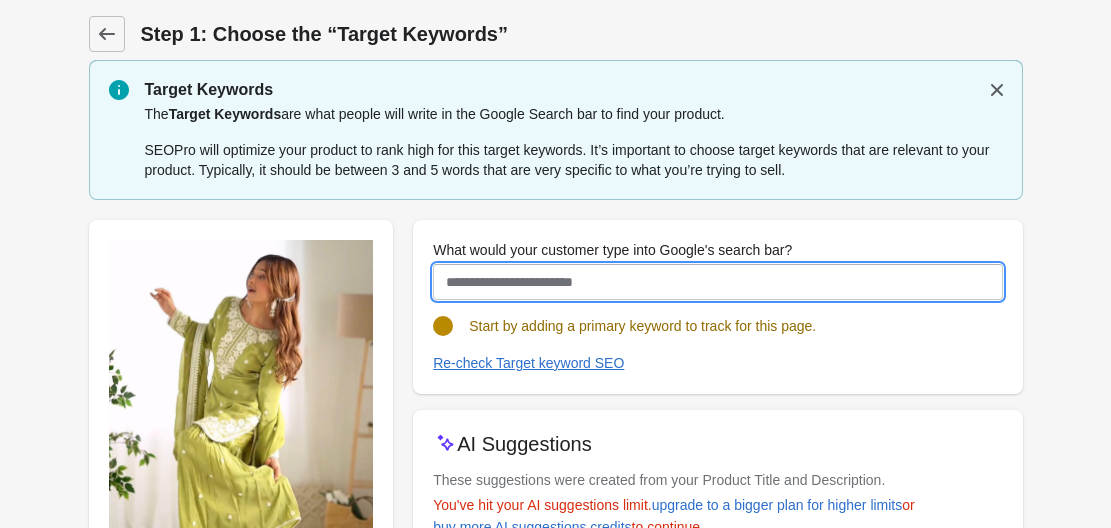 click on "What would your customer type into Google's search bar?" at bounding box center [717, 282] 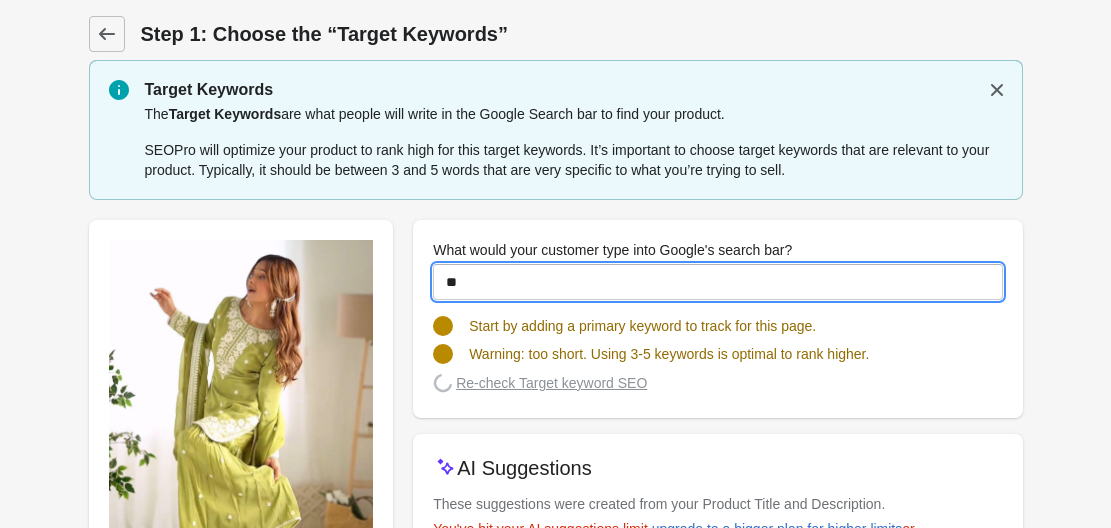 type on "*" 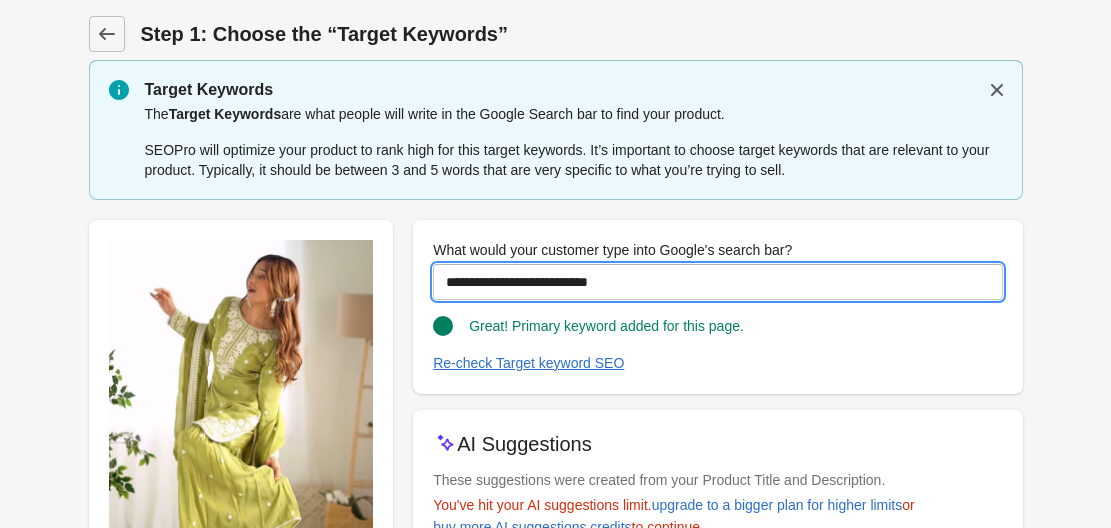 paste on "**********" 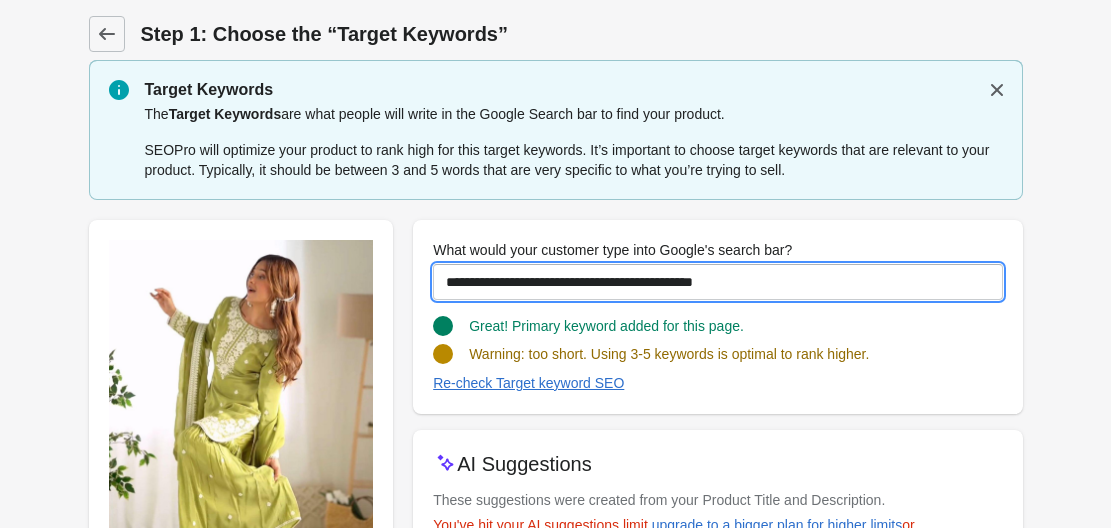 drag, startPoint x: 656, startPoint y: 286, endPoint x: 608, endPoint y: 285, distance: 48.010414 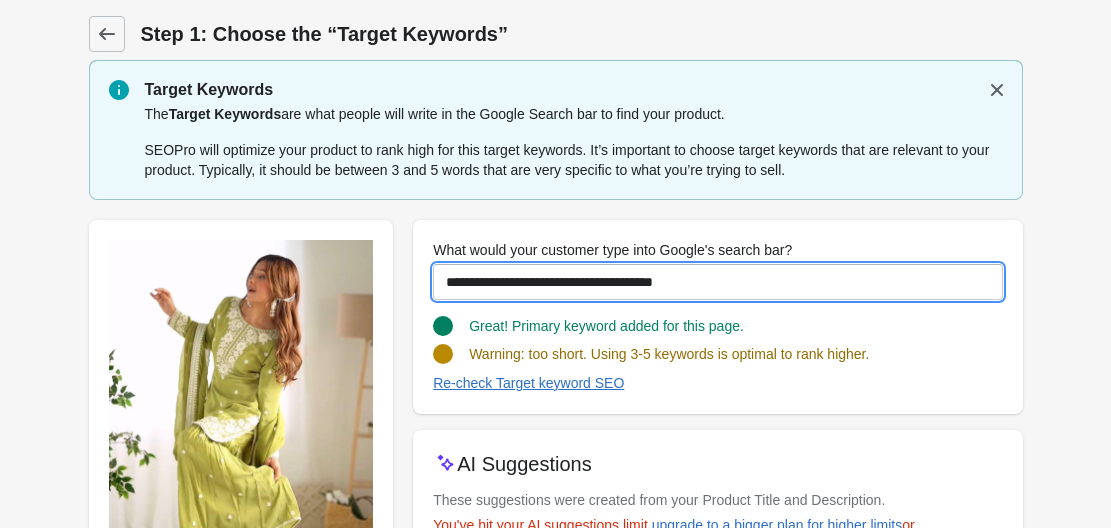drag, startPoint x: 611, startPoint y: 283, endPoint x: 684, endPoint y: 290, distance: 73.33485 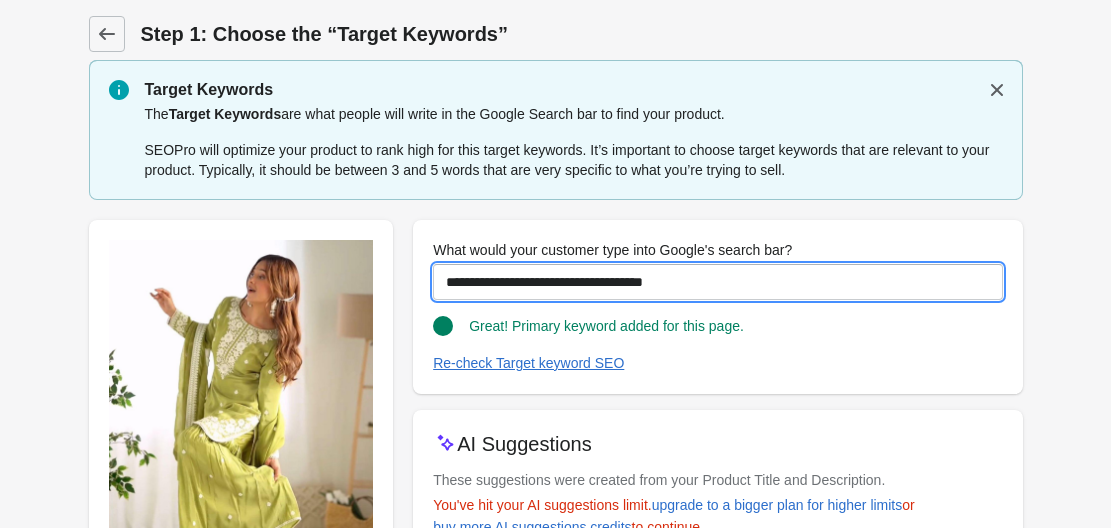 paste on "**********" 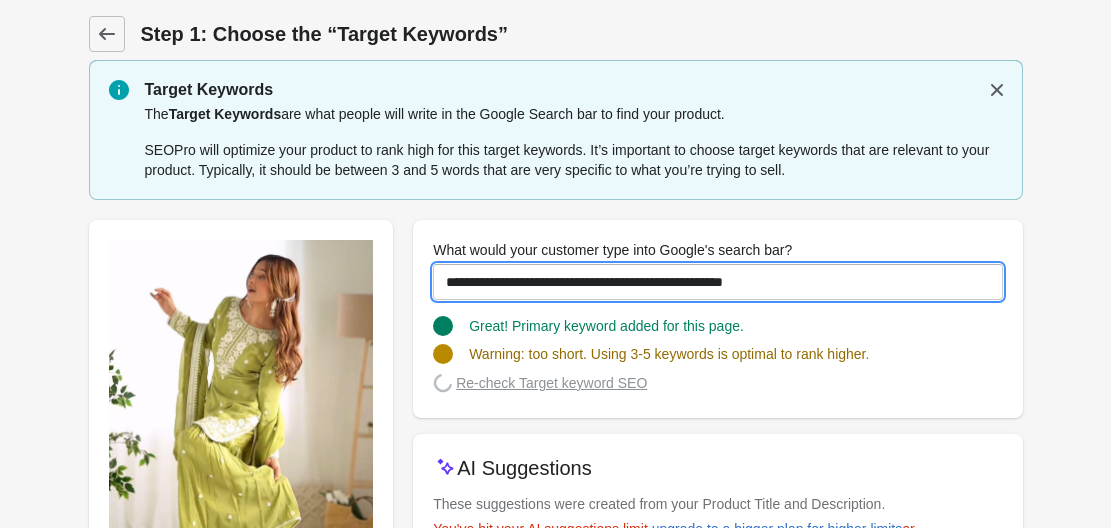click on "**********" at bounding box center [717, 282] 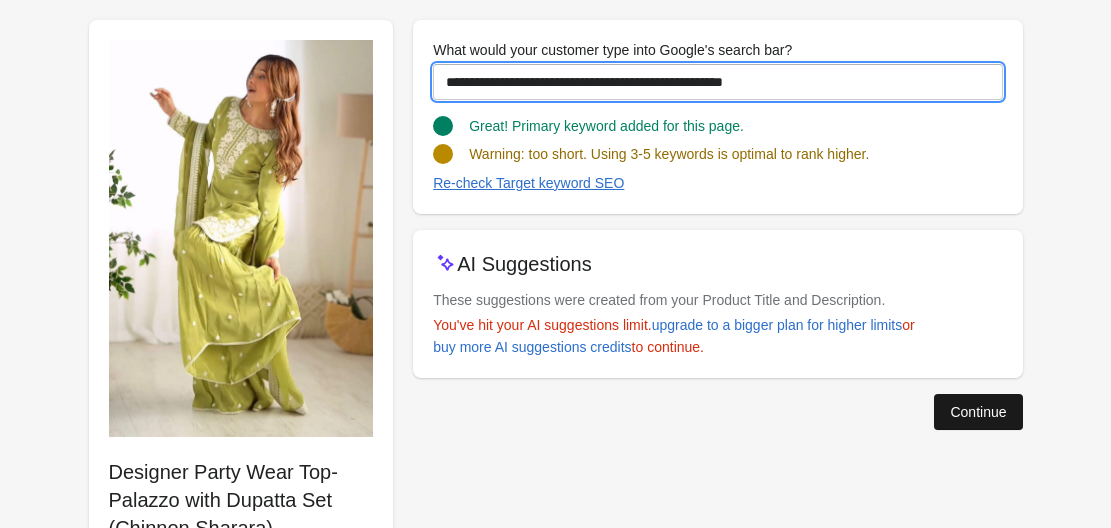 type on "**********" 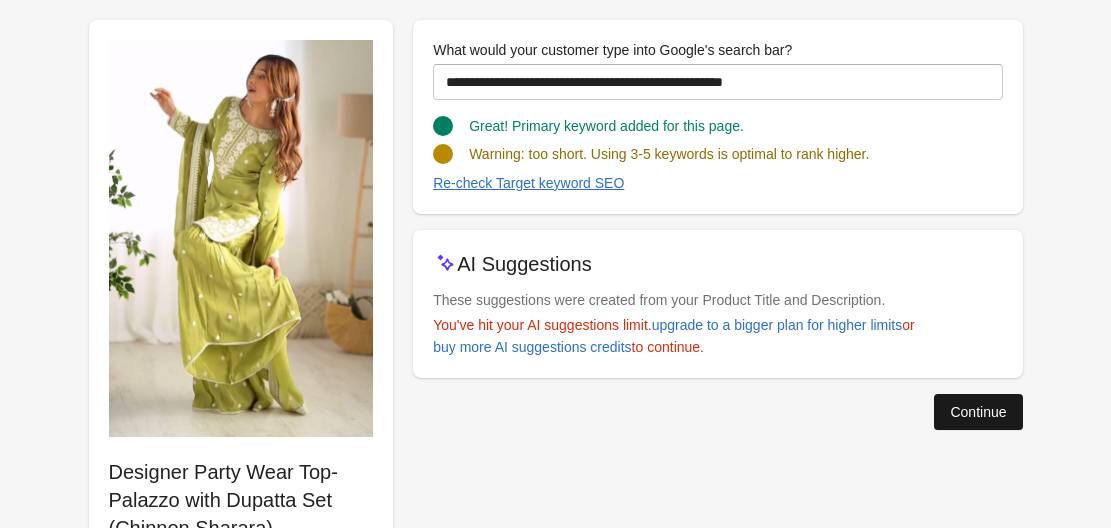 click on "Continue" at bounding box center (978, 412) 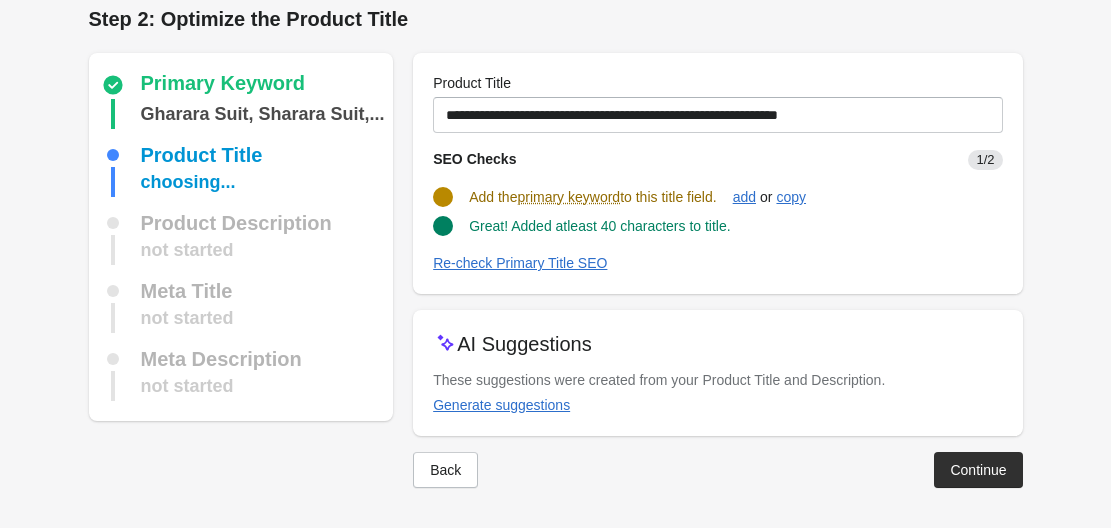scroll, scrollTop: 14, scrollLeft: 0, axis: vertical 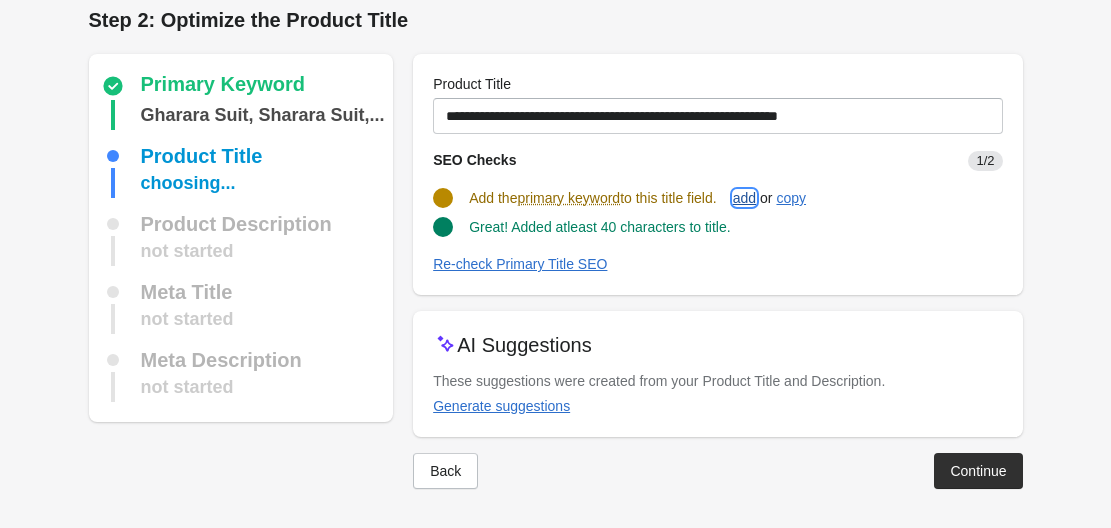 click on "add" at bounding box center (744, 198) 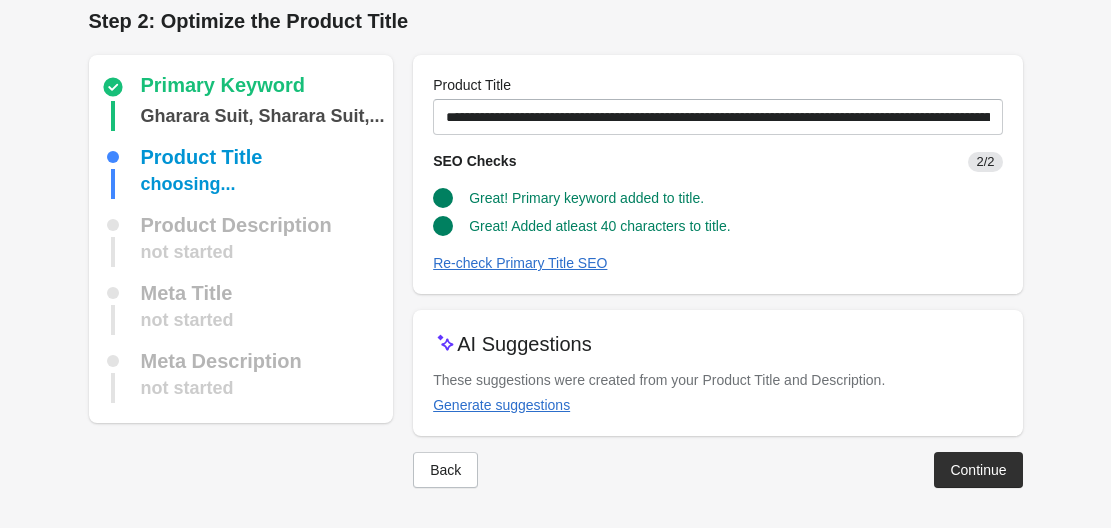 scroll, scrollTop: 12, scrollLeft: 0, axis: vertical 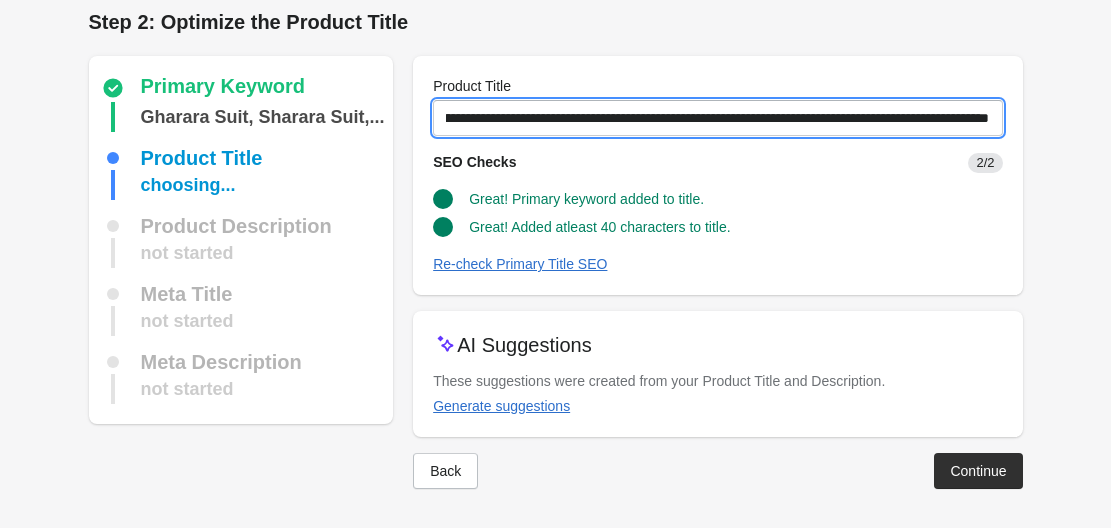 drag, startPoint x: 890, startPoint y: 123, endPoint x: 1021, endPoint y: 123, distance: 131 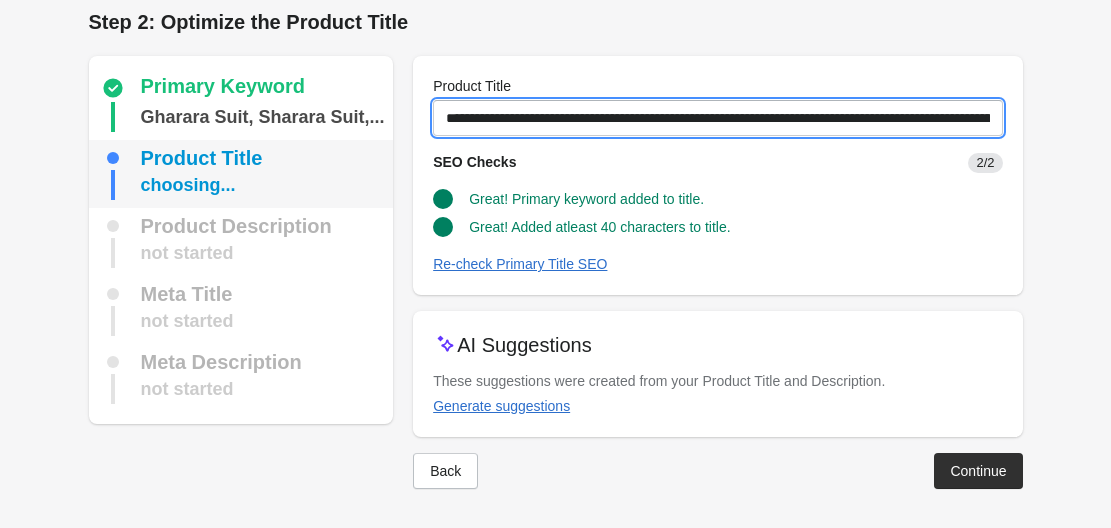 drag, startPoint x: 631, startPoint y: 116, endPoint x: 532, endPoint y: 122, distance: 99.18165 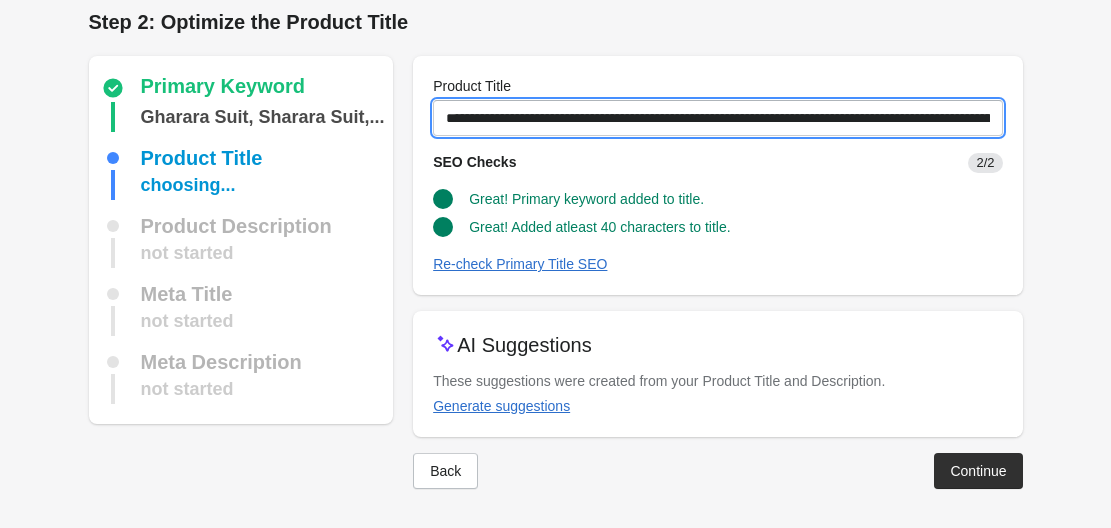 click on "Primary Keyword
Gharara Suit, Sharara Suit,...
Product Title
choosing...
Product Description
not started
Meta Title
not started
Meta Description" at bounding box center [546, 264] 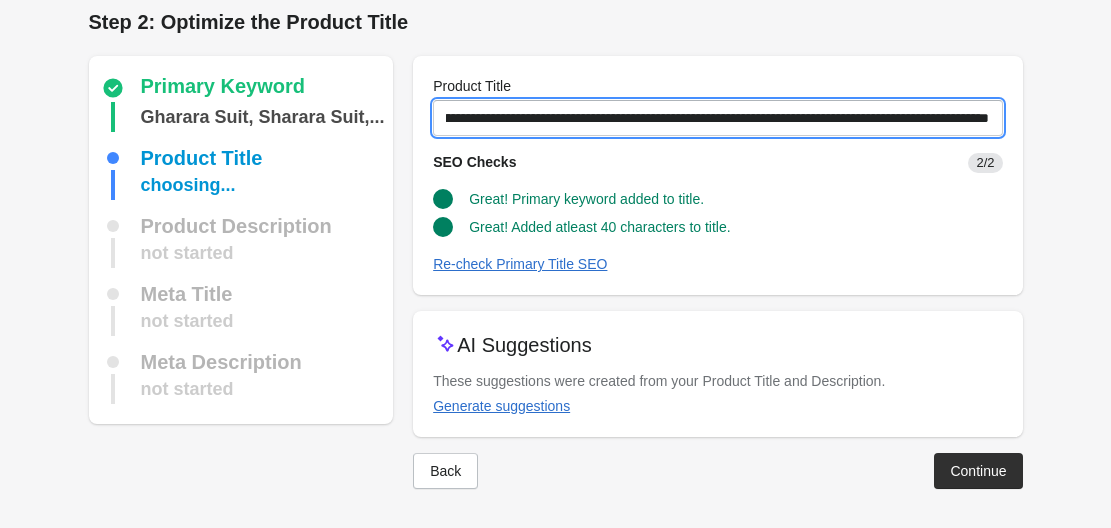 scroll, scrollTop: 0, scrollLeft: 214, axis: horizontal 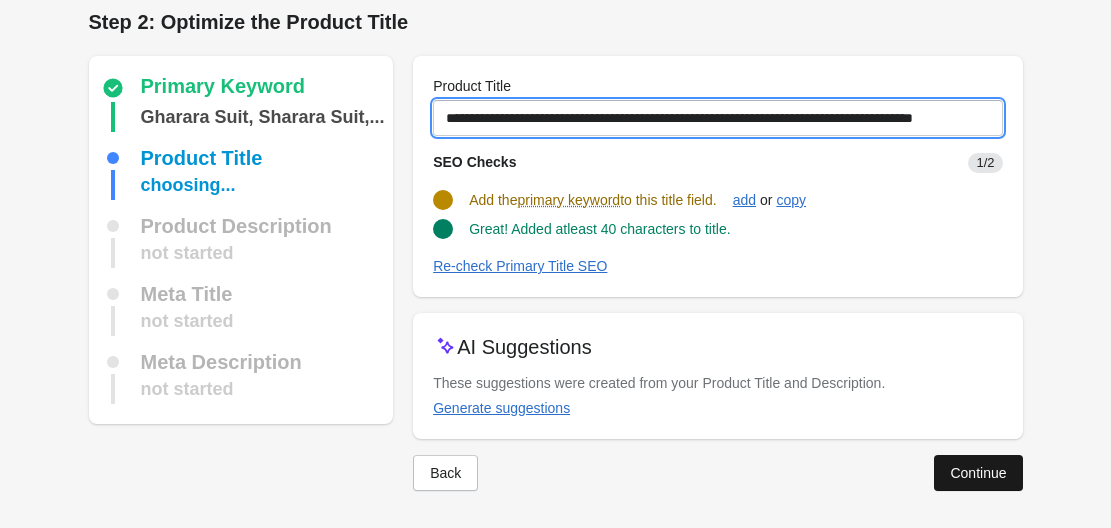 type on "**********" 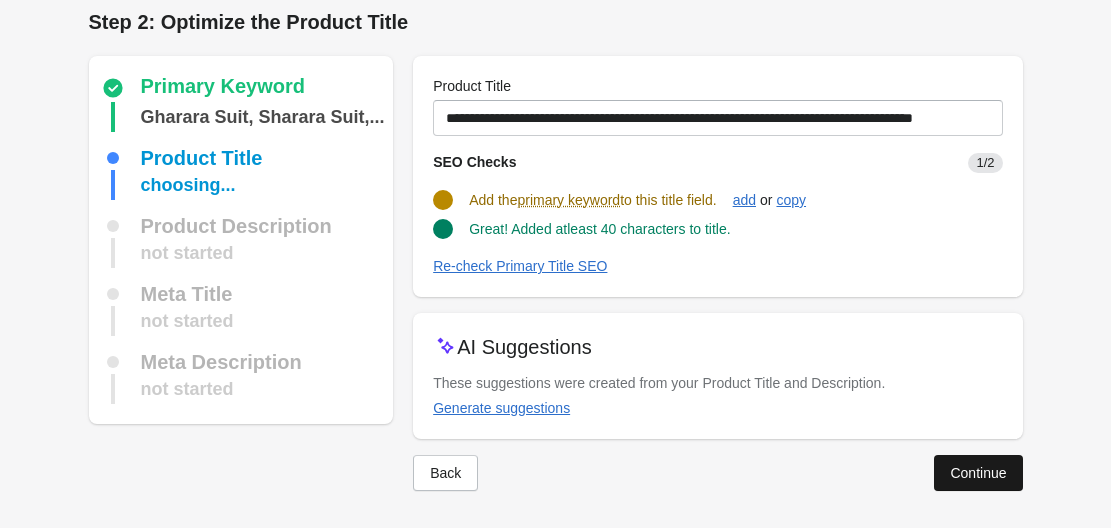 scroll, scrollTop: 0, scrollLeft: 0, axis: both 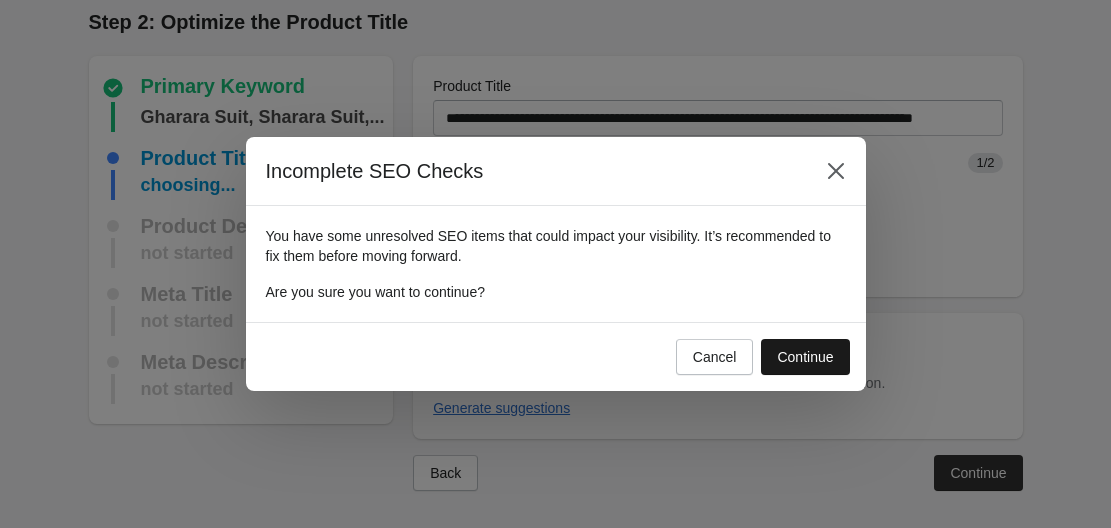 click on "Continue" at bounding box center (805, 357) 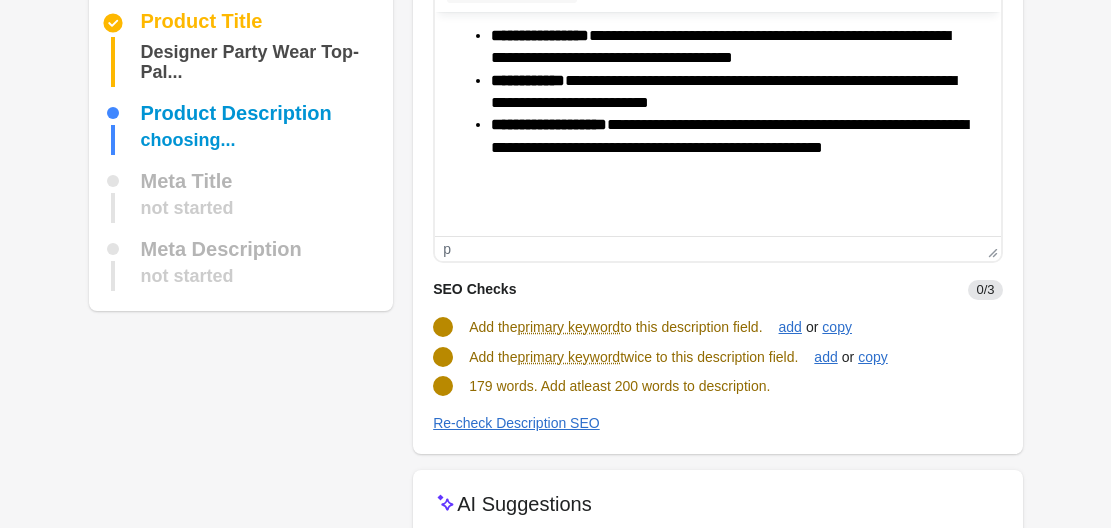 scroll, scrollTop: 308, scrollLeft: 0, axis: vertical 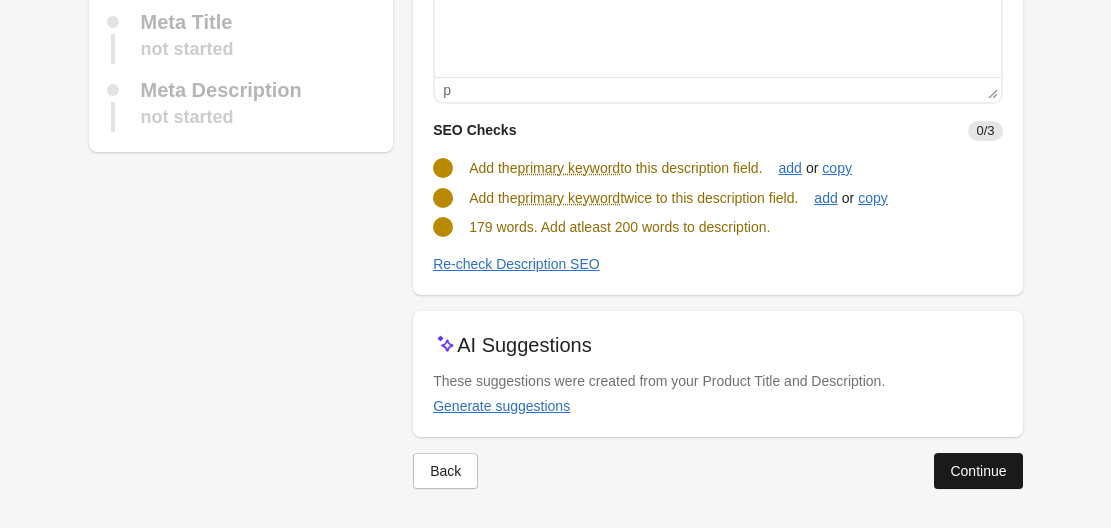 click on "Continue" at bounding box center (978, 471) 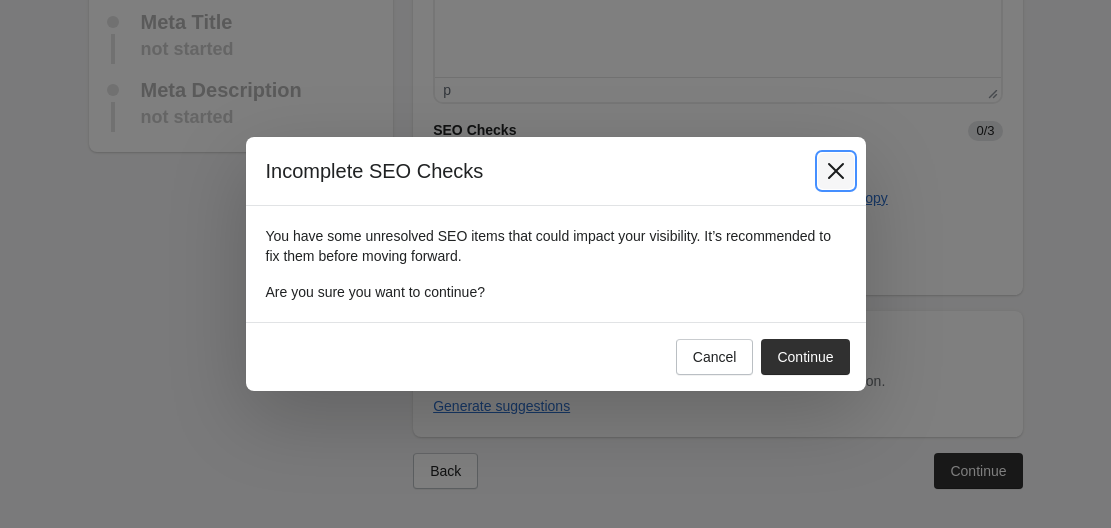 click 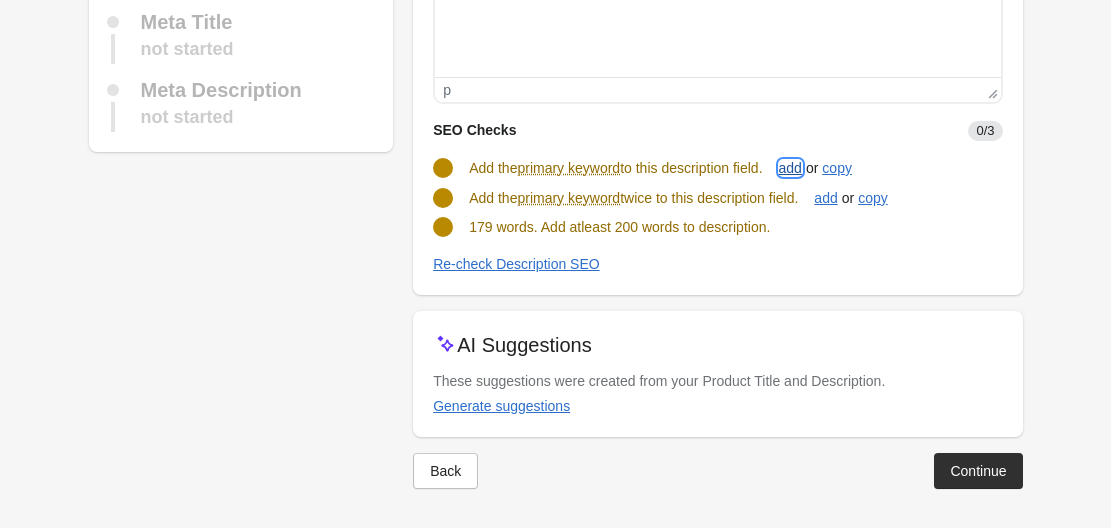 click on "add" at bounding box center [790, 168] 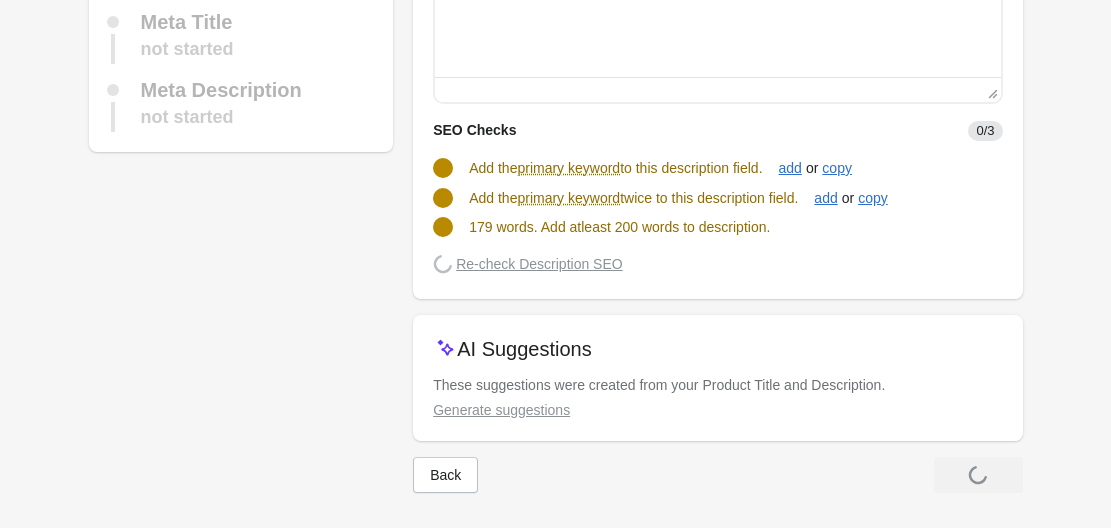 scroll, scrollTop: 306, scrollLeft: 0, axis: vertical 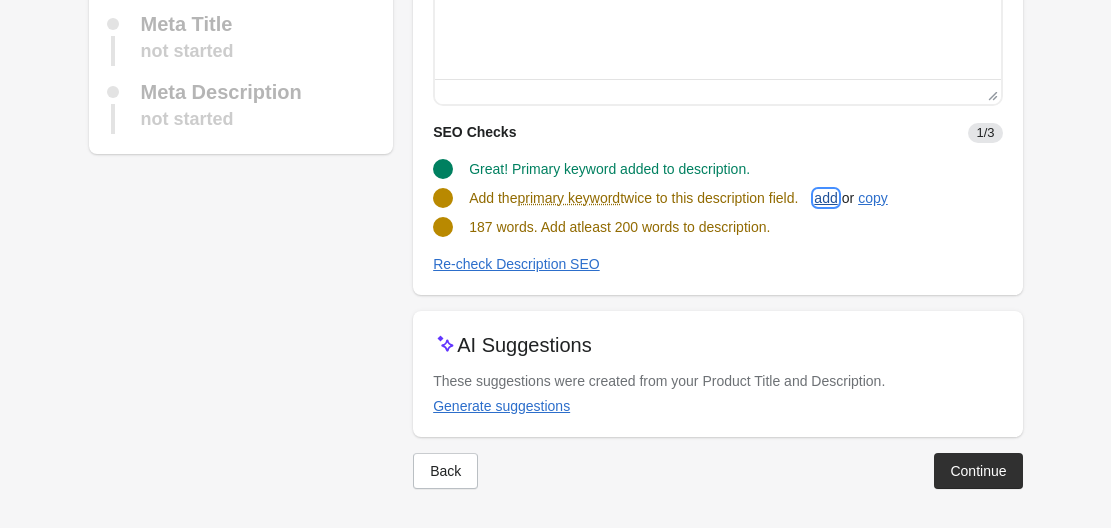 click on "add" at bounding box center [825, 198] 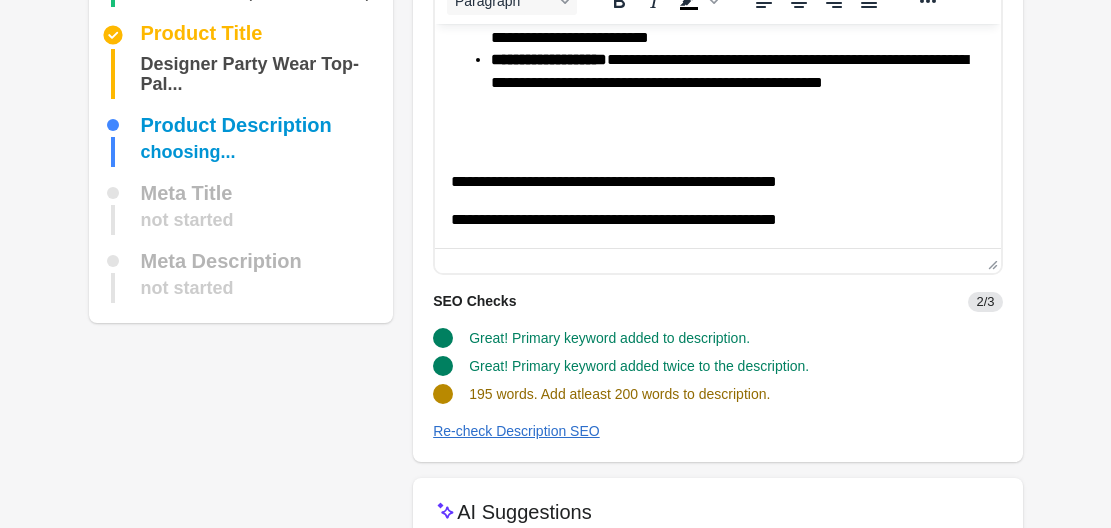 scroll, scrollTop: 104, scrollLeft: 0, axis: vertical 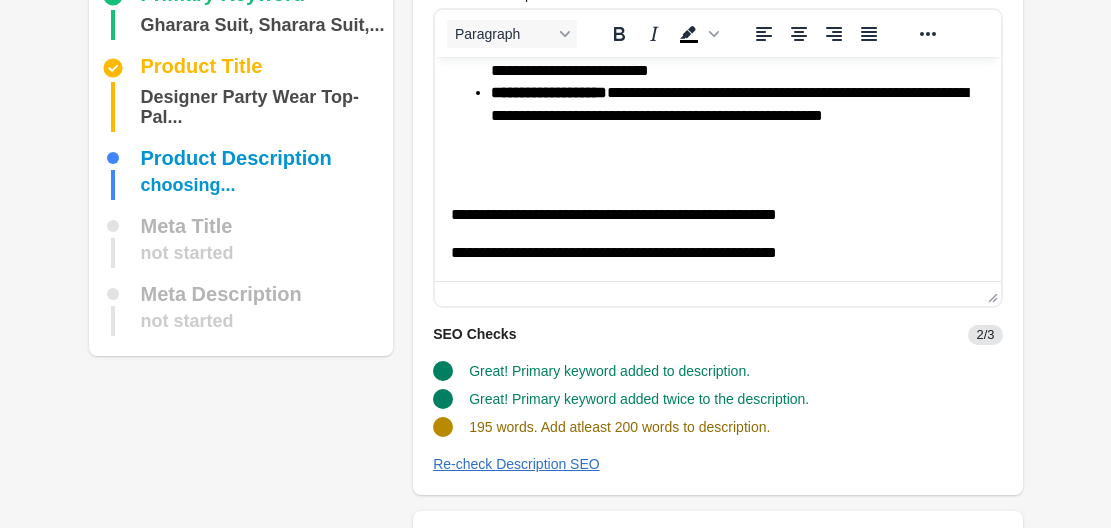 click on "**********" at bounding box center [717, -55] 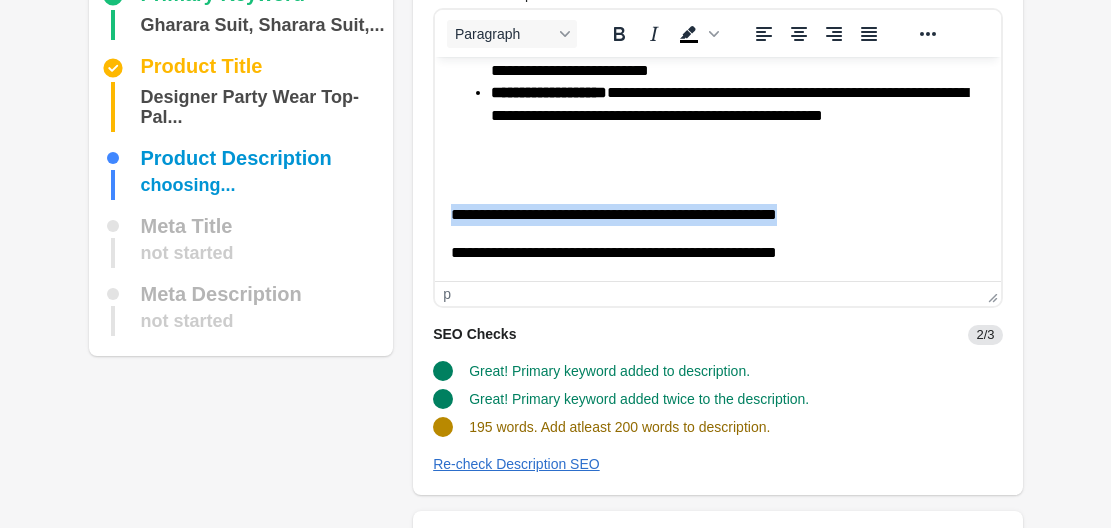 drag, startPoint x: 862, startPoint y: 208, endPoint x: 375, endPoint y: 225, distance: 487.29663 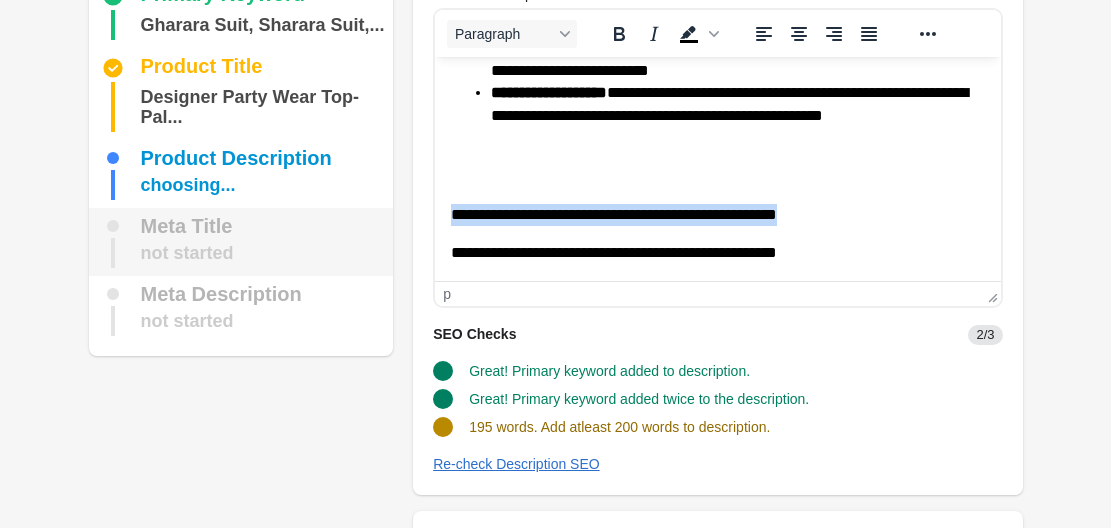 type 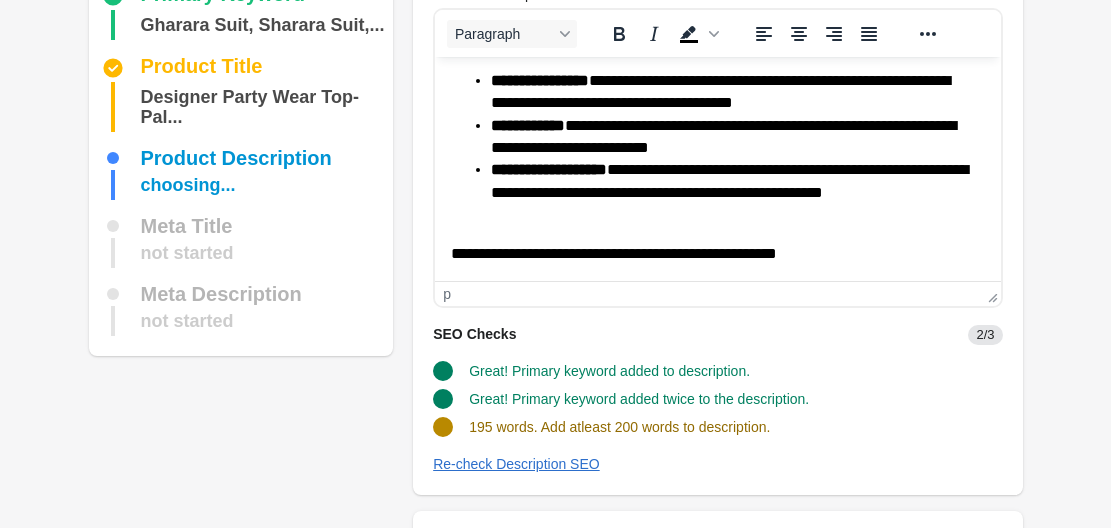 scroll, scrollTop: 371, scrollLeft: 0, axis: vertical 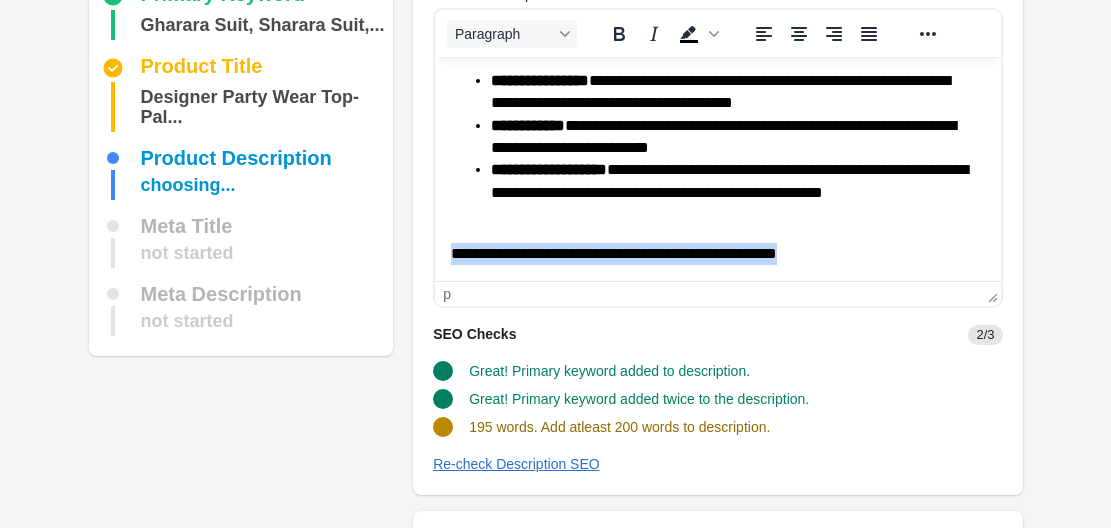 drag, startPoint x: 850, startPoint y: 261, endPoint x: 342, endPoint y: 241, distance: 508.39355 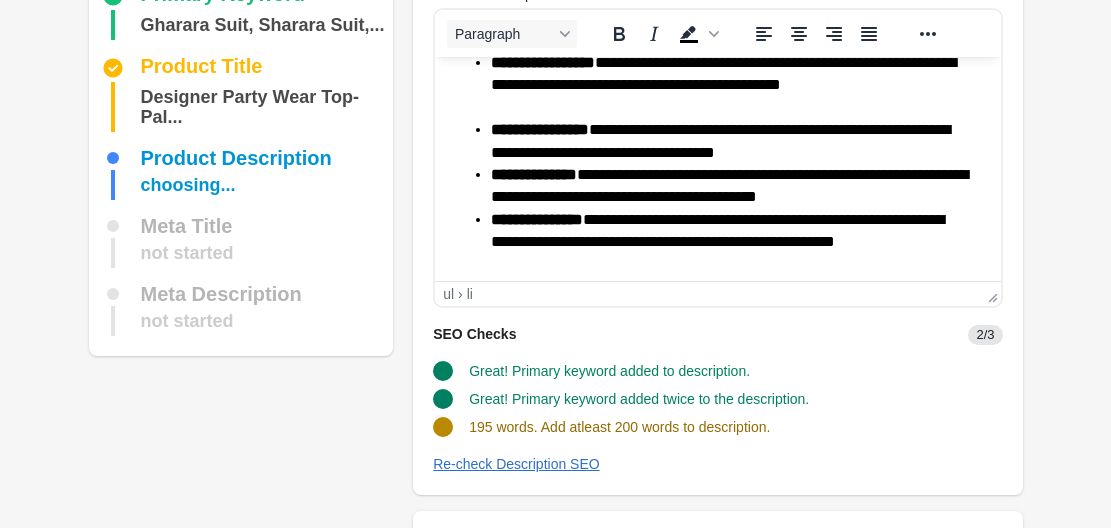 scroll, scrollTop: 0, scrollLeft: 0, axis: both 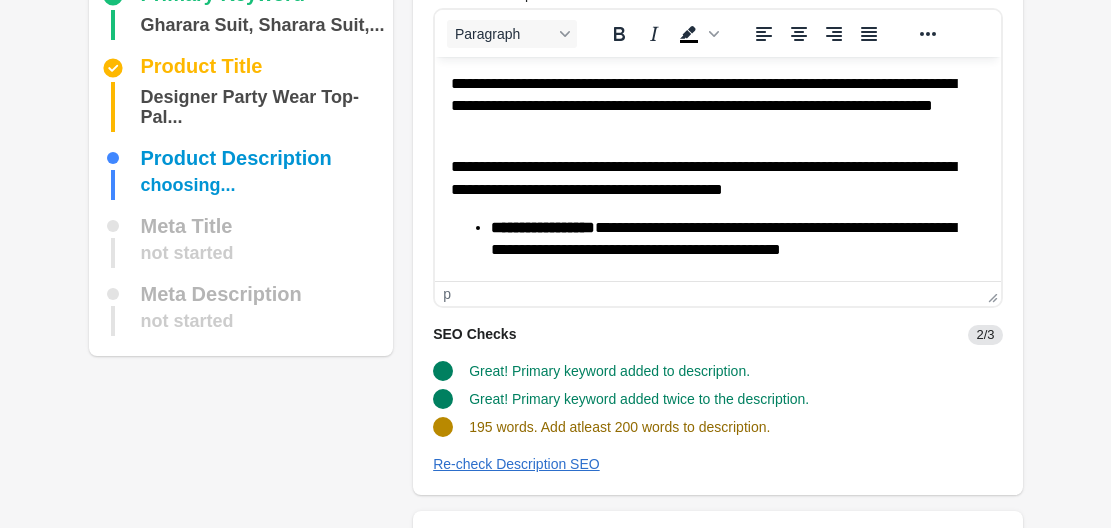 click on "**********" at bounding box center (717, 335) 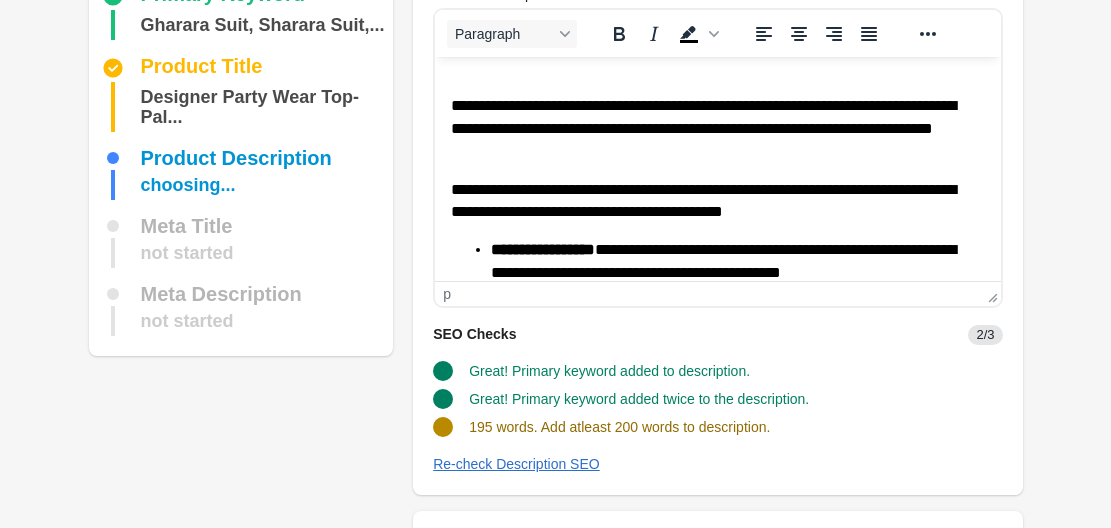 click on "**********" at bounding box center [717, 346] 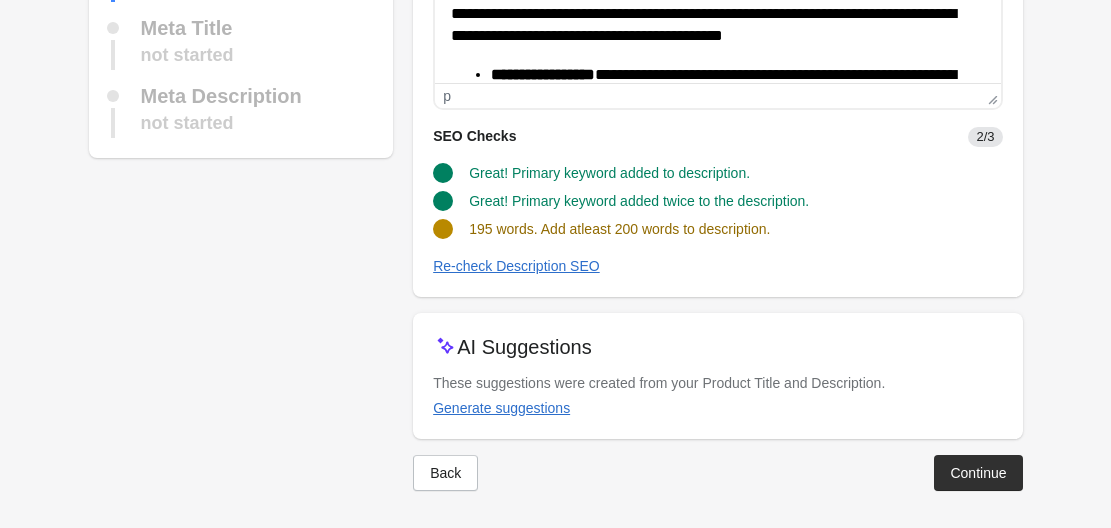 scroll, scrollTop: 304, scrollLeft: 0, axis: vertical 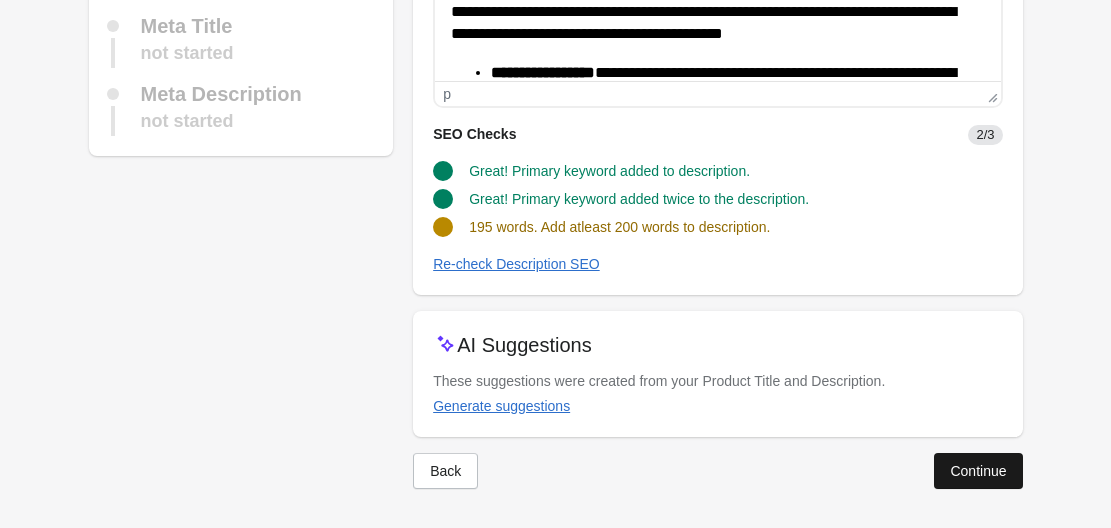 click on "Continue" at bounding box center [978, 471] 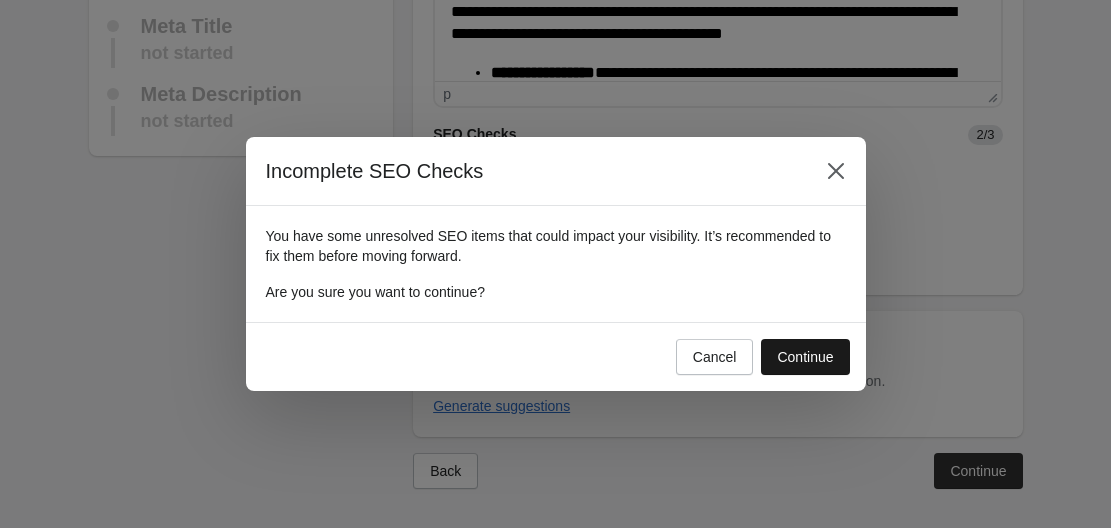 click on "Continue" at bounding box center (805, 357) 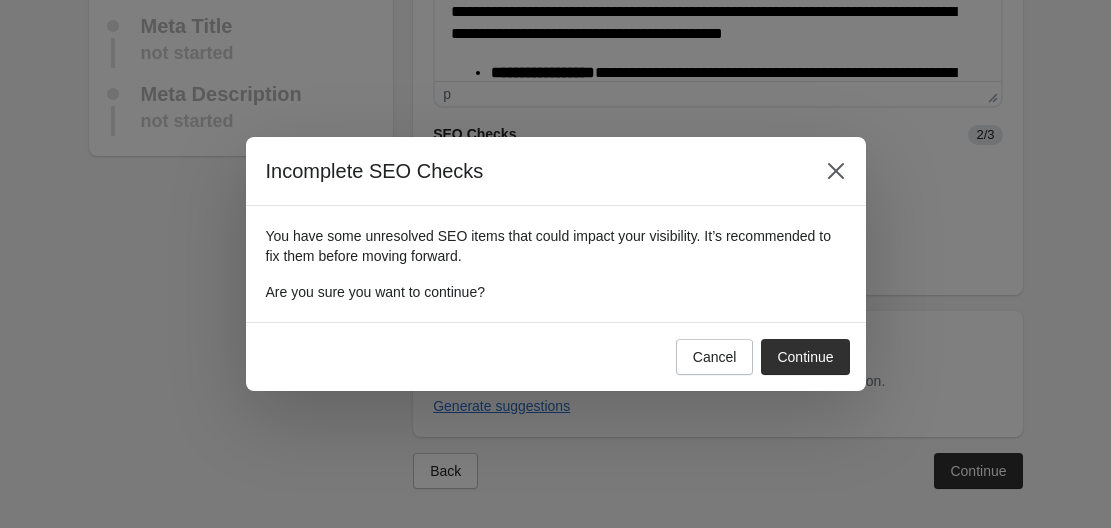 scroll, scrollTop: 138, scrollLeft: 0, axis: vertical 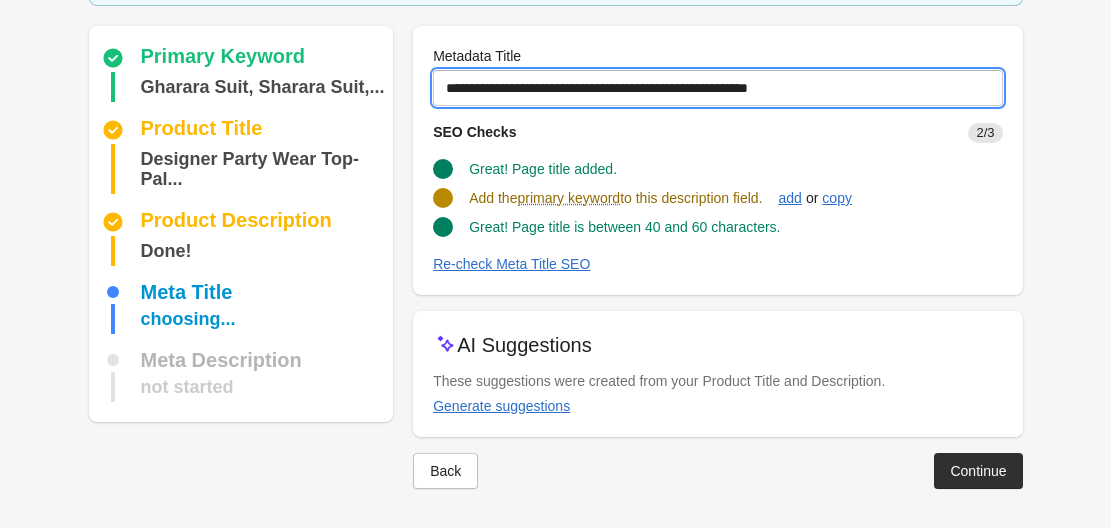 click on "**********" at bounding box center [717, 88] 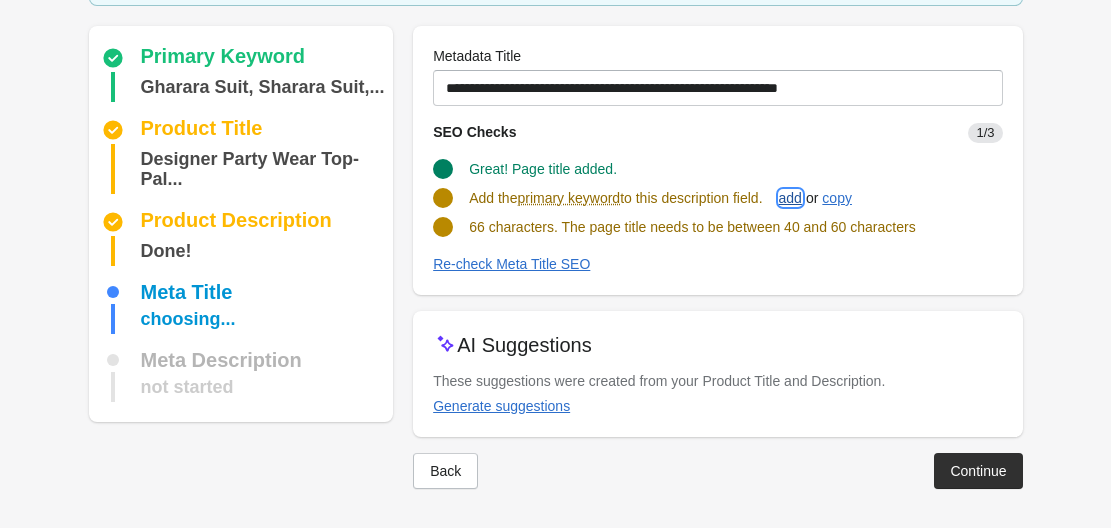 click on "add" at bounding box center (790, 198) 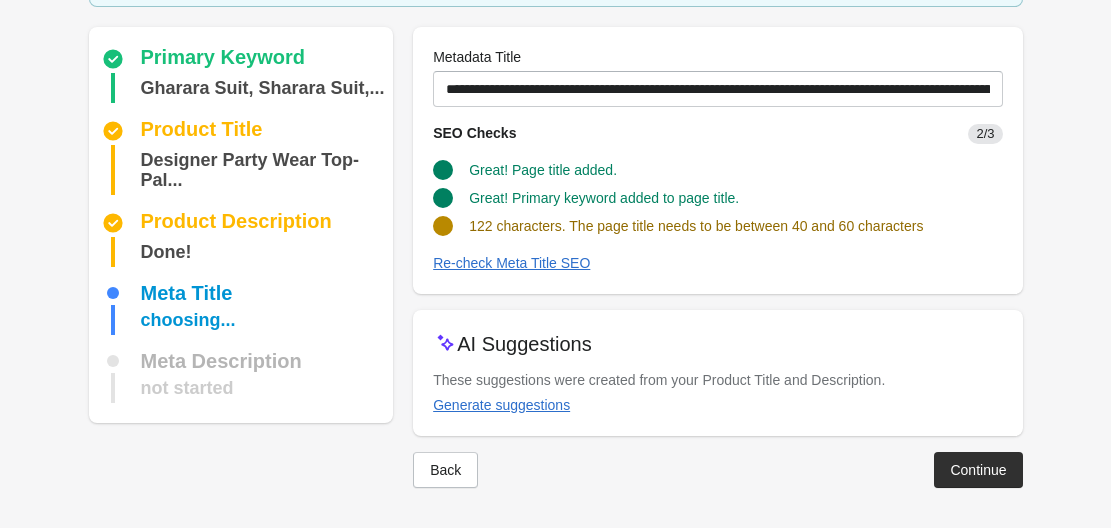 scroll, scrollTop: 136, scrollLeft: 0, axis: vertical 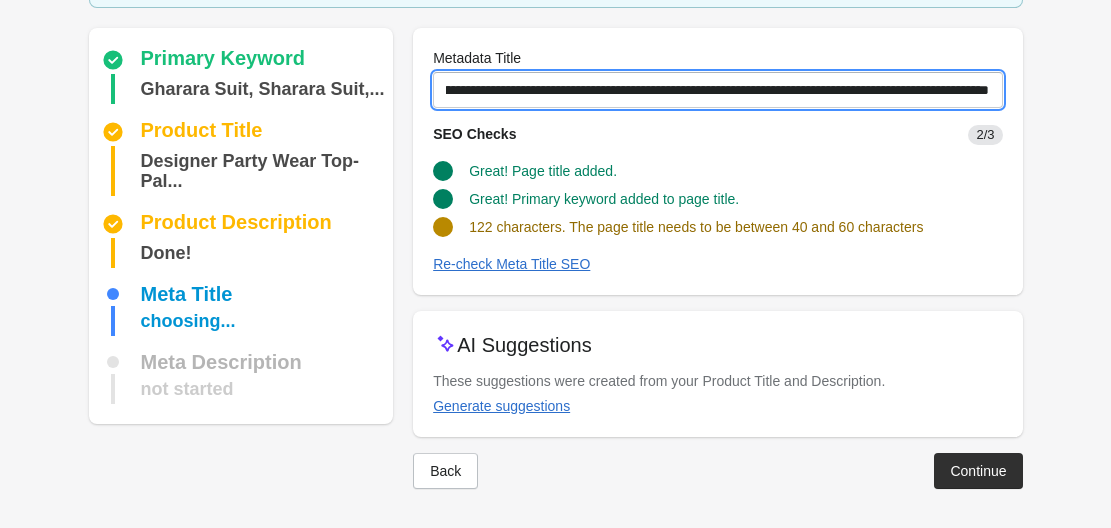 drag, startPoint x: 924, startPoint y: 81, endPoint x: 1099, endPoint y: 80, distance: 175.00285 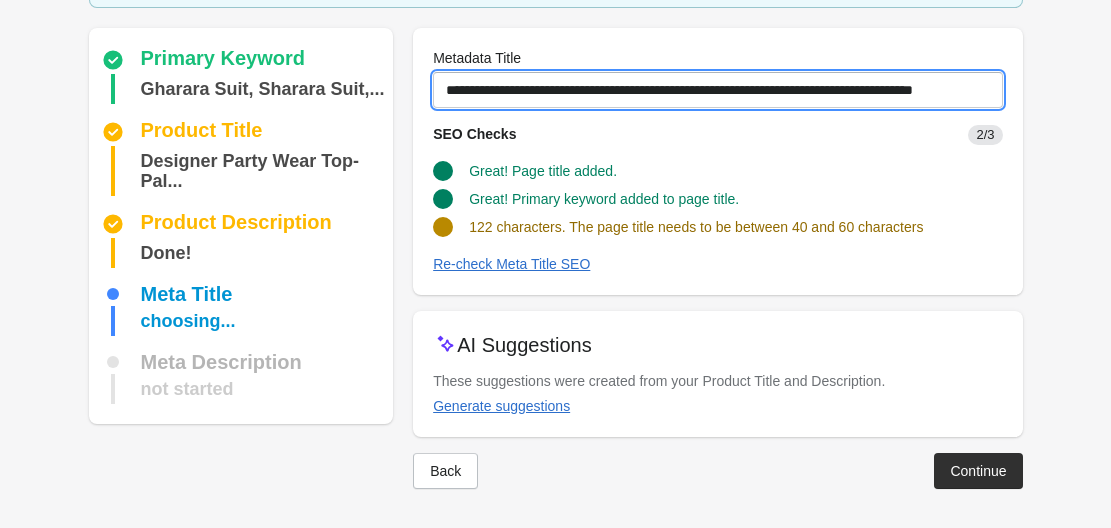 scroll, scrollTop: 0, scrollLeft: 42, axis: horizontal 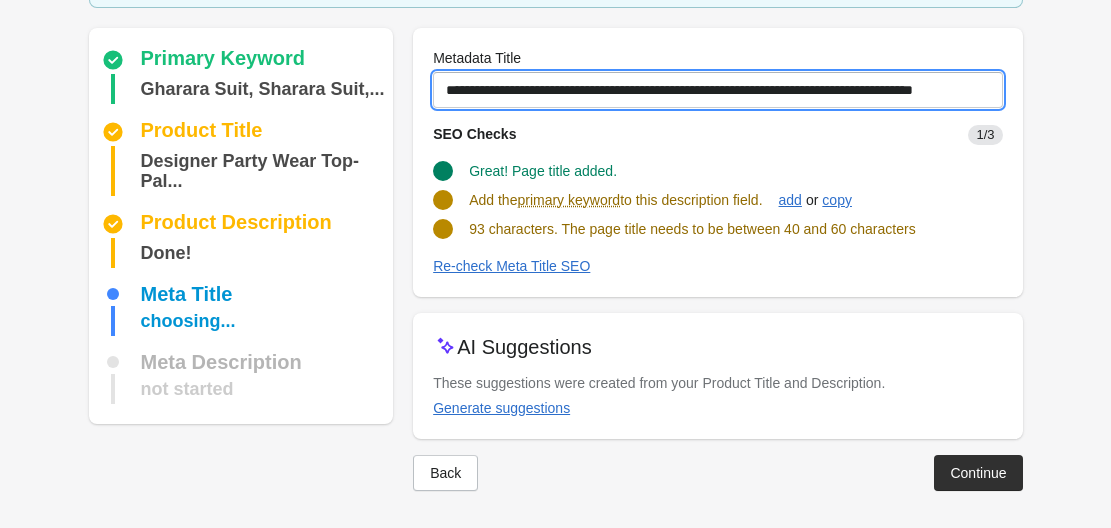 drag, startPoint x: 832, startPoint y: 87, endPoint x: 1125, endPoint y: 46, distance: 295.8547 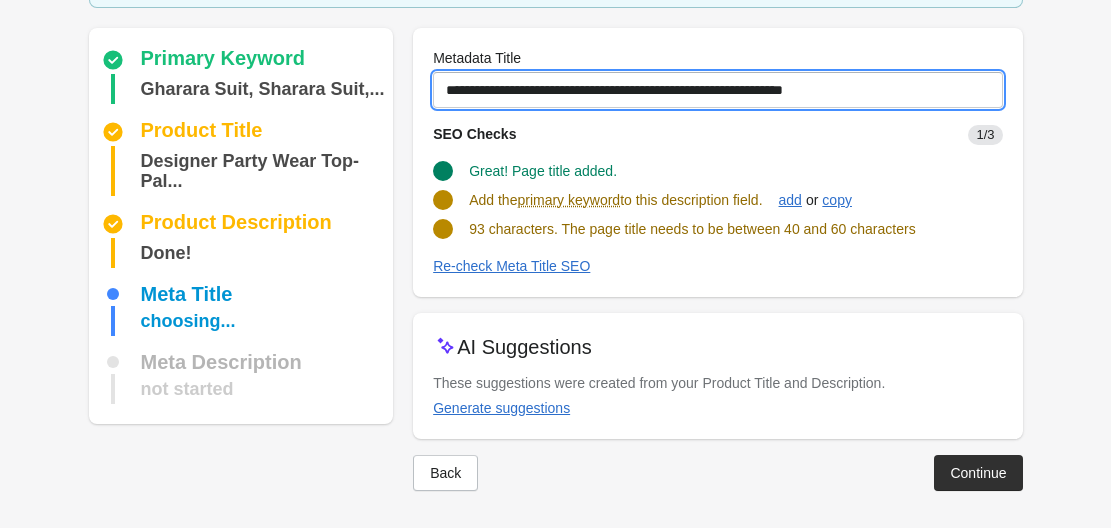 scroll, scrollTop: 0, scrollLeft: 0, axis: both 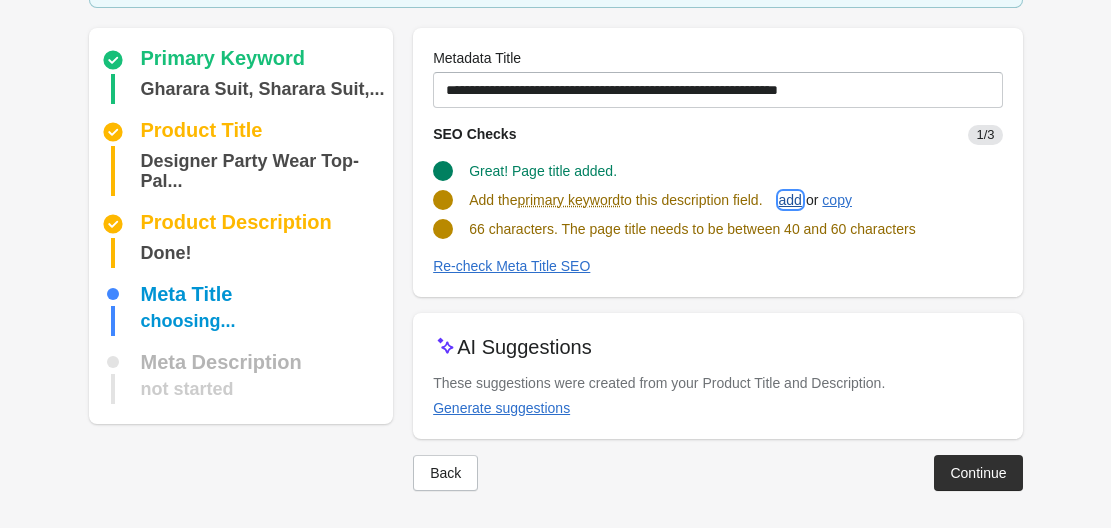 click on "add" at bounding box center (790, 200) 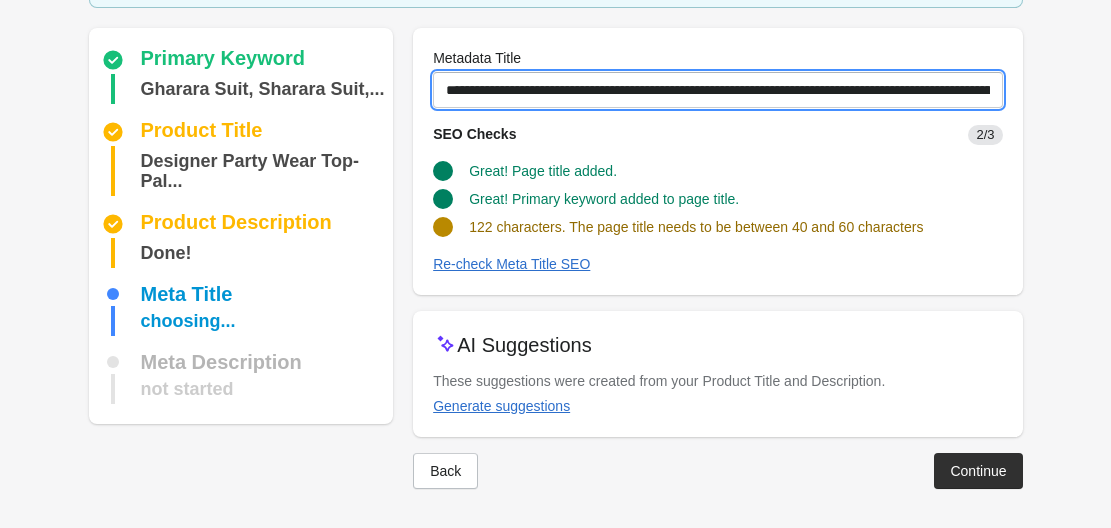 scroll, scrollTop: 0, scrollLeft: 214, axis: horizontal 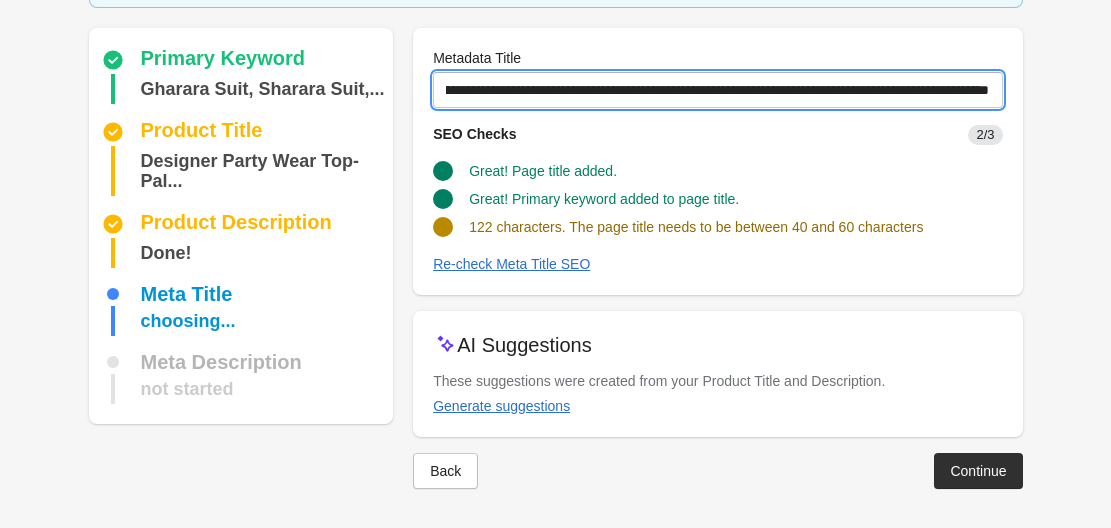 drag, startPoint x: 918, startPoint y: 92, endPoint x: 1064, endPoint y: 92, distance: 146 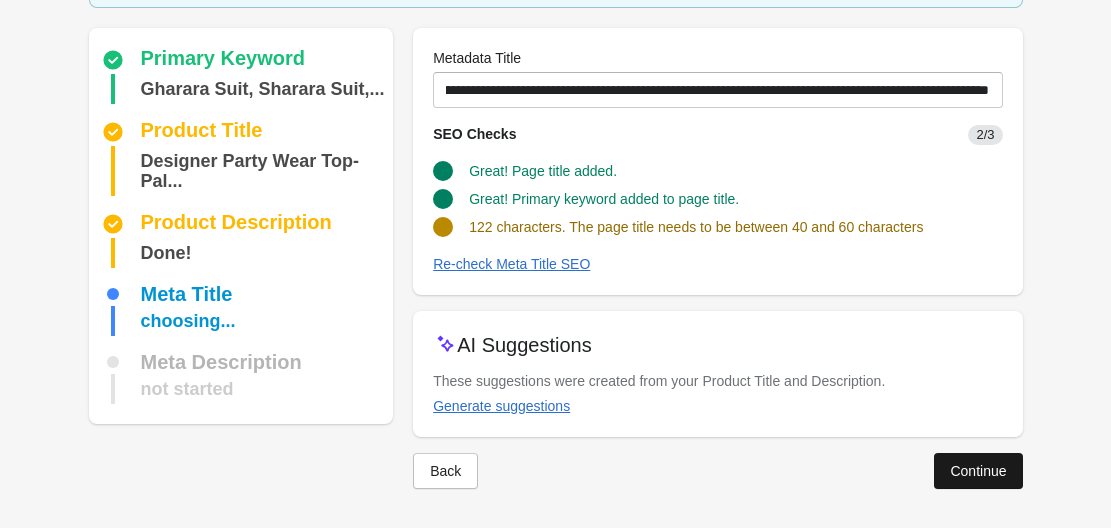 click on "Continue" at bounding box center (978, 471) 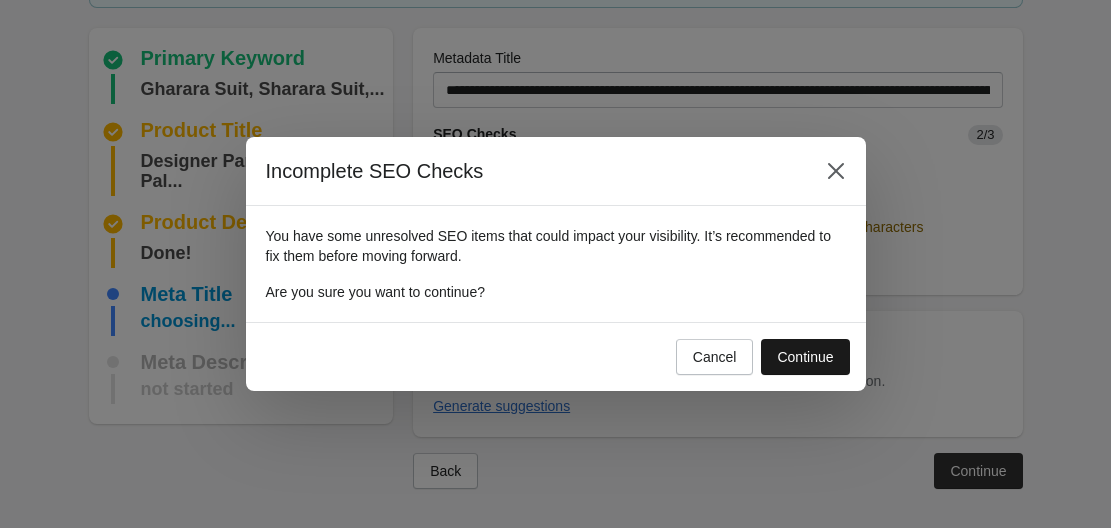 click on "Continue" at bounding box center (805, 357) 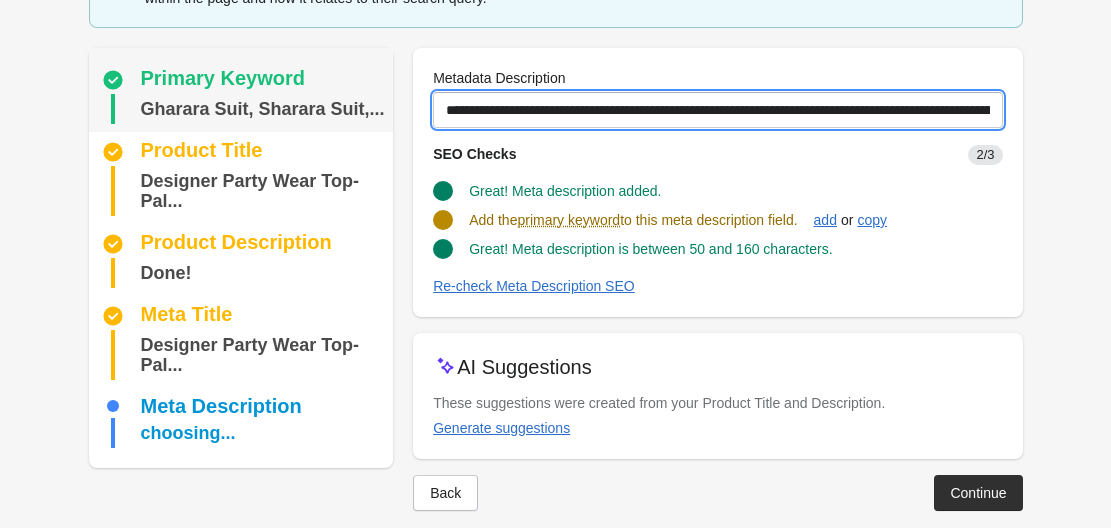 drag, startPoint x: 473, startPoint y: 107, endPoint x: 368, endPoint y: 111, distance: 105.076164 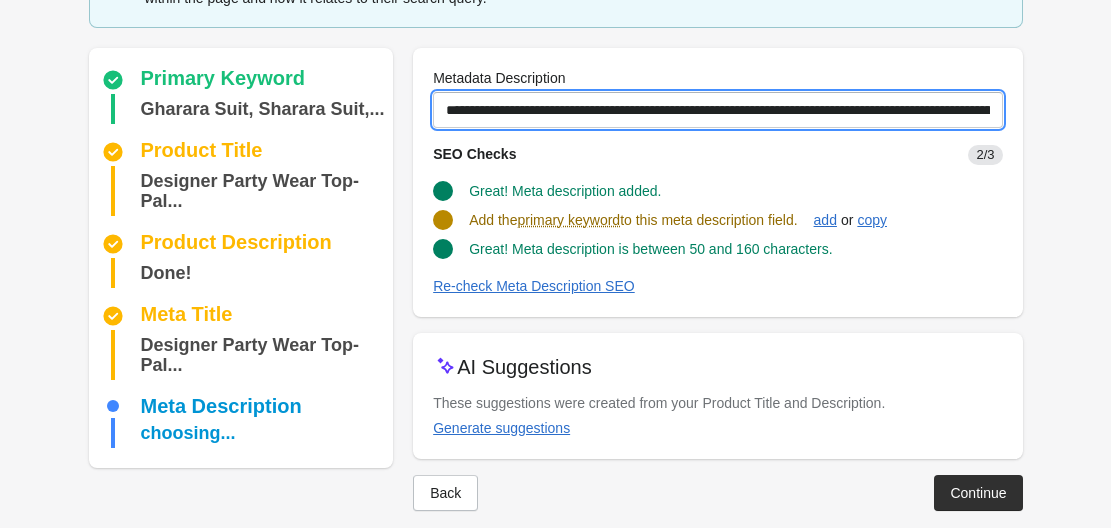 click on "**********" at bounding box center [717, 110] 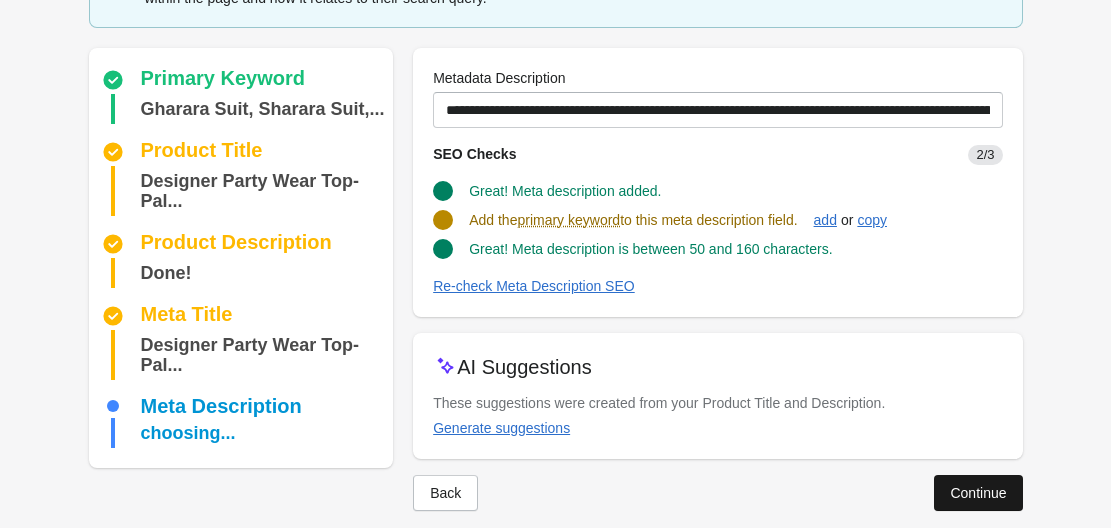click on "Continue" at bounding box center (978, 493) 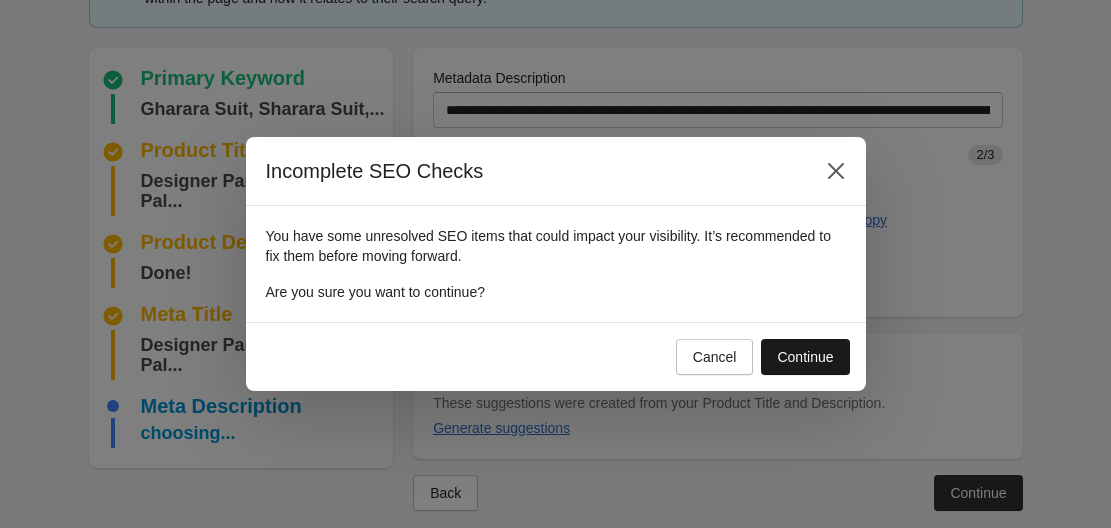 click on "Continue" at bounding box center (805, 357) 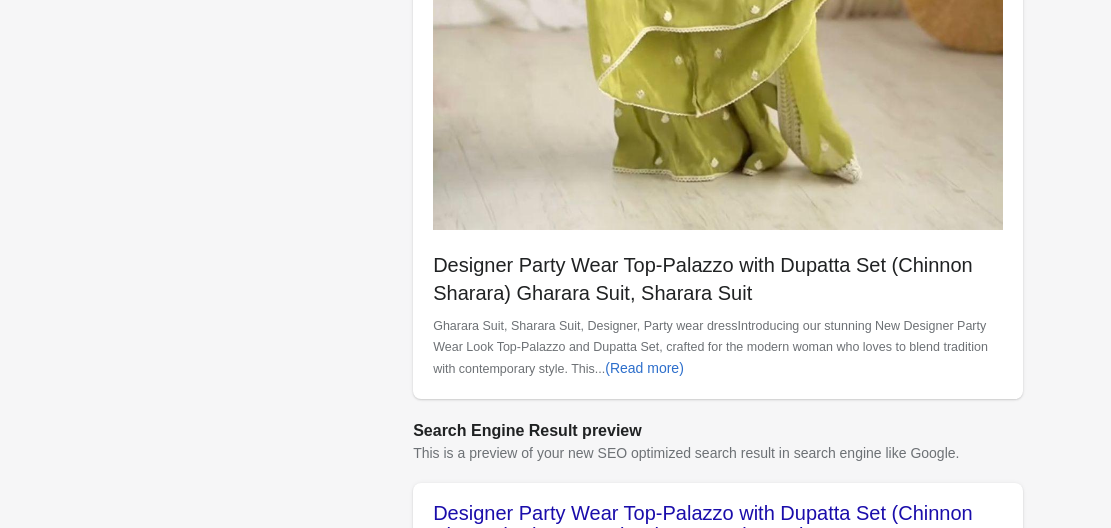 scroll, scrollTop: 1036, scrollLeft: 0, axis: vertical 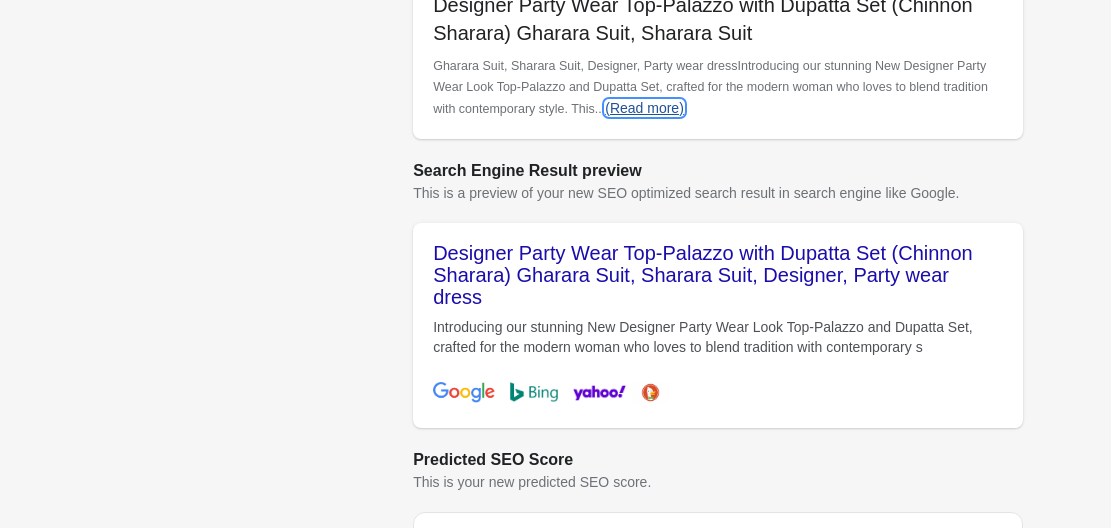 click on "(Read more)" at bounding box center (644, 108) 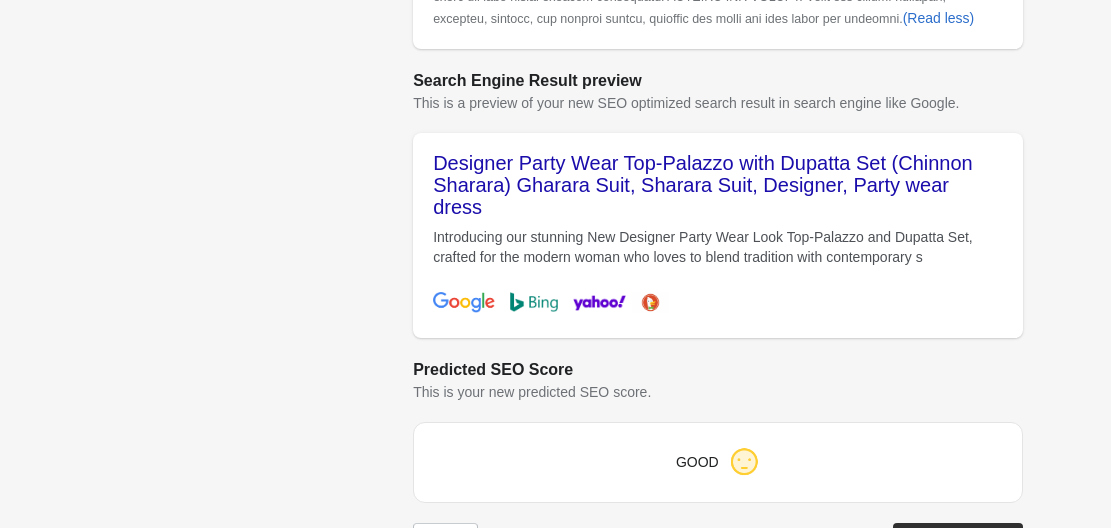scroll, scrollTop: 1375, scrollLeft: 0, axis: vertical 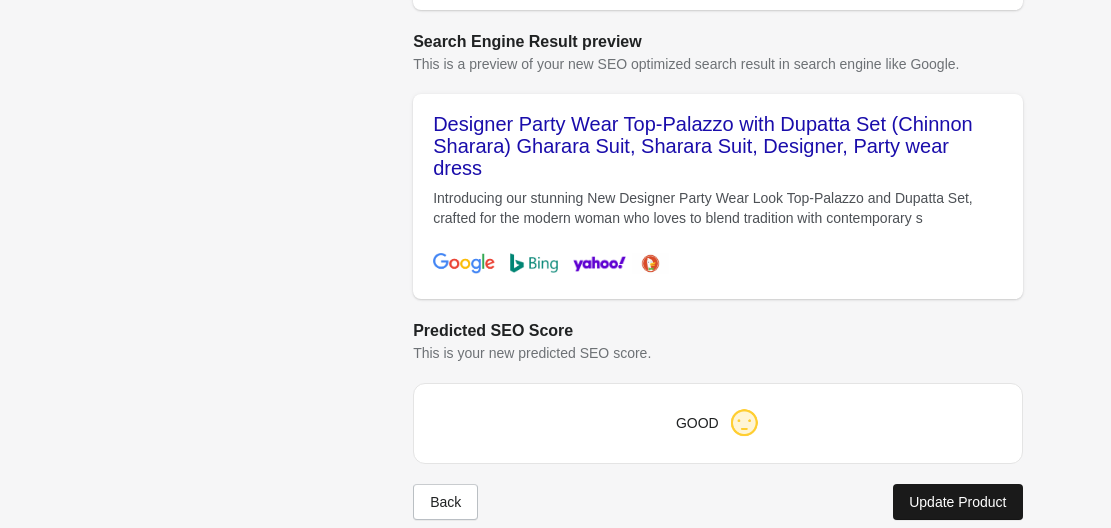 click on "Update Product" at bounding box center [957, 502] 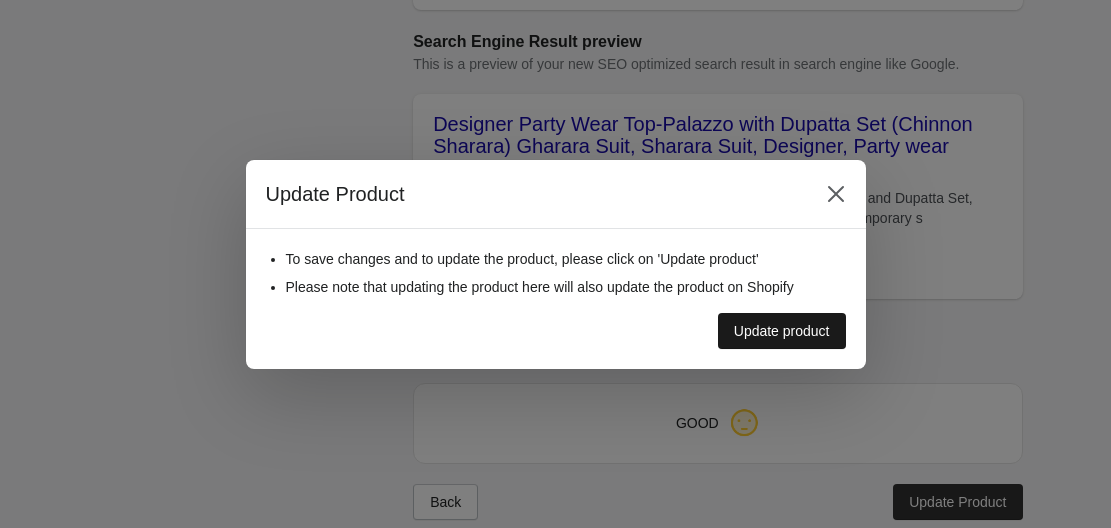 click on "Update product" at bounding box center (782, 331) 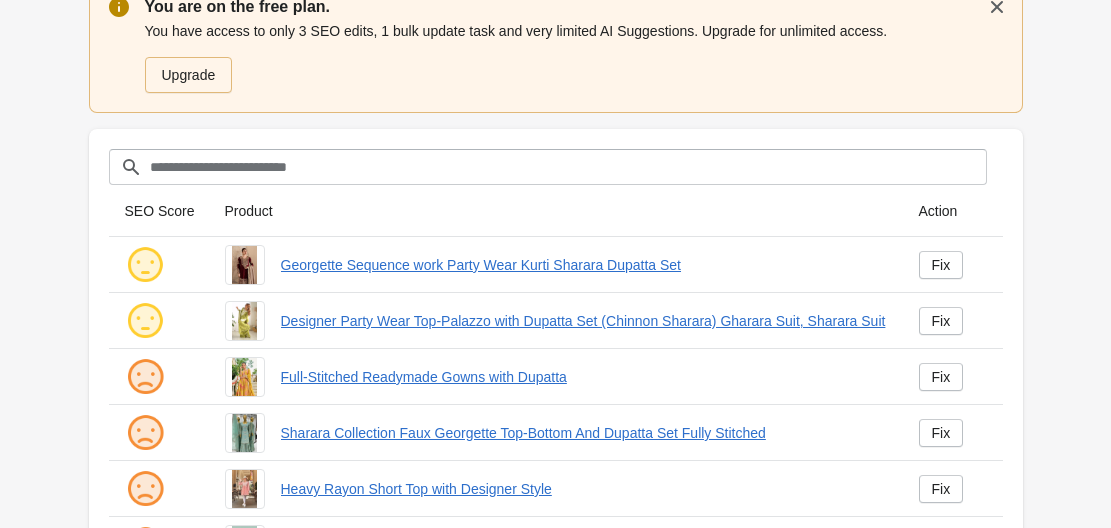 scroll, scrollTop: 200, scrollLeft: 0, axis: vertical 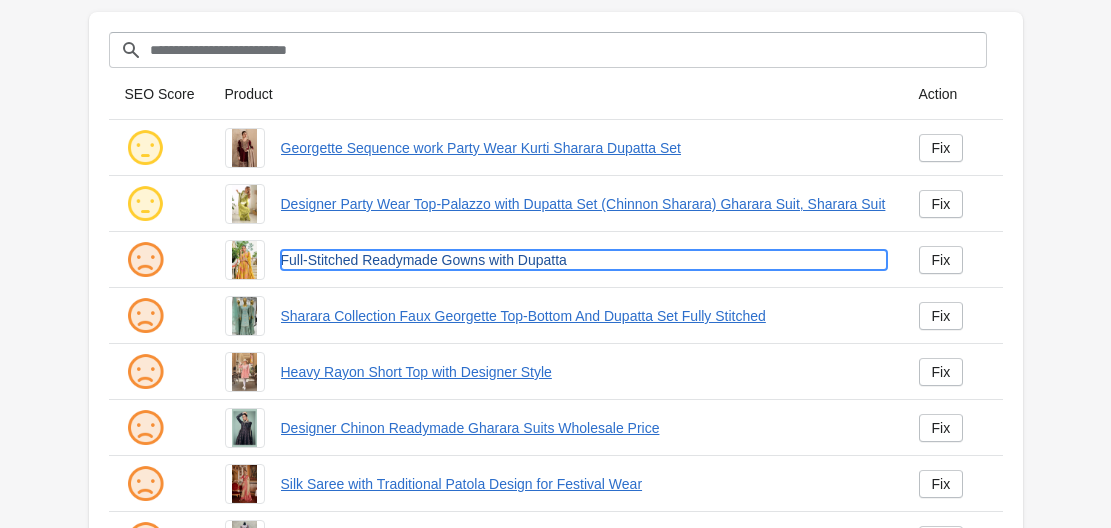 click on "Full-Stitched Readymade Gowns with Dupatta" at bounding box center (584, 260) 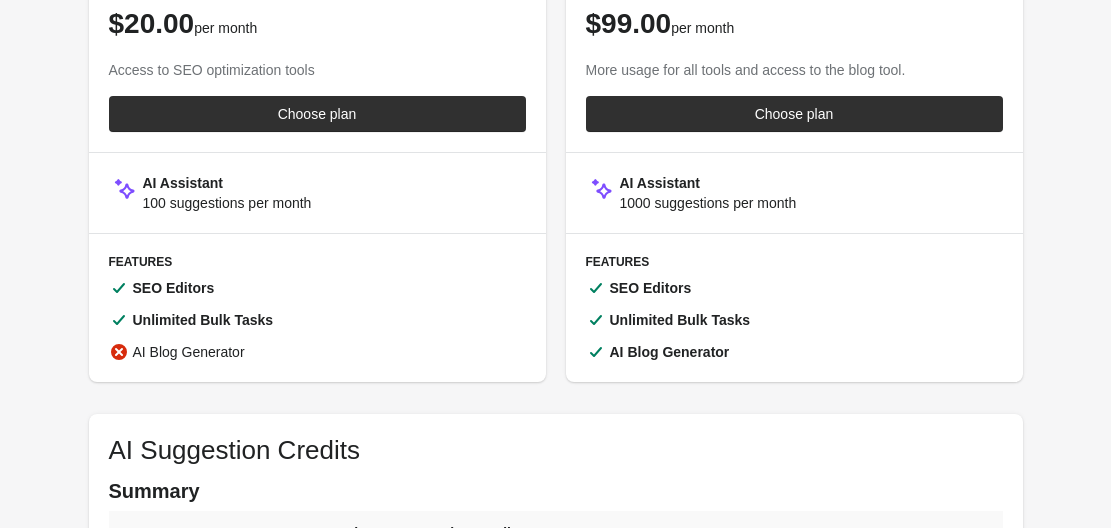 scroll, scrollTop: 0, scrollLeft: 0, axis: both 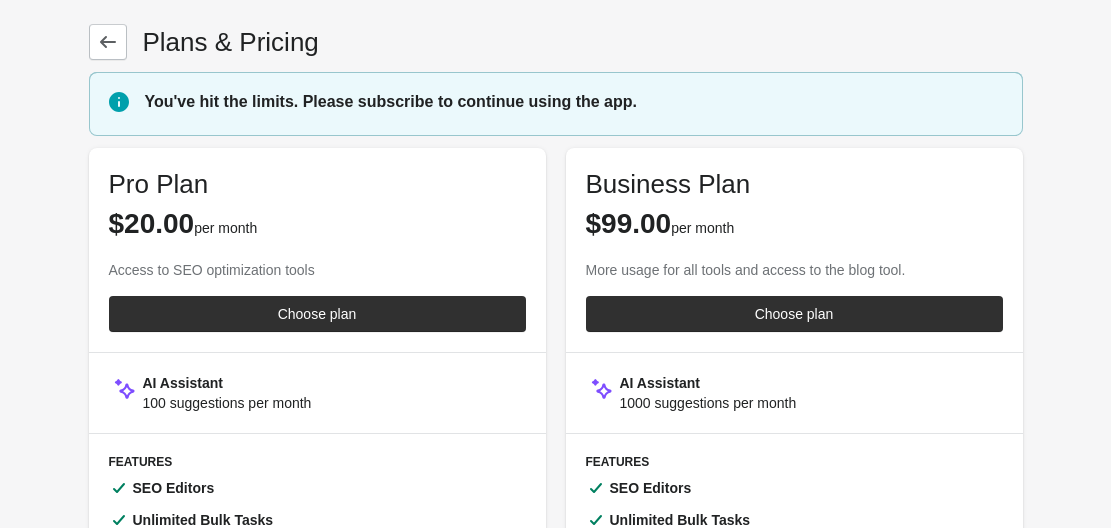 click on "1000 suggestions per month" at bounding box center (708, 403) 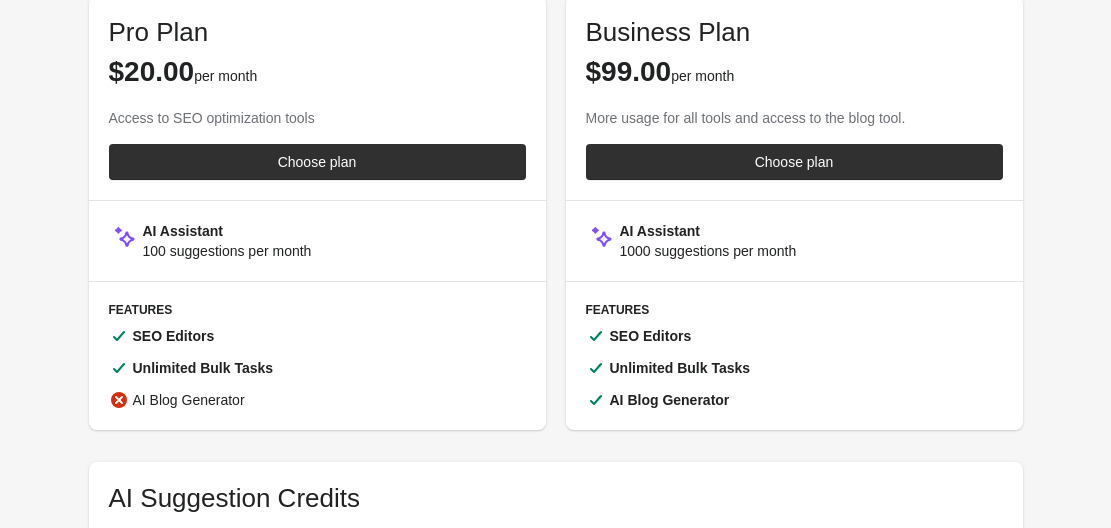 scroll, scrollTop: 0, scrollLeft: 0, axis: both 